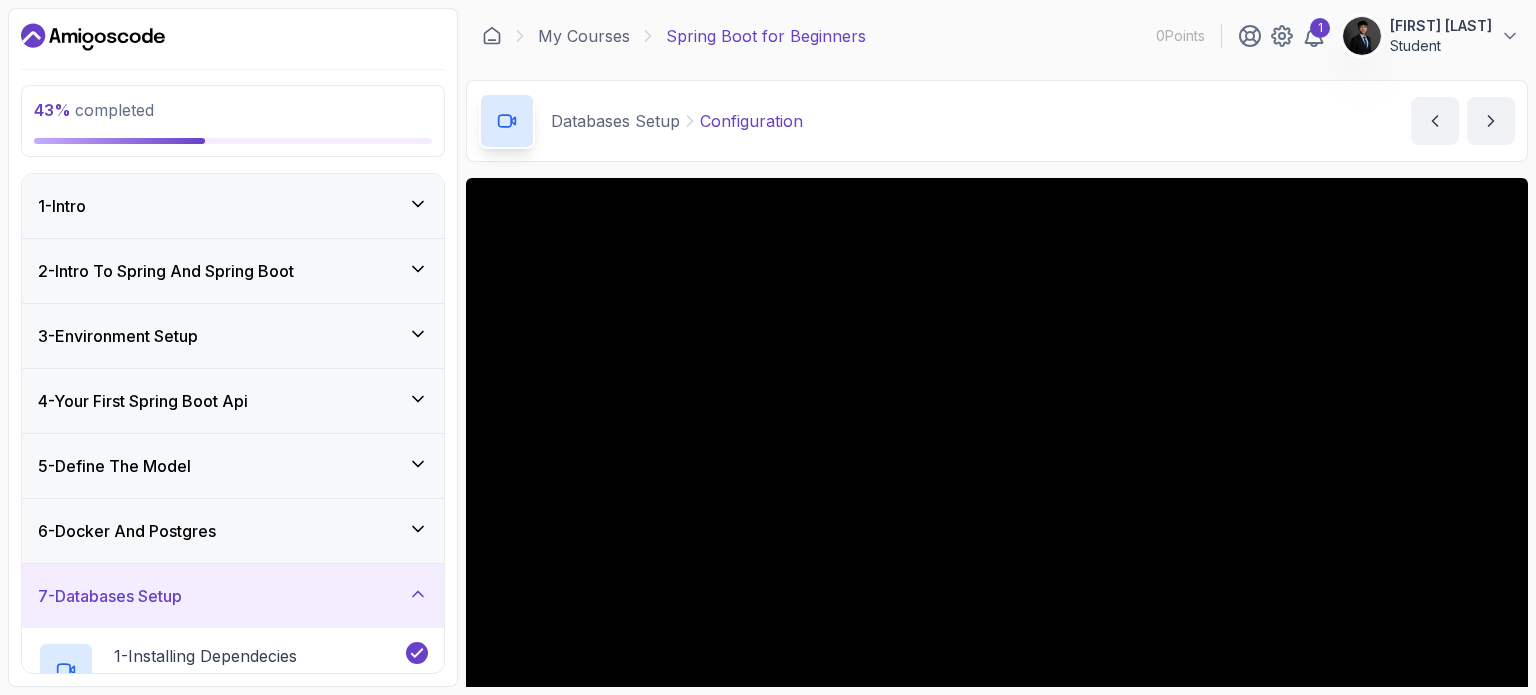 scroll, scrollTop: 0, scrollLeft: 0, axis: both 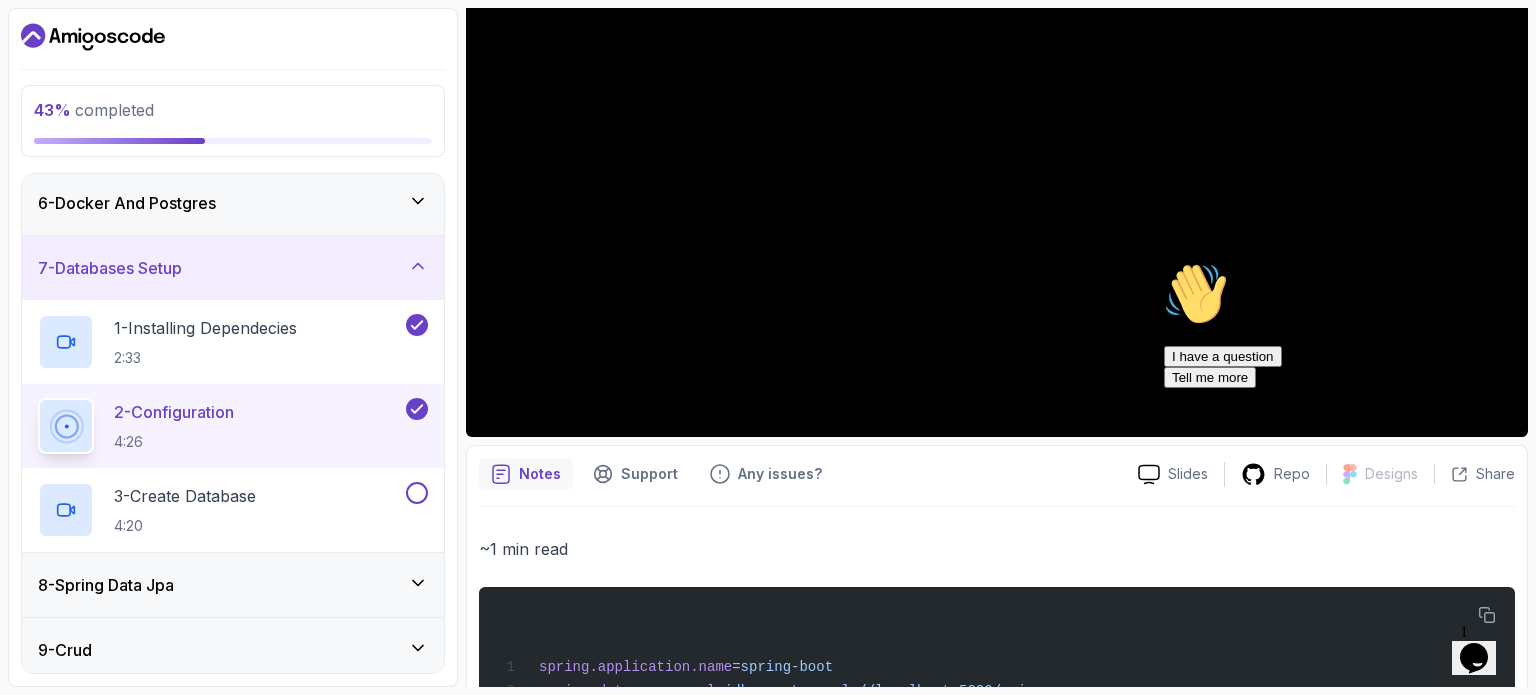 click on "6  -  Docker And Postgres" at bounding box center [233, 203] 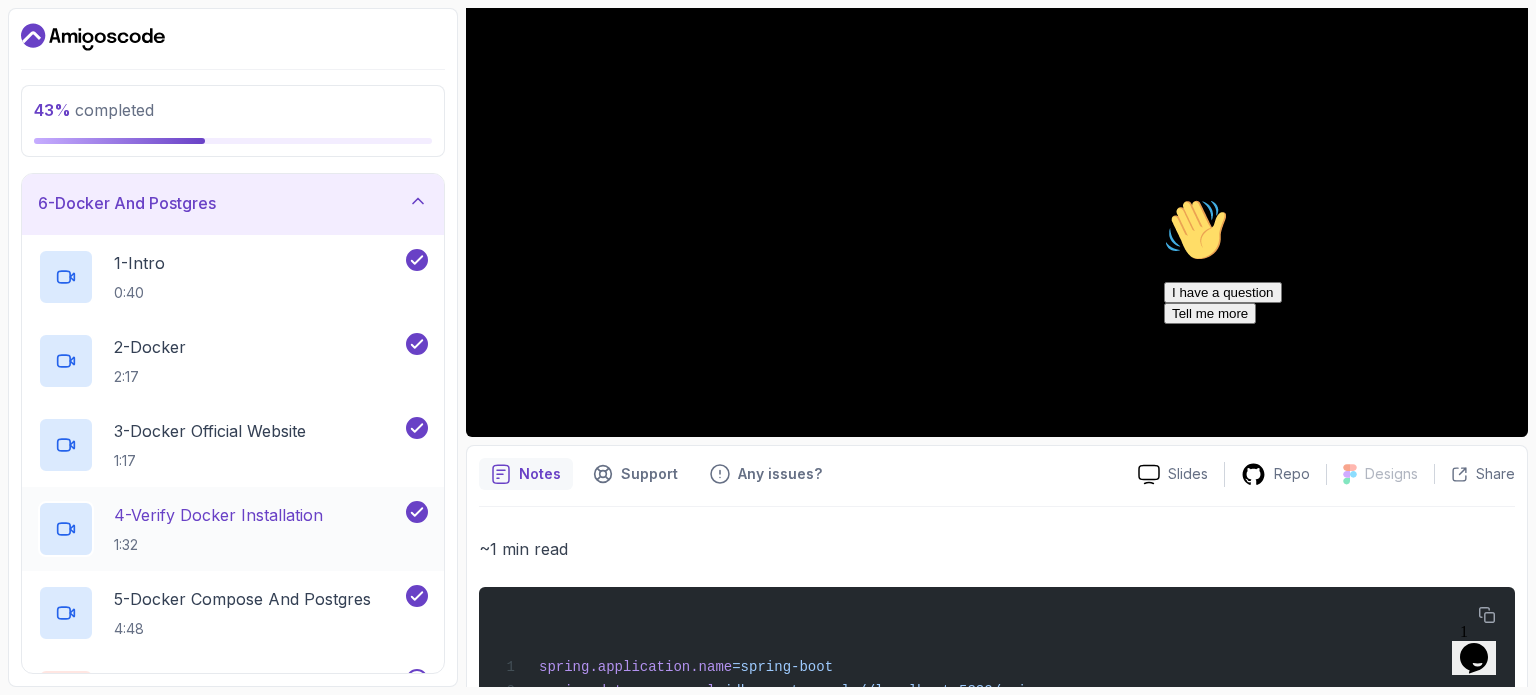 scroll, scrollTop: 528, scrollLeft: 0, axis: vertical 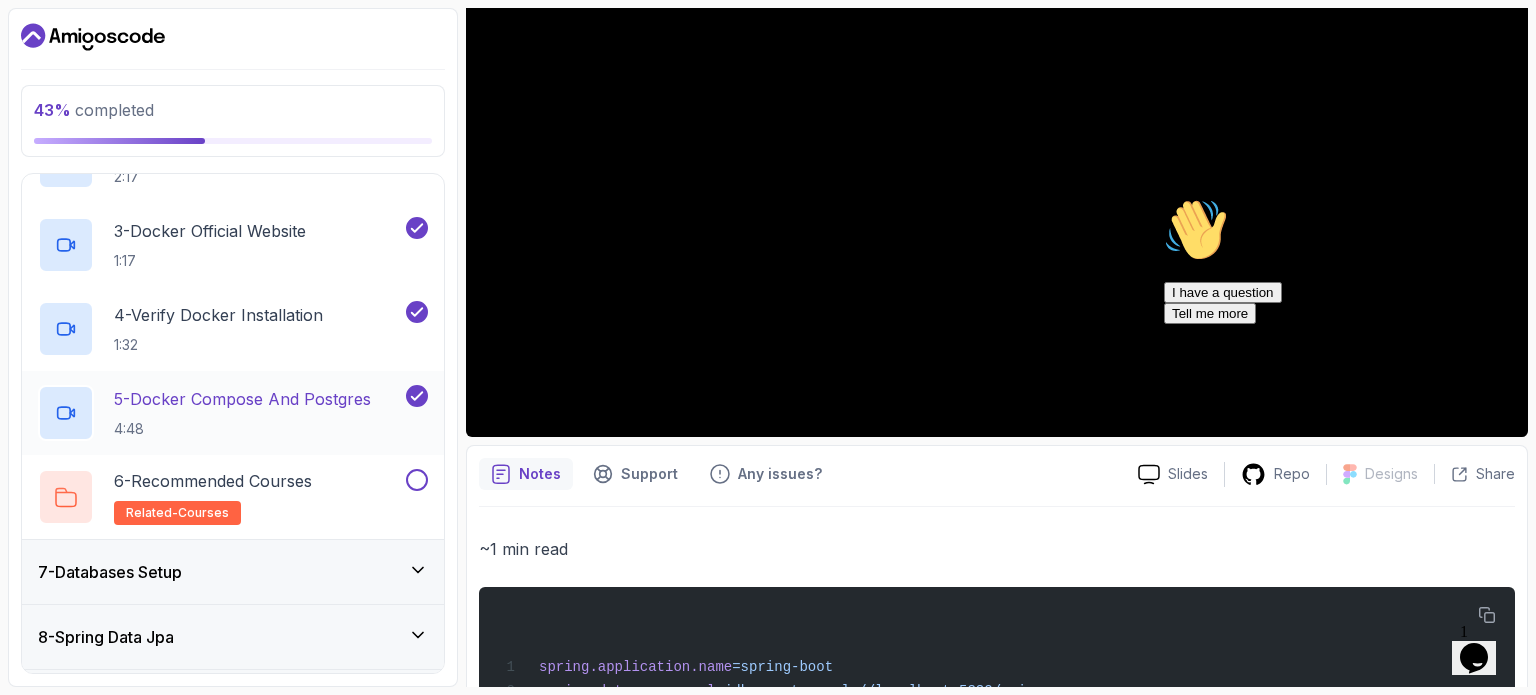 click on "4:48" at bounding box center (242, 429) 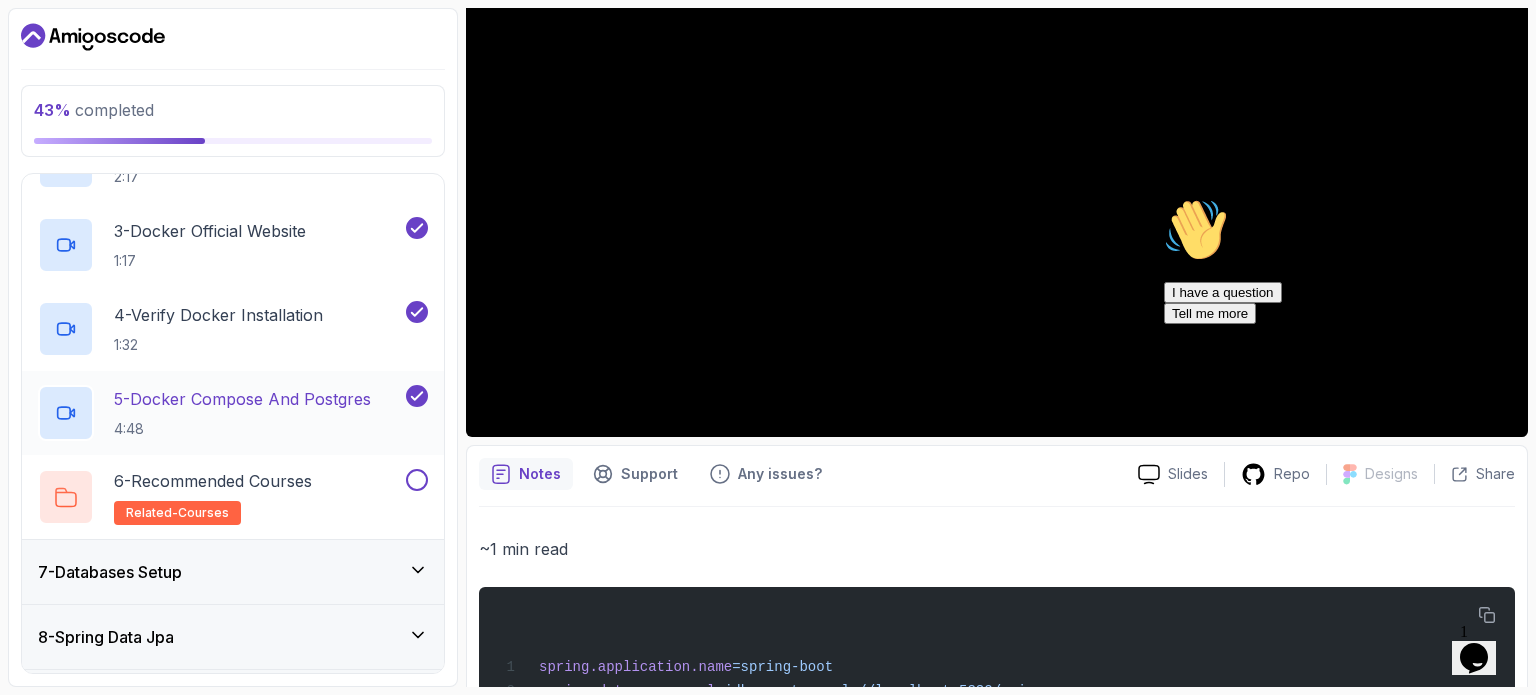 click on "5  -  Docker Compose And Postgres" at bounding box center (242, 399) 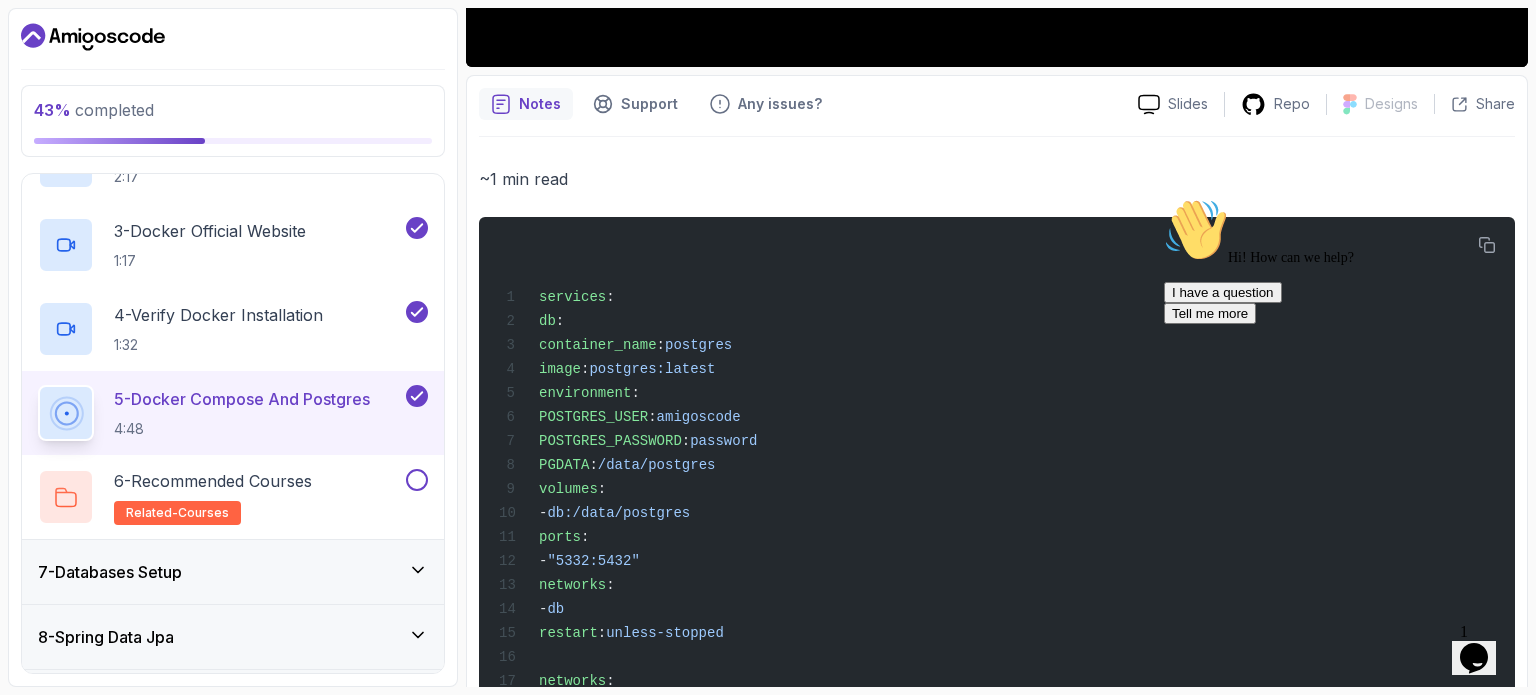 scroll, scrollTop: 890, scrollLeft: 0, axis: vertical 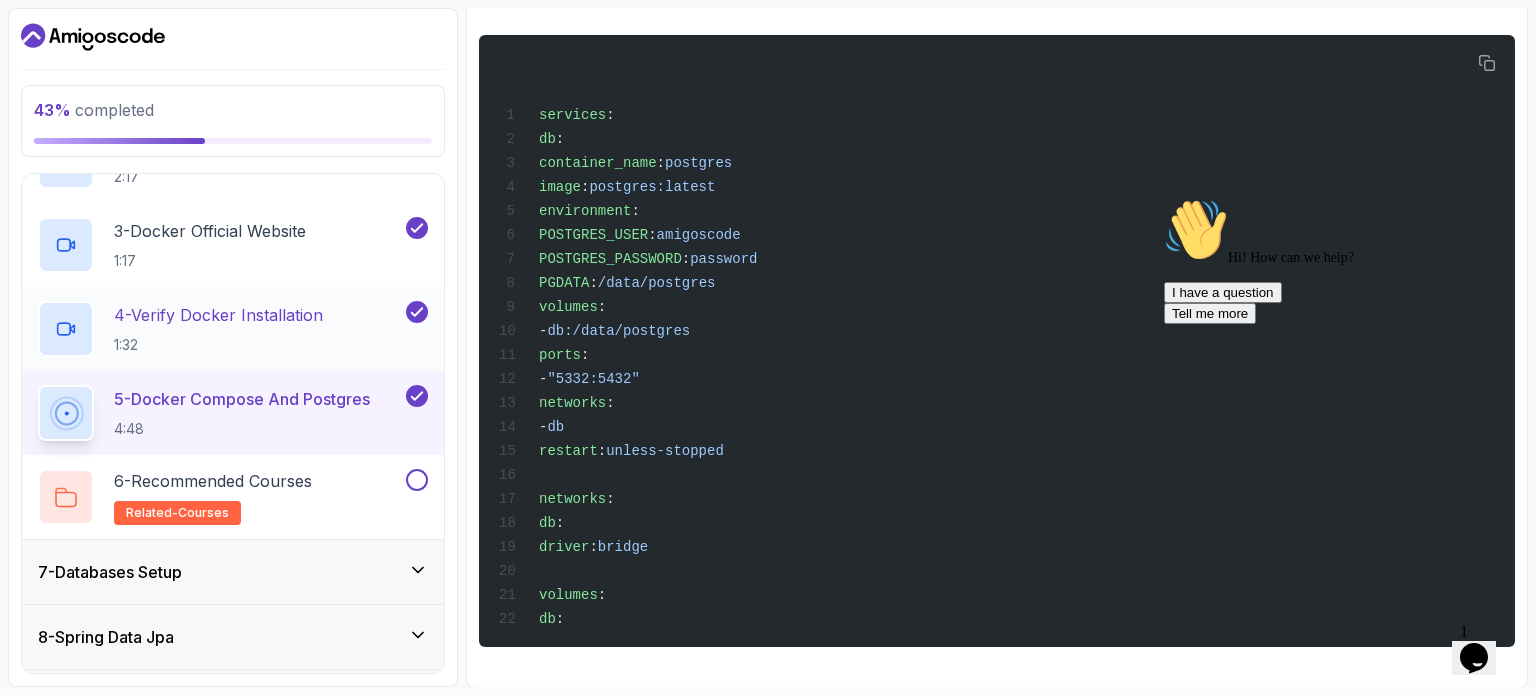 click on "4  -  Verify Docker Installation 1:32" at bounding box center (218, 329) 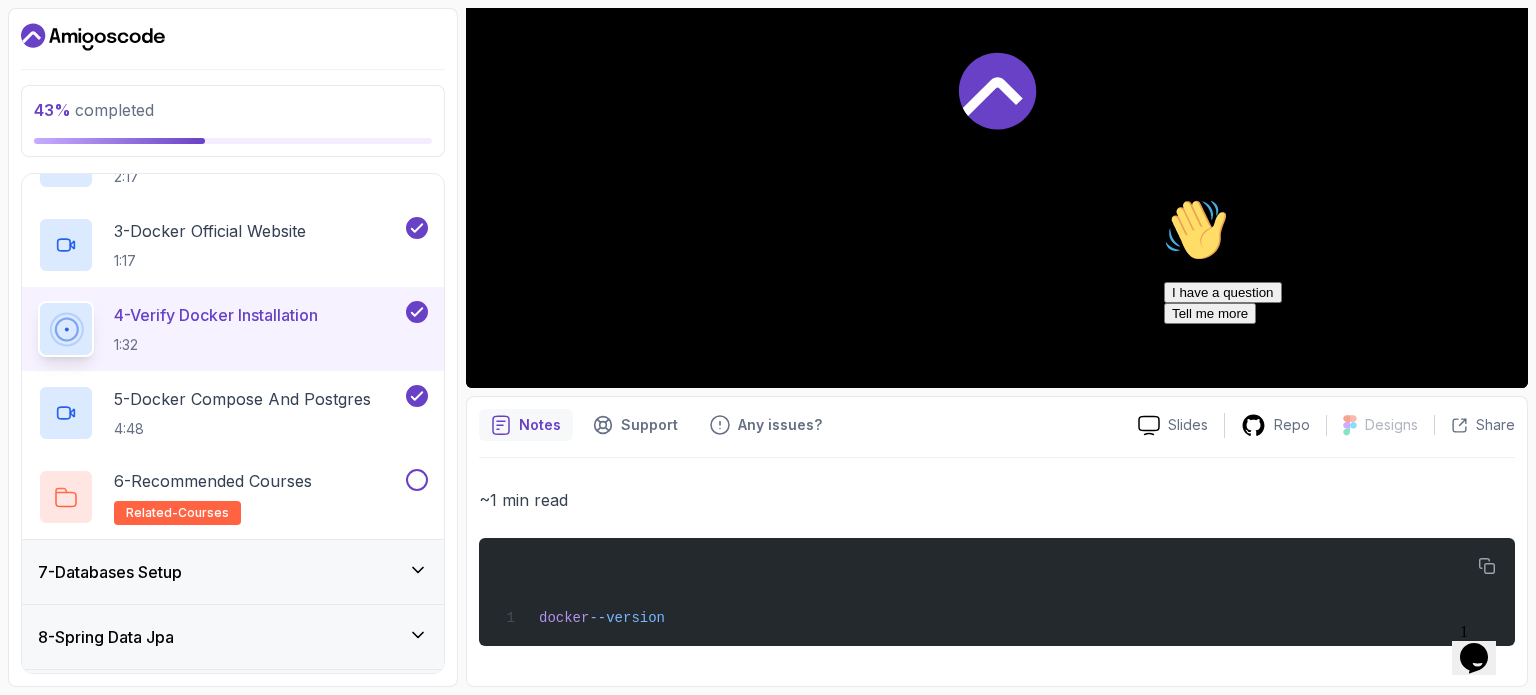 scroll, scrollTop: 386, scrollLeft: 0, axis: vertical 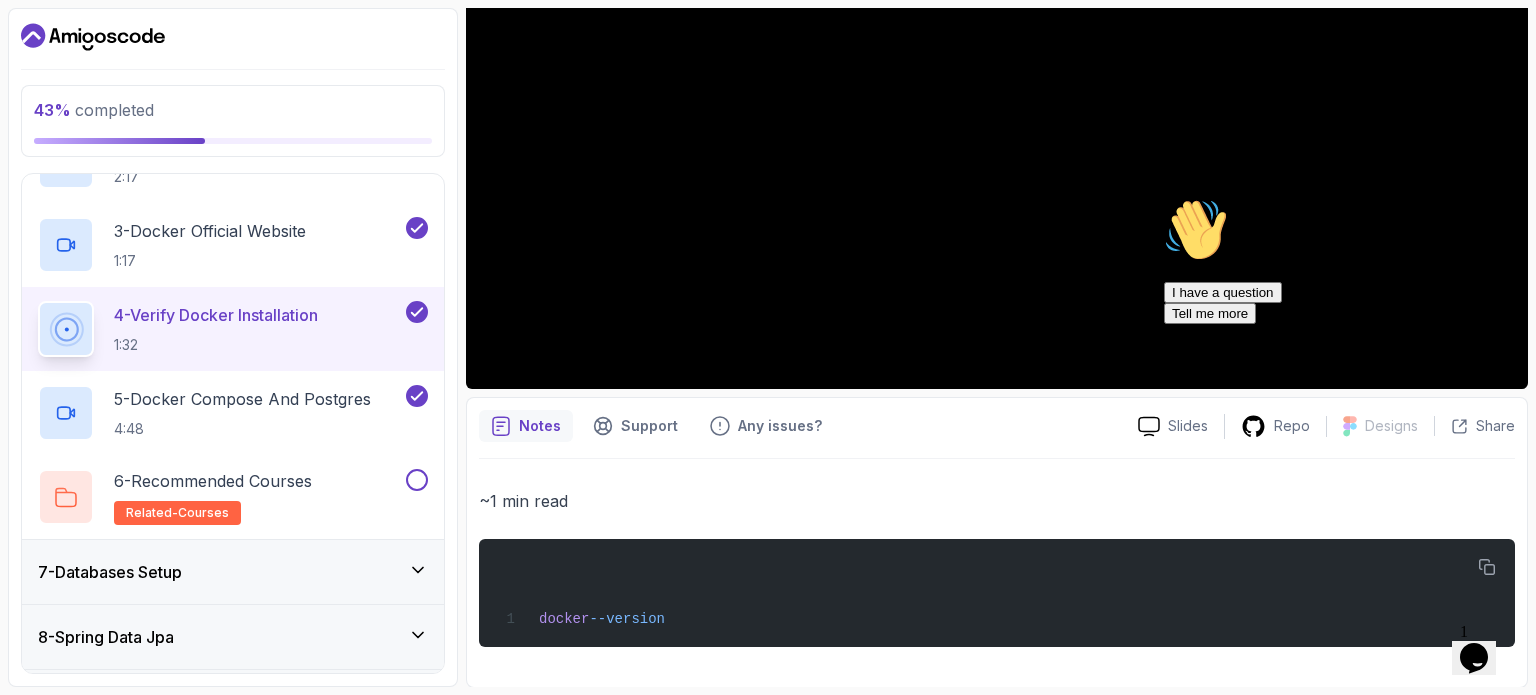 click on "7  -  Databases Setup" at bounding box center [233, 572] 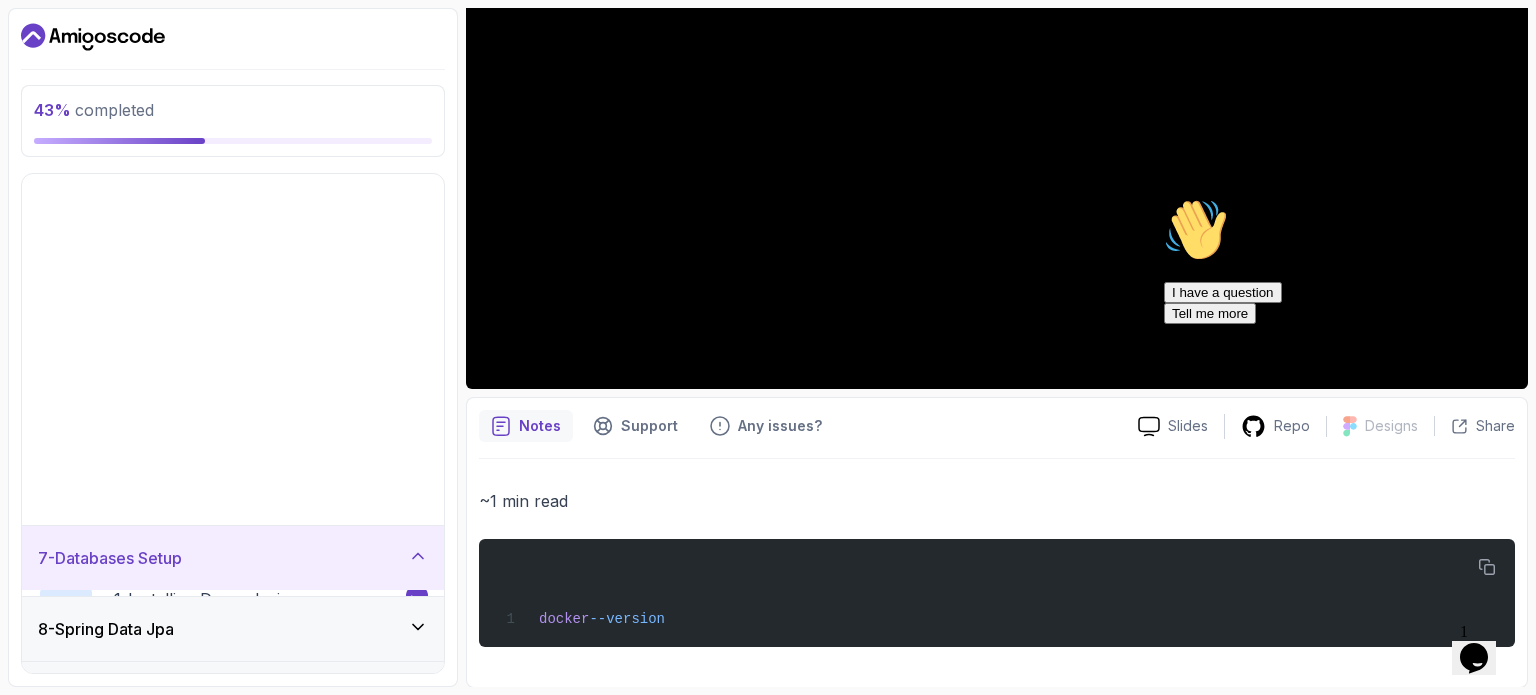 scroll, scrollTop: 276, scrollLeft: 0, axis: vertical 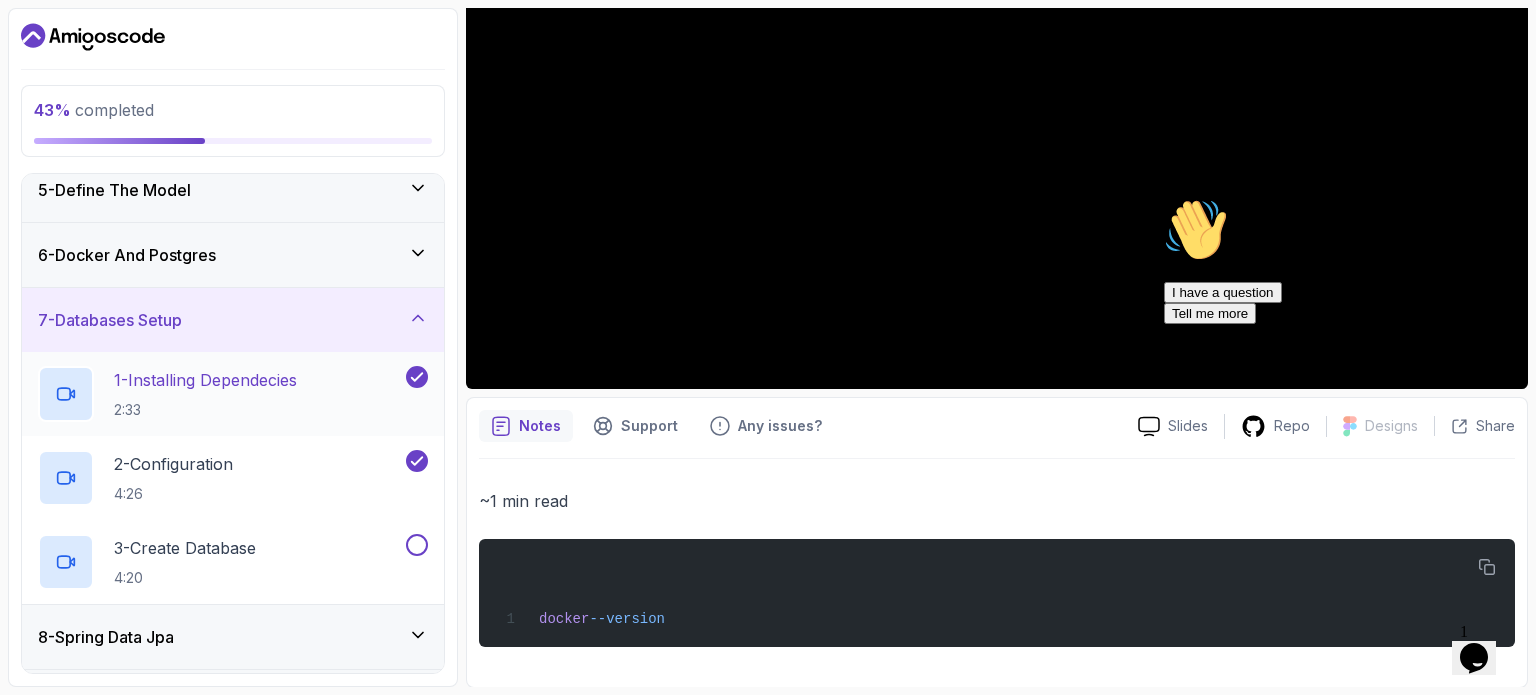 click on "1  -  Installing Dependecies" at bounding box center [205, 380] 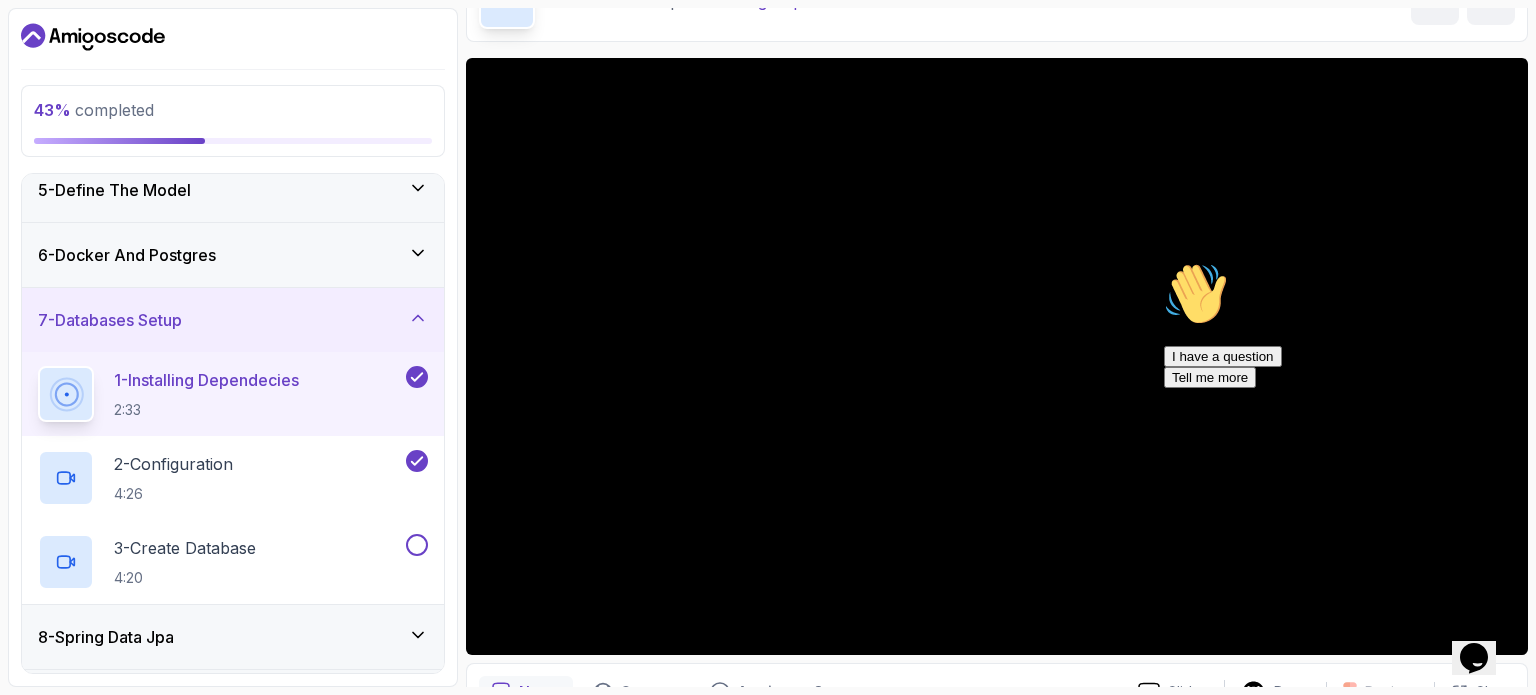 scroll, scrollTop: 0, scrollLeft: 0, axis: both 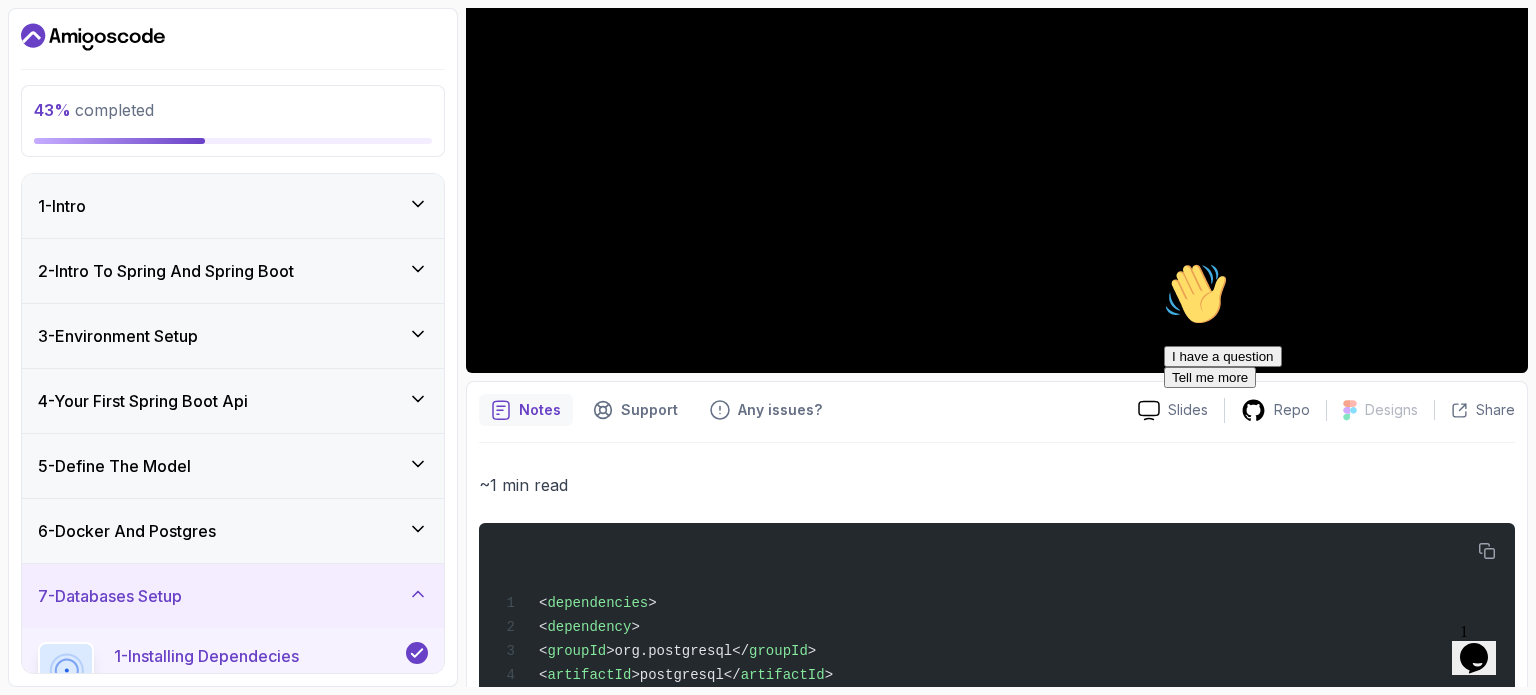 click at bounding box center (1164, 262) 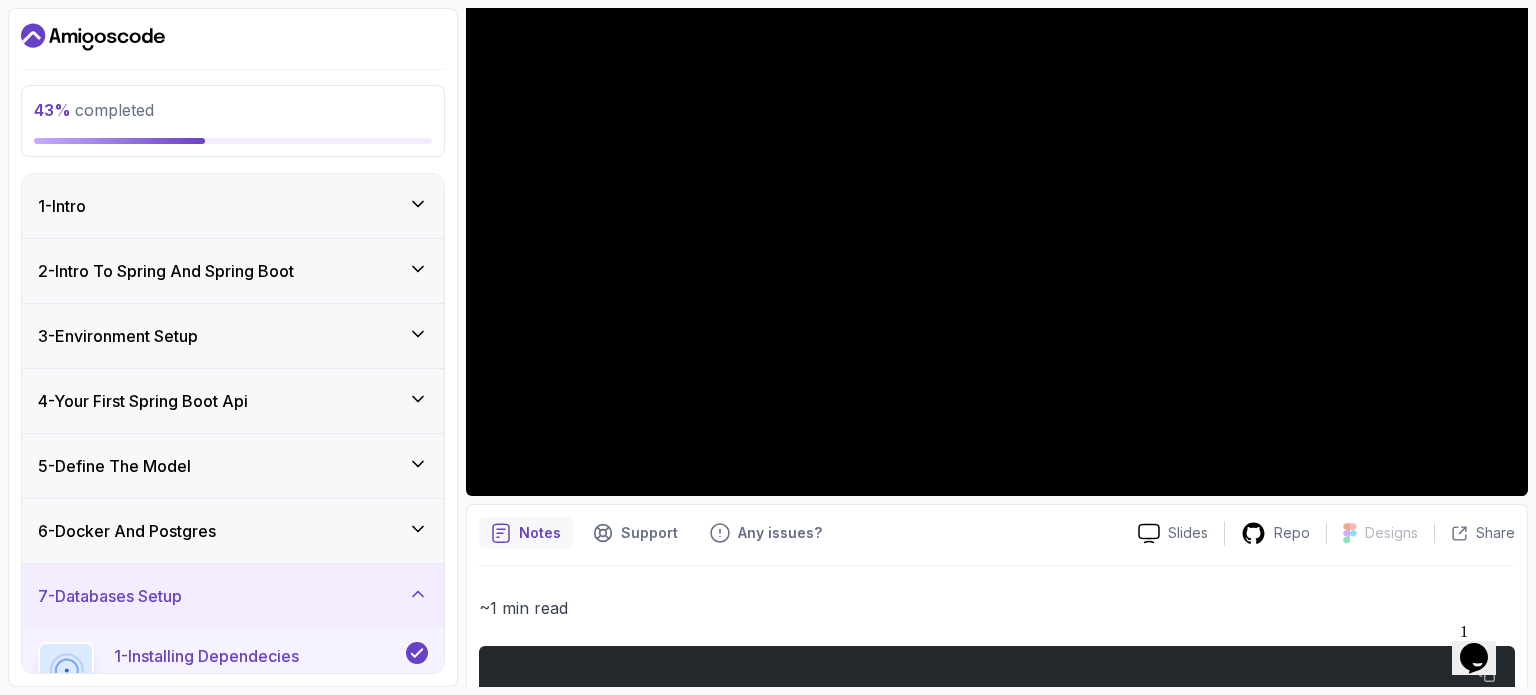 scroll, scrollTop: 102, scrollLeft: 0, axis: vertical 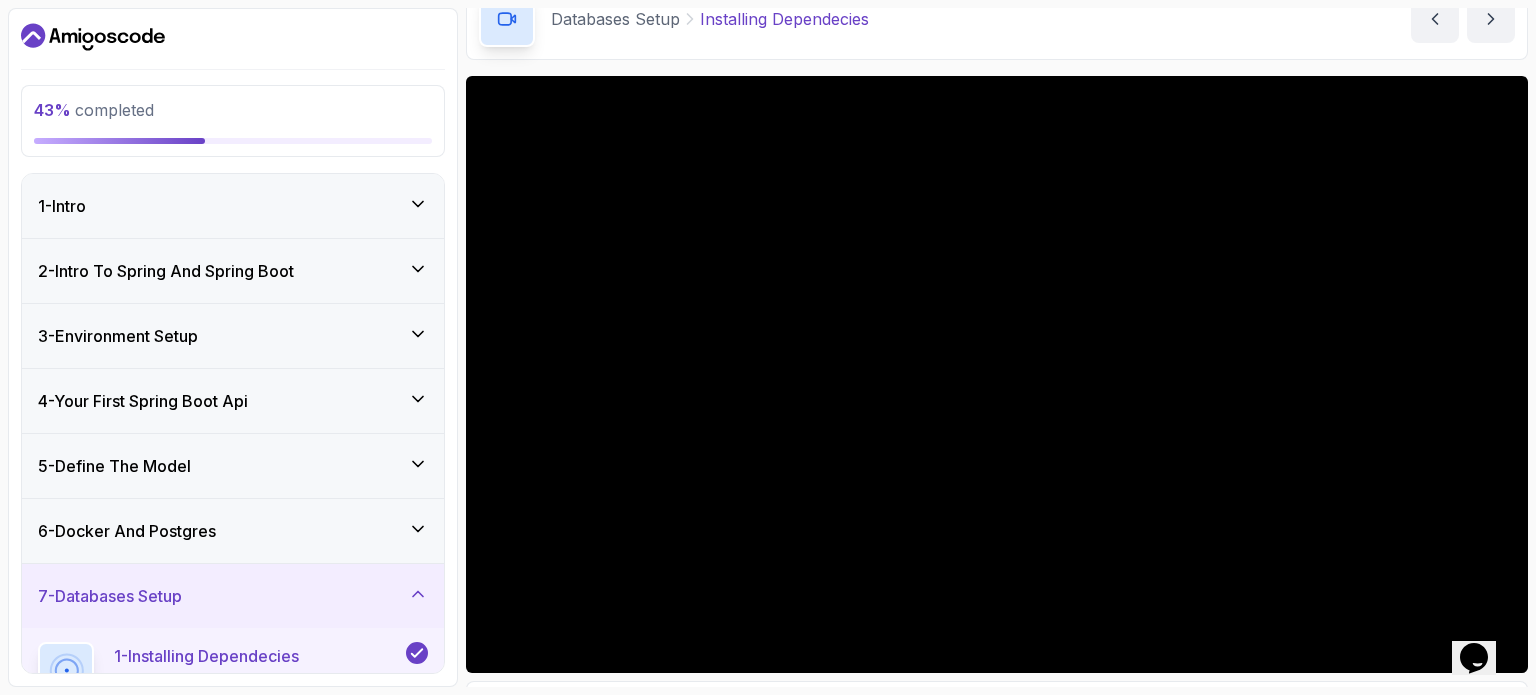 click on "Databases Setup Installing Dependecies Installing Dependecies by  nelson" at bounding box center (997, 19) 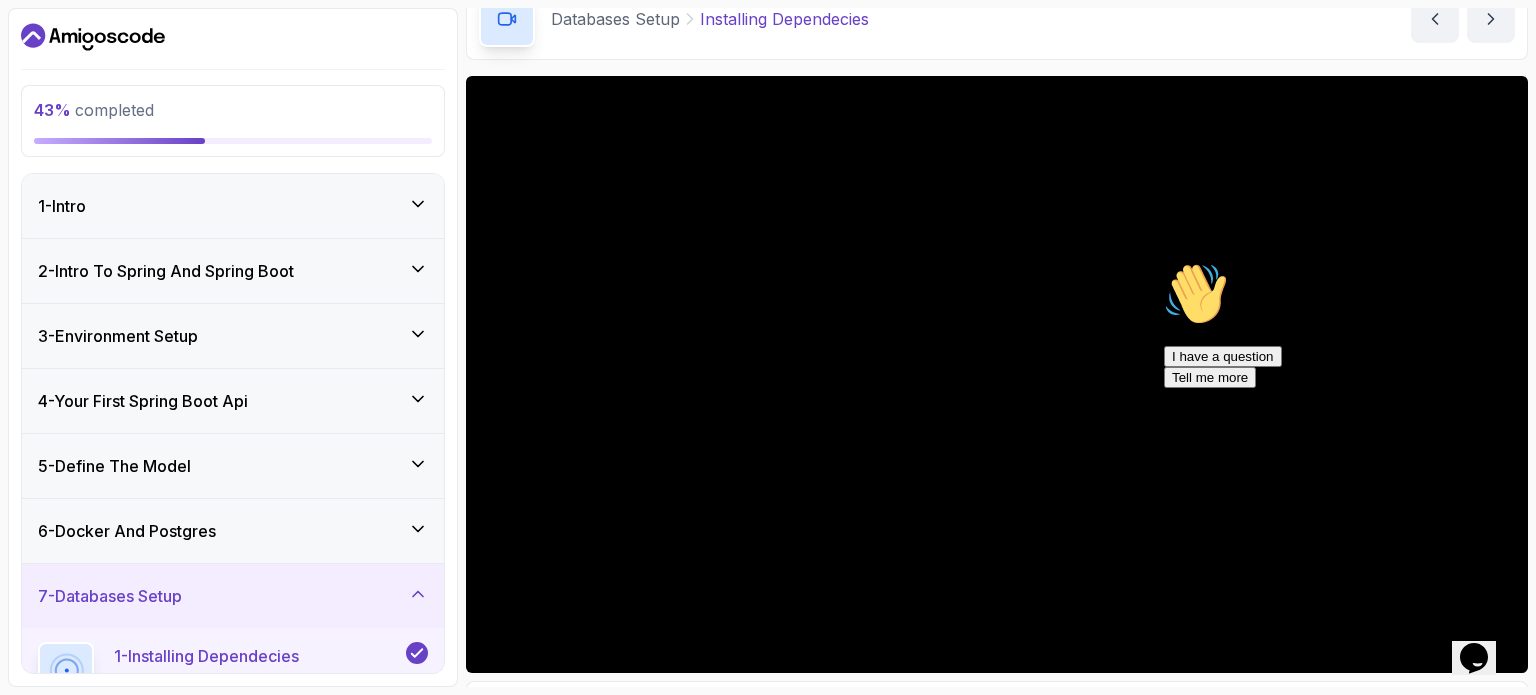 click on "Databases Setup Installing Dependecies Installing Dependecies by  nelson" at bounding box center [997, 19] 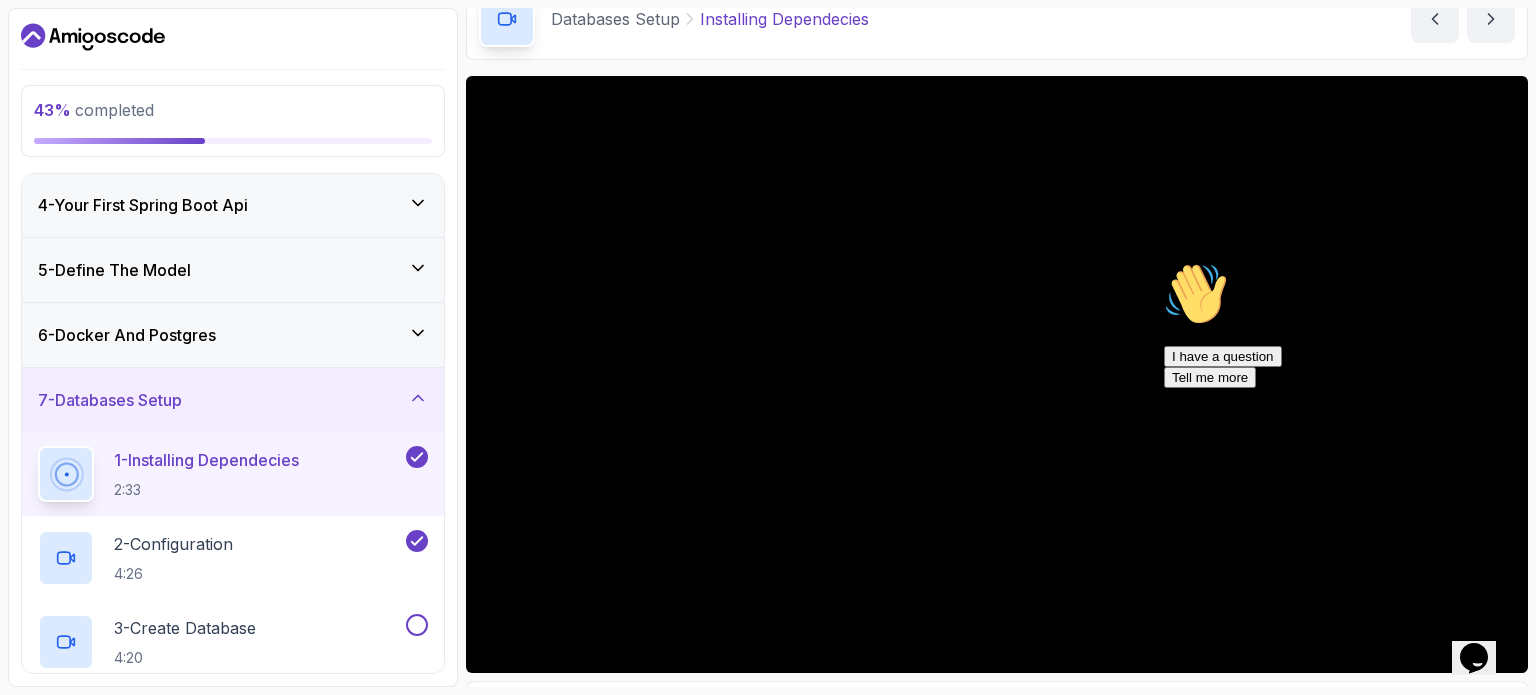scroll, scrollTop: 200, scrollLeft: 0, axis: vertical 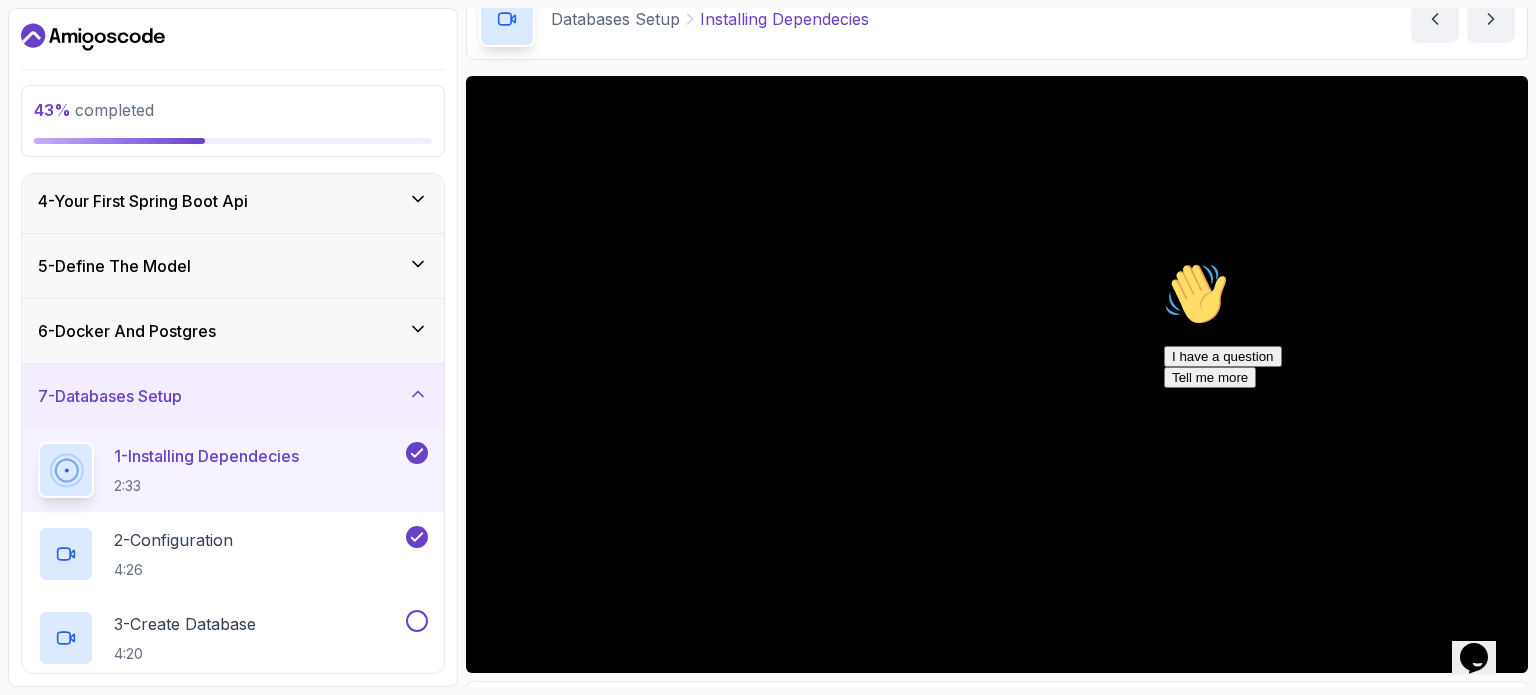 click on "43 % completed 1  -  Intro 2  -  Intro To Spring And Spring Boot 3  -  Environment Setup 4  -  Your First Spring Boot Api 5  -  Define The Model 6  -  Docker And Postgres 7  -  Databases Setup 1  -  Installing Dependecies 2:33 2  -  Configuration 4:26 3  -  Create Database 4:20 8  -  Spring Data Jpa 9  -  Crud 10  -  Exercises 11  -  Artificial Intelligence 12  -  Outro My Courses Spring Boot for Beginners 0  Points 1 CHAN KAI CHENG Student 7 - Databases Setup  43 % completed Databases Setup Installing Dependecies Installing Dependecies by  nelson Slides Repo Designs Design not available Share Notes Support Any issues? Slides Repo Designs Design not available Share ~1 min read < dependencies >
< dependency >
< groupId >org.postgresql</ groupId >
< artifactId >postgresql</ artifactId >
</ dependency >
< dependency >
< groupId >org.springframework.boot</ groupId >
< artifactId >spring-boot-starter-data-jpa</ artifactId >
</ dependency >
</ >" at bounding box center (768, 347) 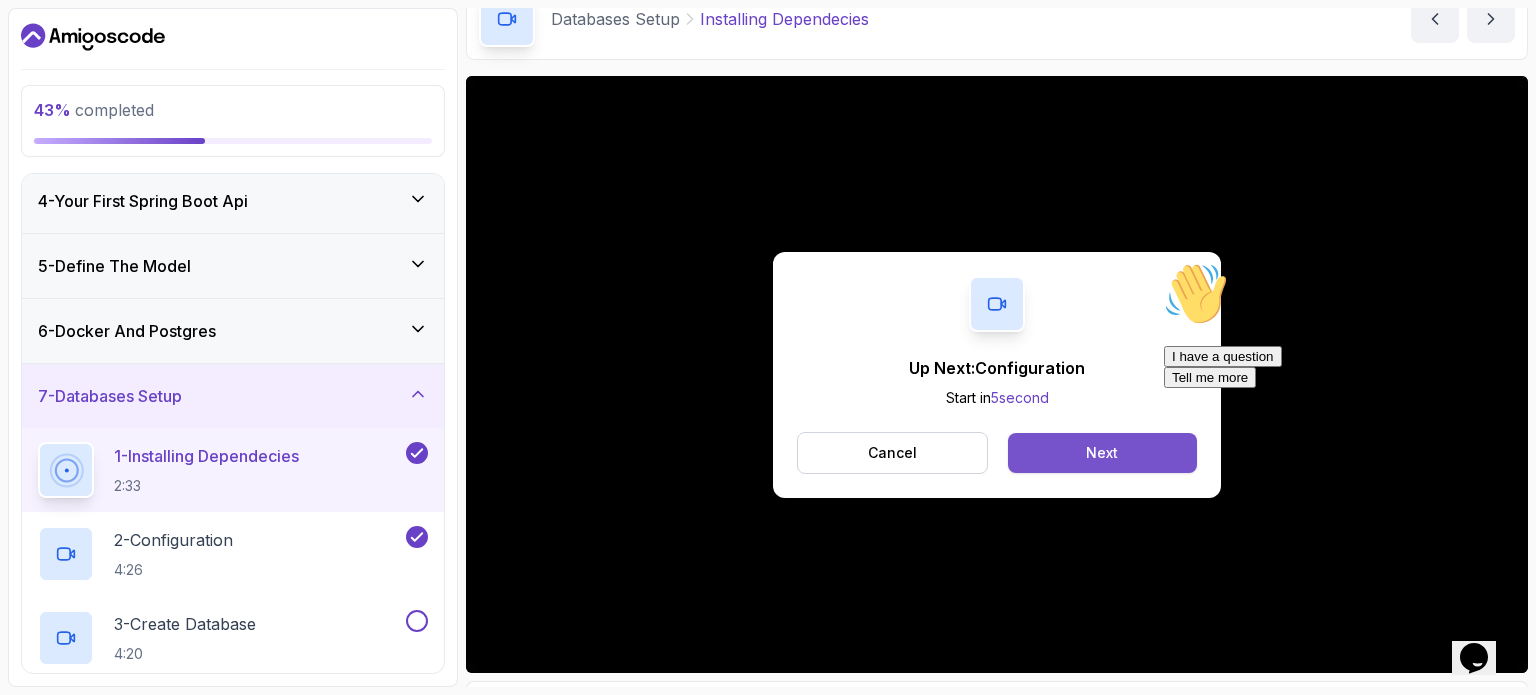 click on "Next" at bounding box center [1102, 453] 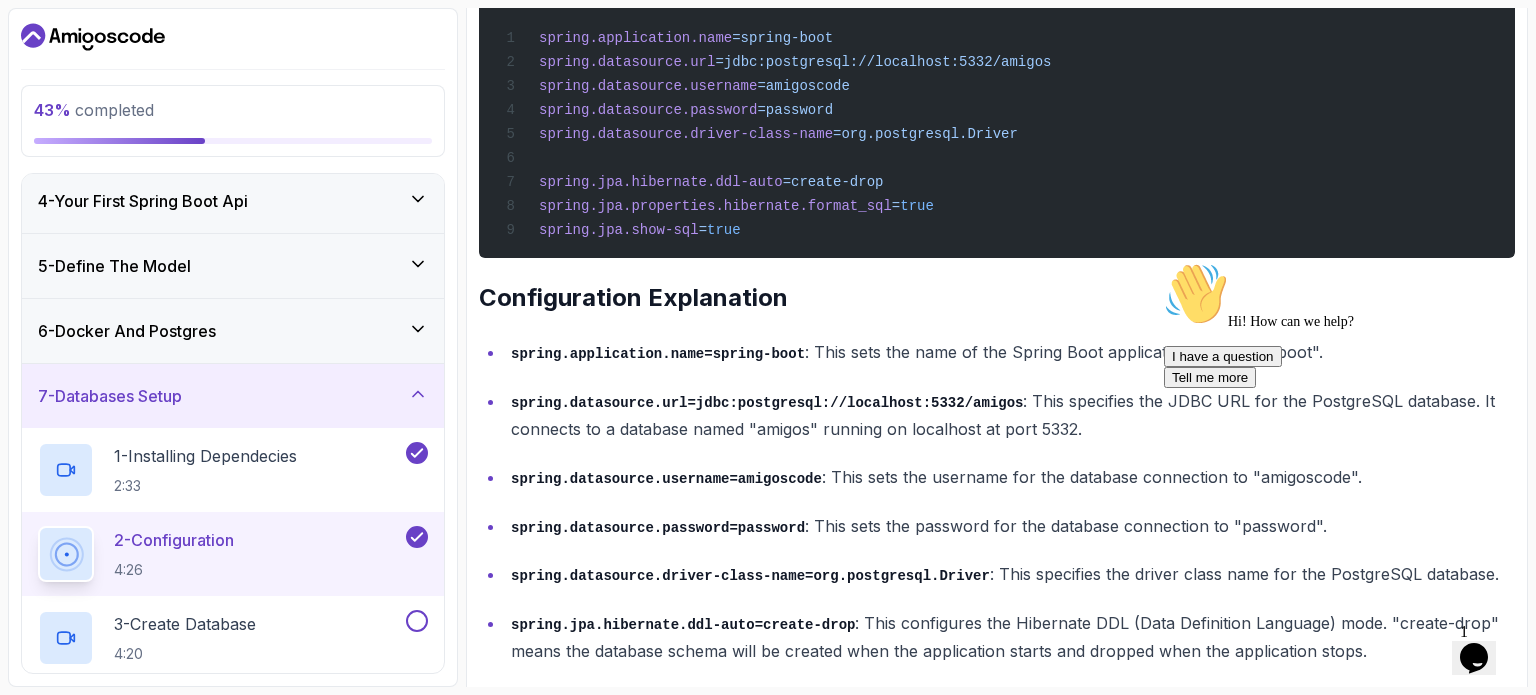 scroll, scrollTop: 1002, scrollLeft: 0, axis: vertical 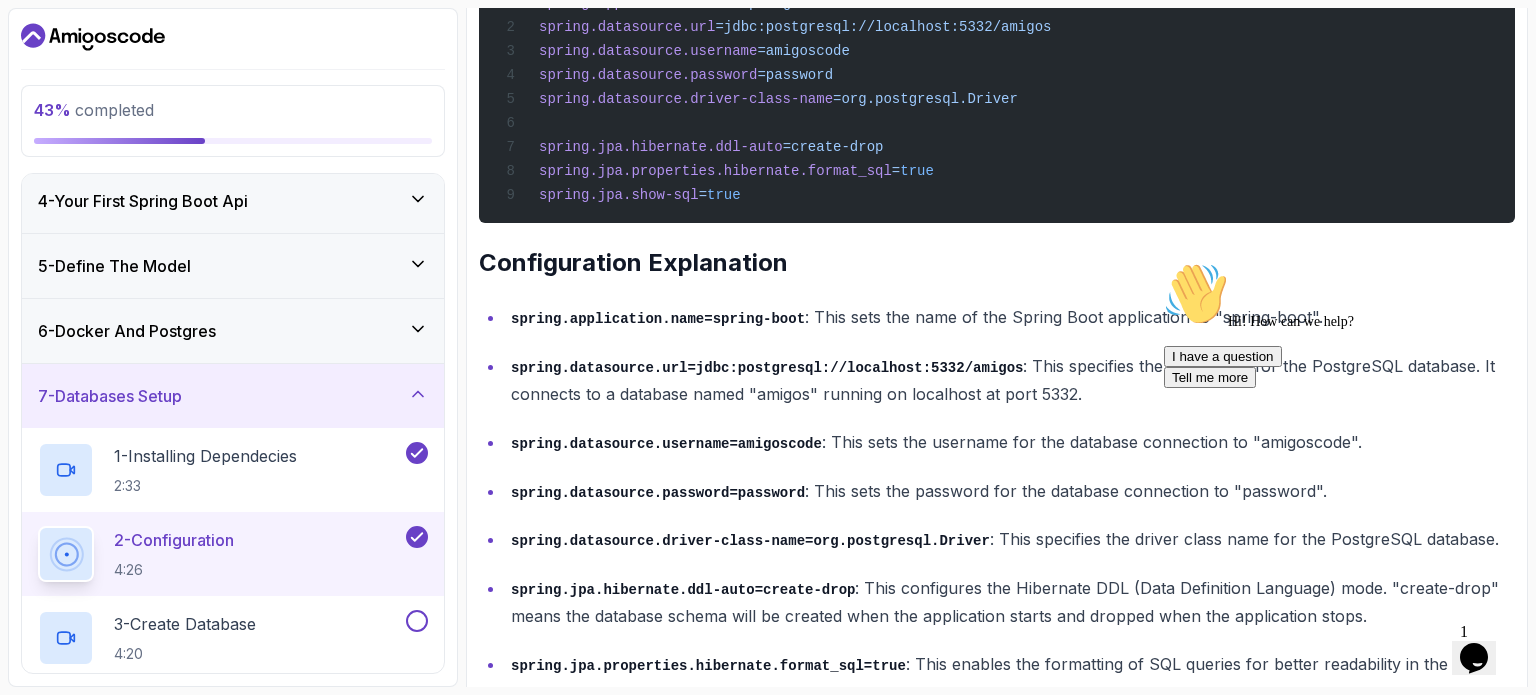 click at bounding box center [1164, 262] 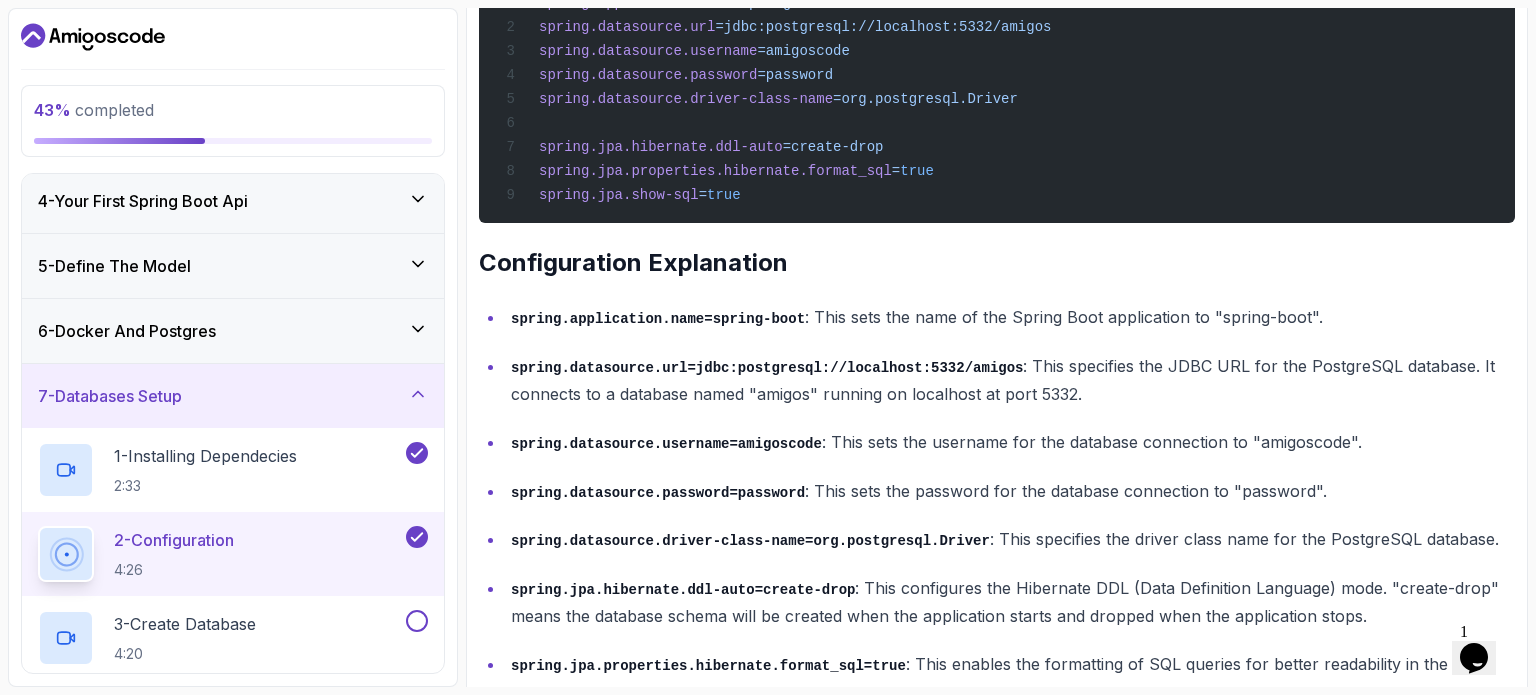 click on "spring.datasource.url=jdbc:postgresql://localhost:5332/amigos : This specifies the JDBC URL for the PostgreSQL database. It connects to a database named "amigos" running on localhost at port 5332." at bounding box center [1013, 380] 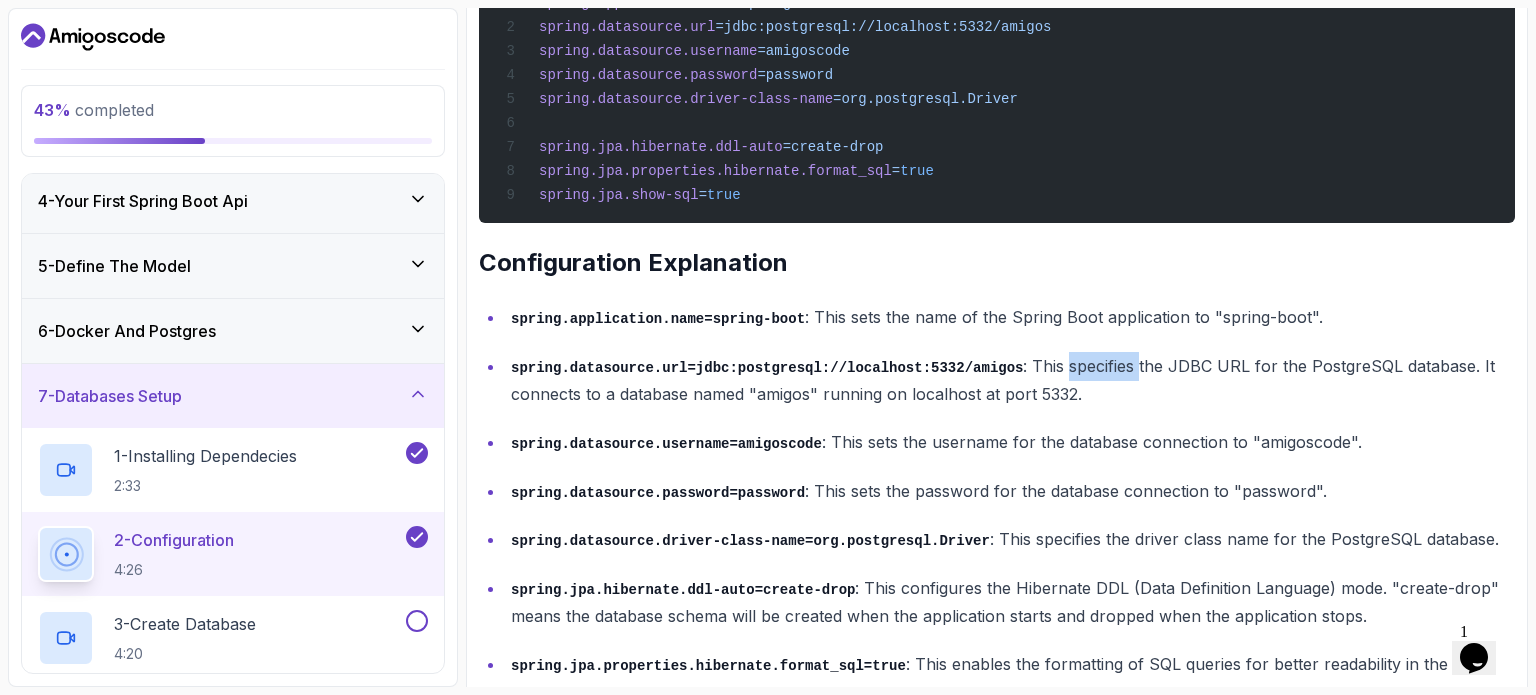 click on "spring.datasource.url=jdbc:postgresql://localhost:5332/amigos : This specifies the JDBC URL for the PostgreSQL database. It connects to a database named "amigos" running on localhost at port 5332." at bounding box center [1013, 380] 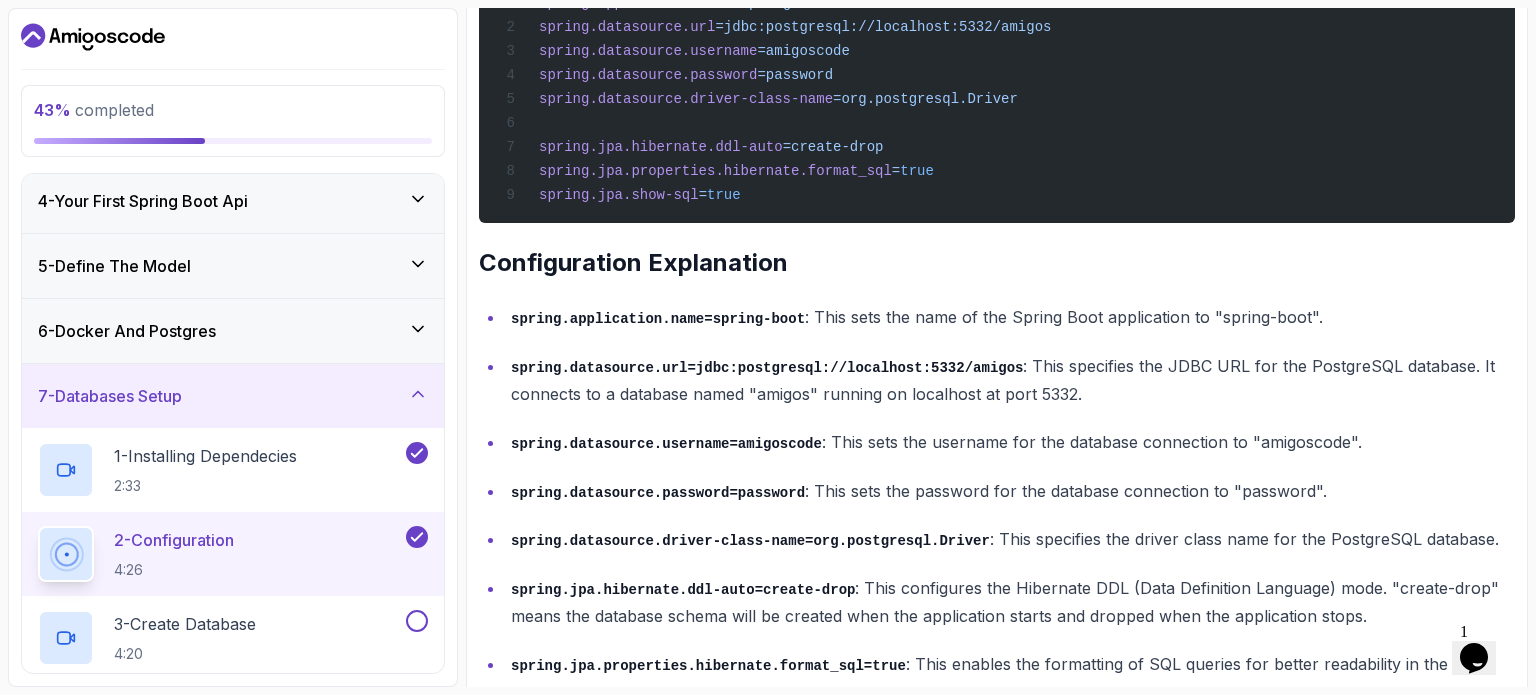 click on "spring.datasource.password=password : This sets the password for the database connection to "password"." at bounding box center (1013, 491) 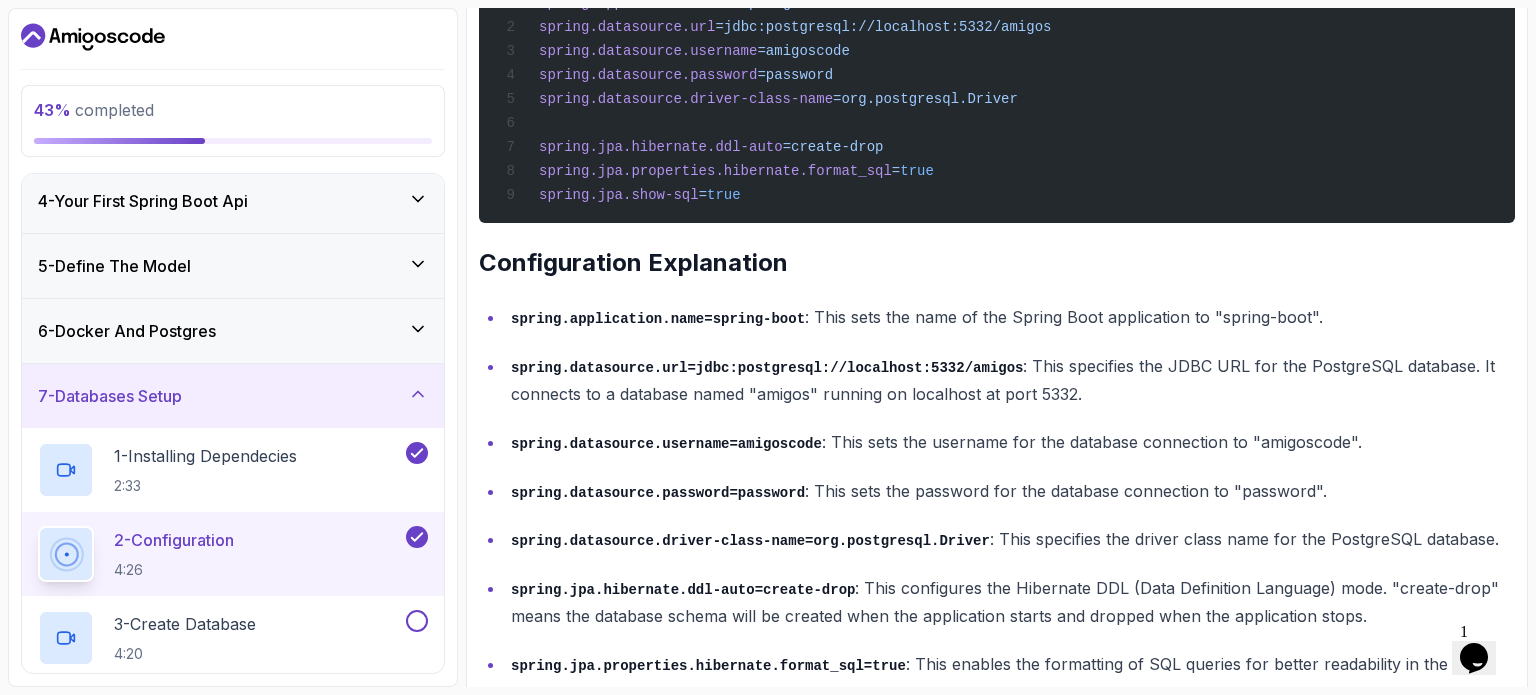 scroll, scrollTop: 1098, scrollLeft: 0, axis: vertical 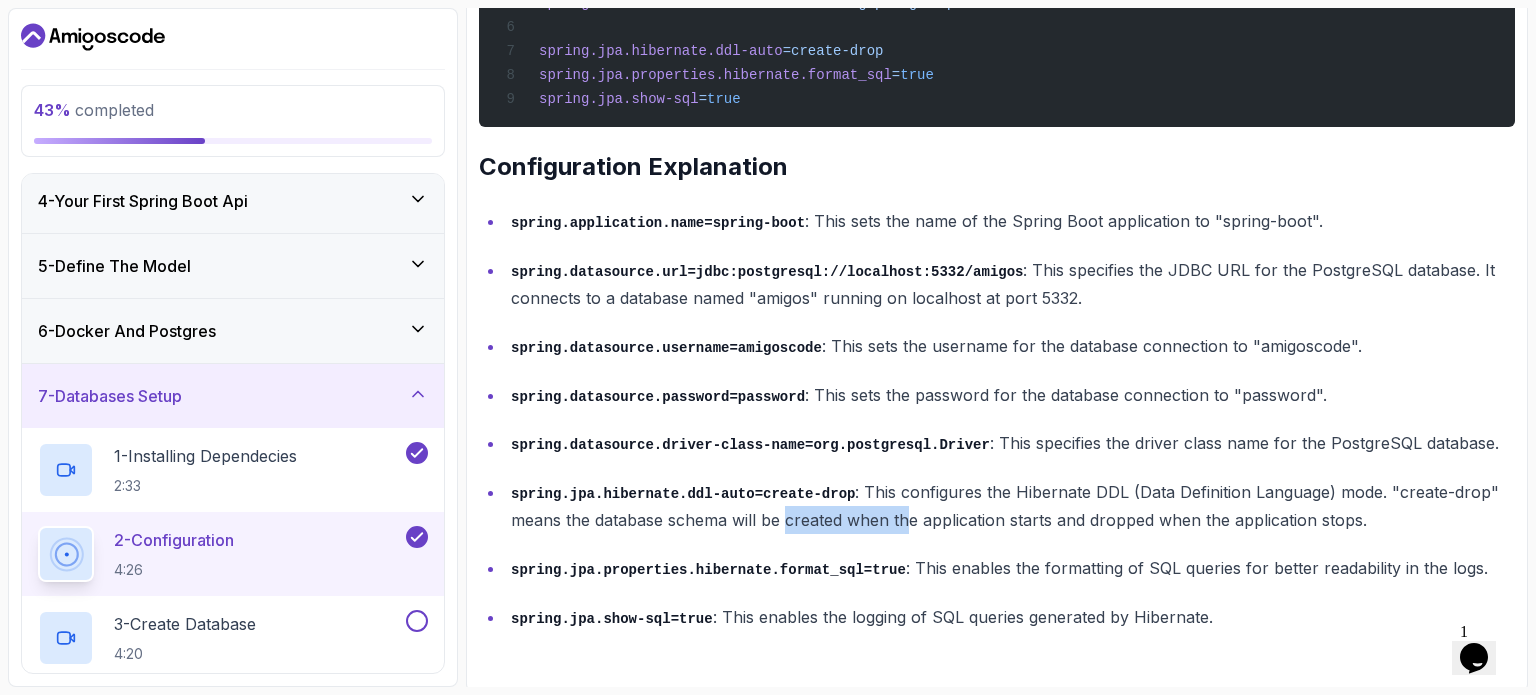 drag, startPoint x: 784, startPoint y: 519, endPoint x: 909, endPoint y: 516, distance: 125.035995 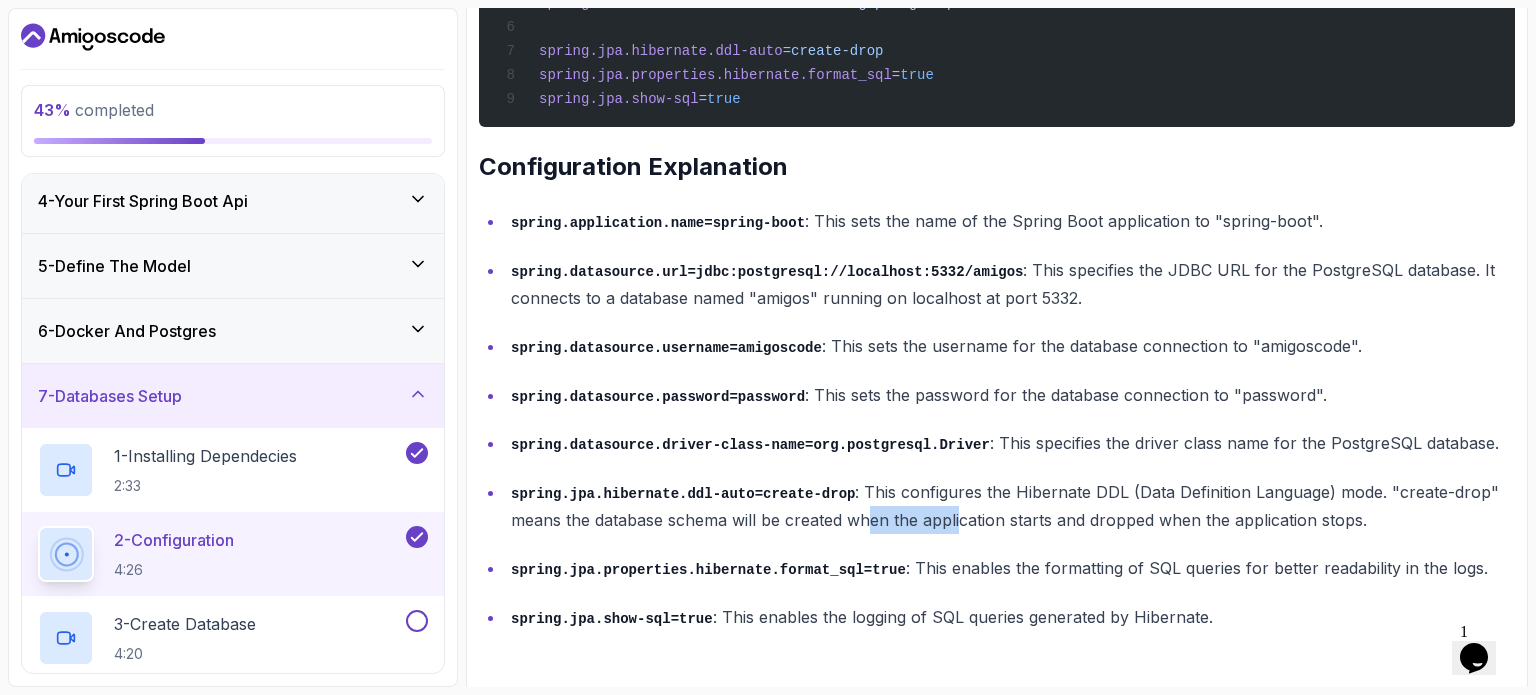 drag, startPoint x: 868, startPoint y: 519, endPoint x: 958, endPoint y: 520, distance: 90.005554 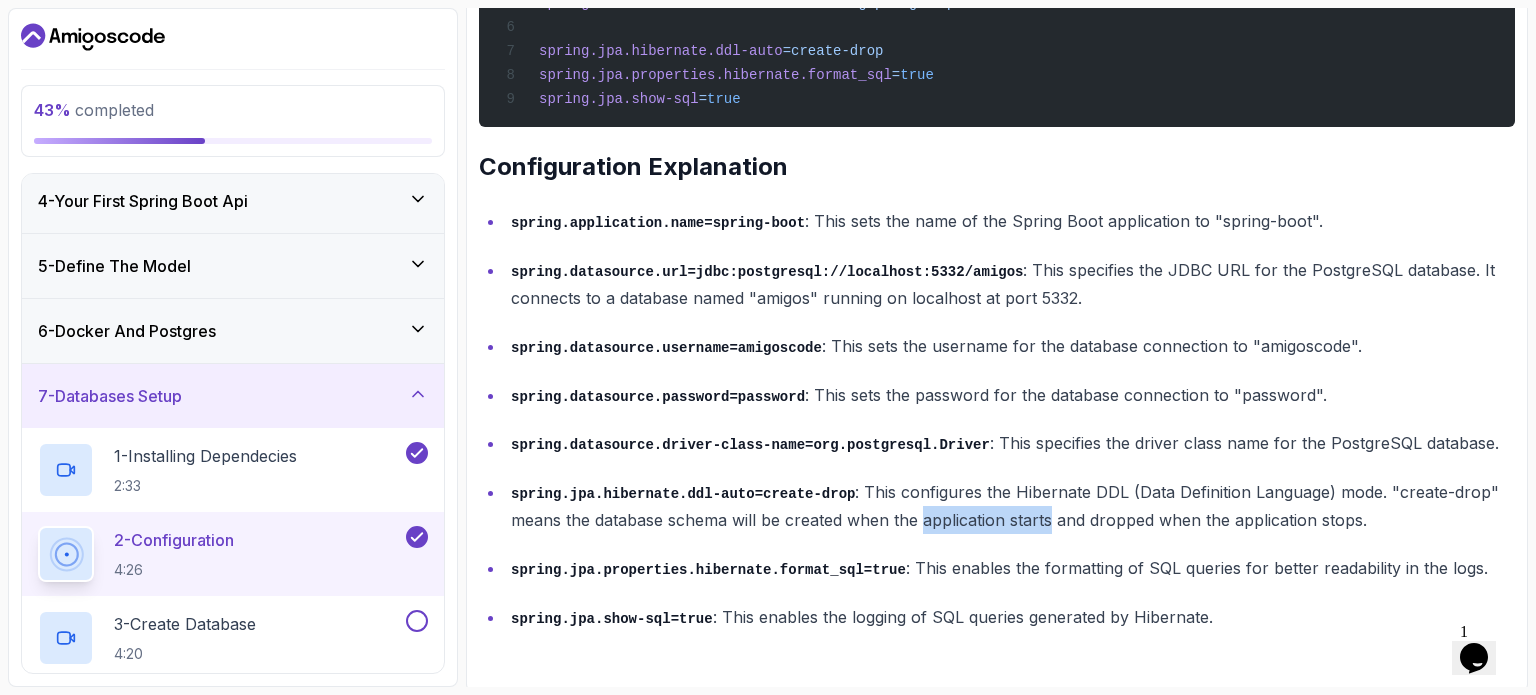 drag, startPoint x: 958, startPoint y: 520, endPoint x: 1019, endPoint y: 519, distance: 61.008198 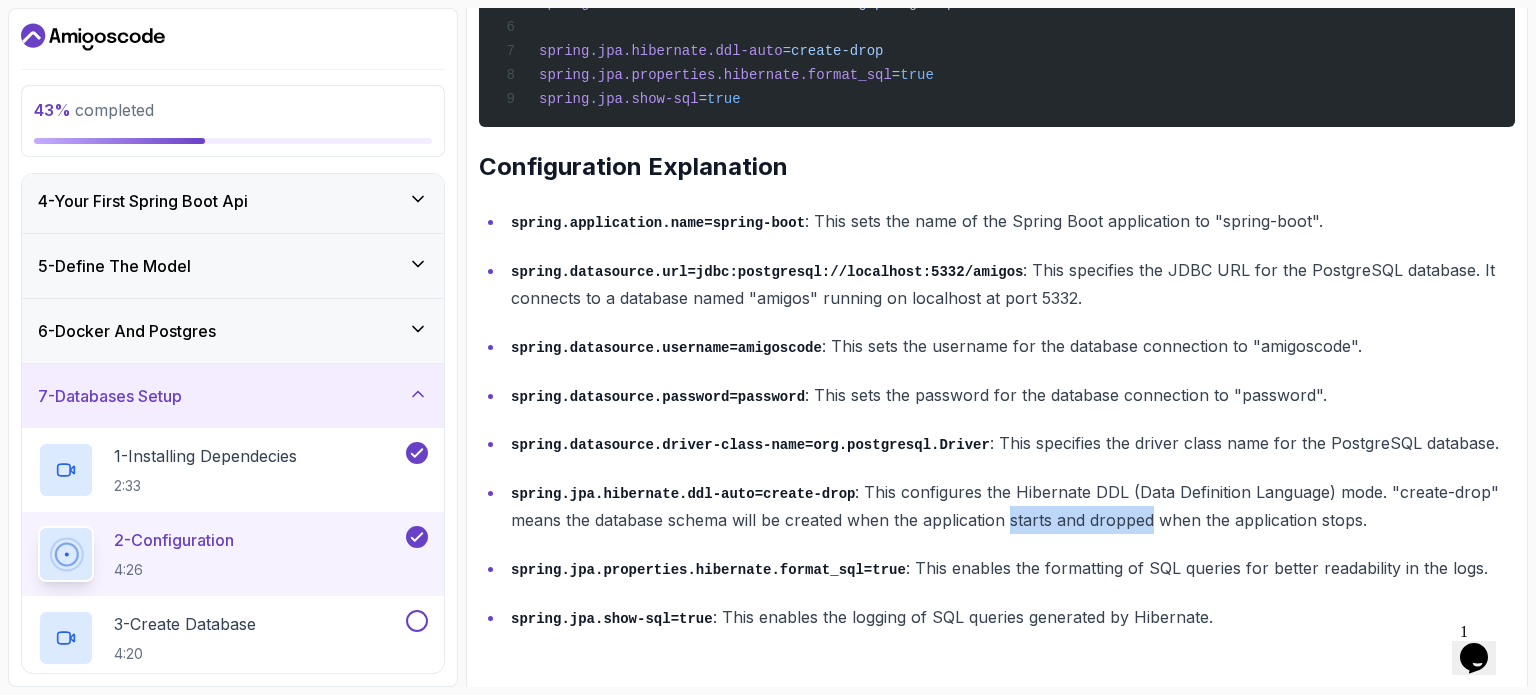 drag, startPoint x: 1019, startPoint y: 519, endPoint x: 1097, endPoint y: 519, distance: 78 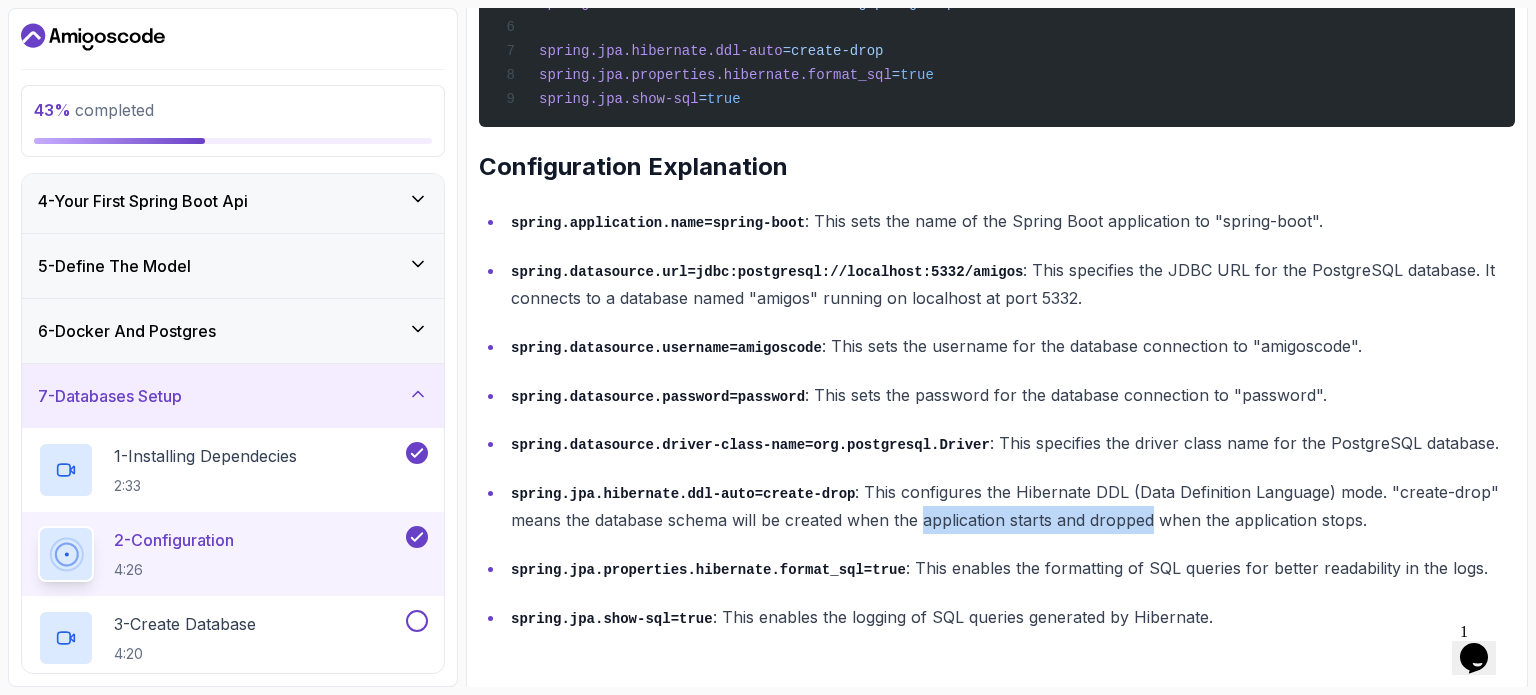 drag, startPoint x: 1097, startPoint y: 519, endPoint x: 995, endPoint y: 522, distance: 102.044106 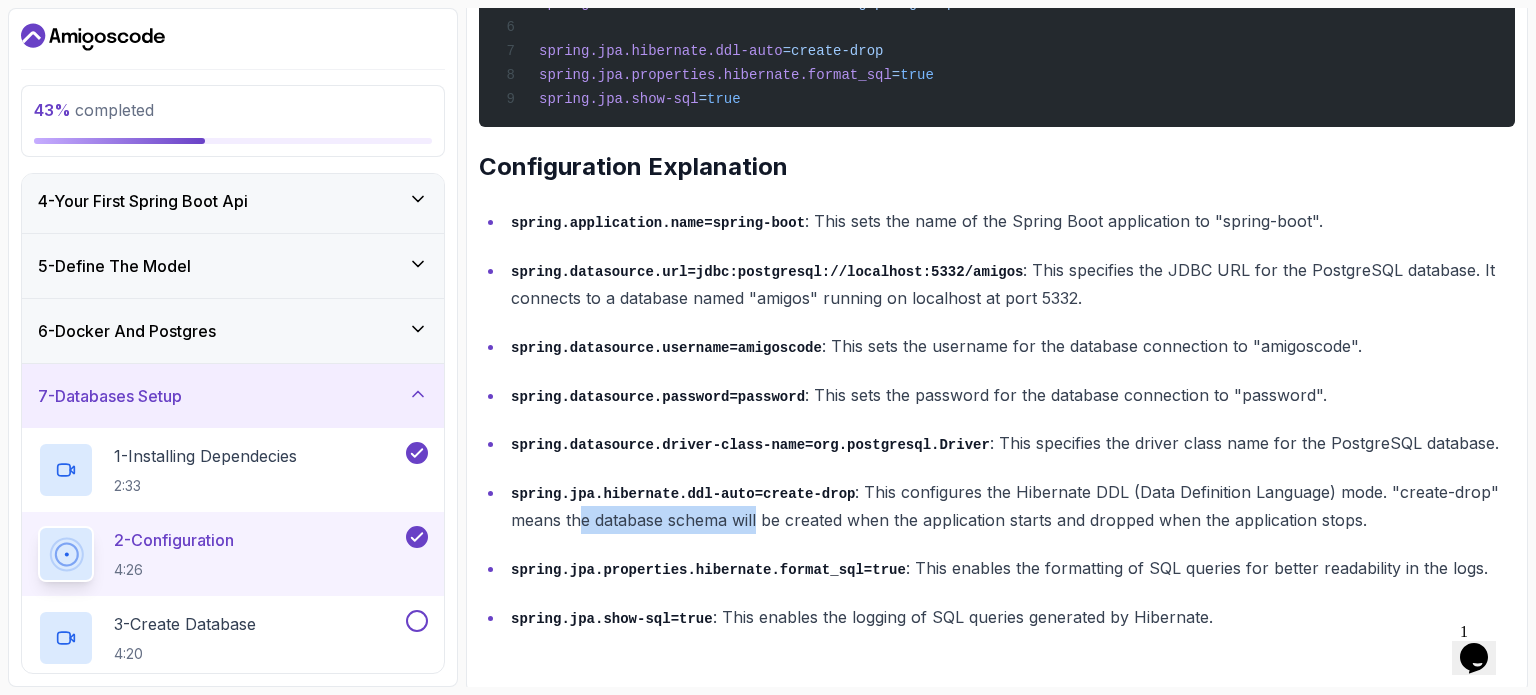 drag, startPoint x: 578, startPoint y: 518, endPoint x: 755, endPoint y: 515, distance: 177.02542 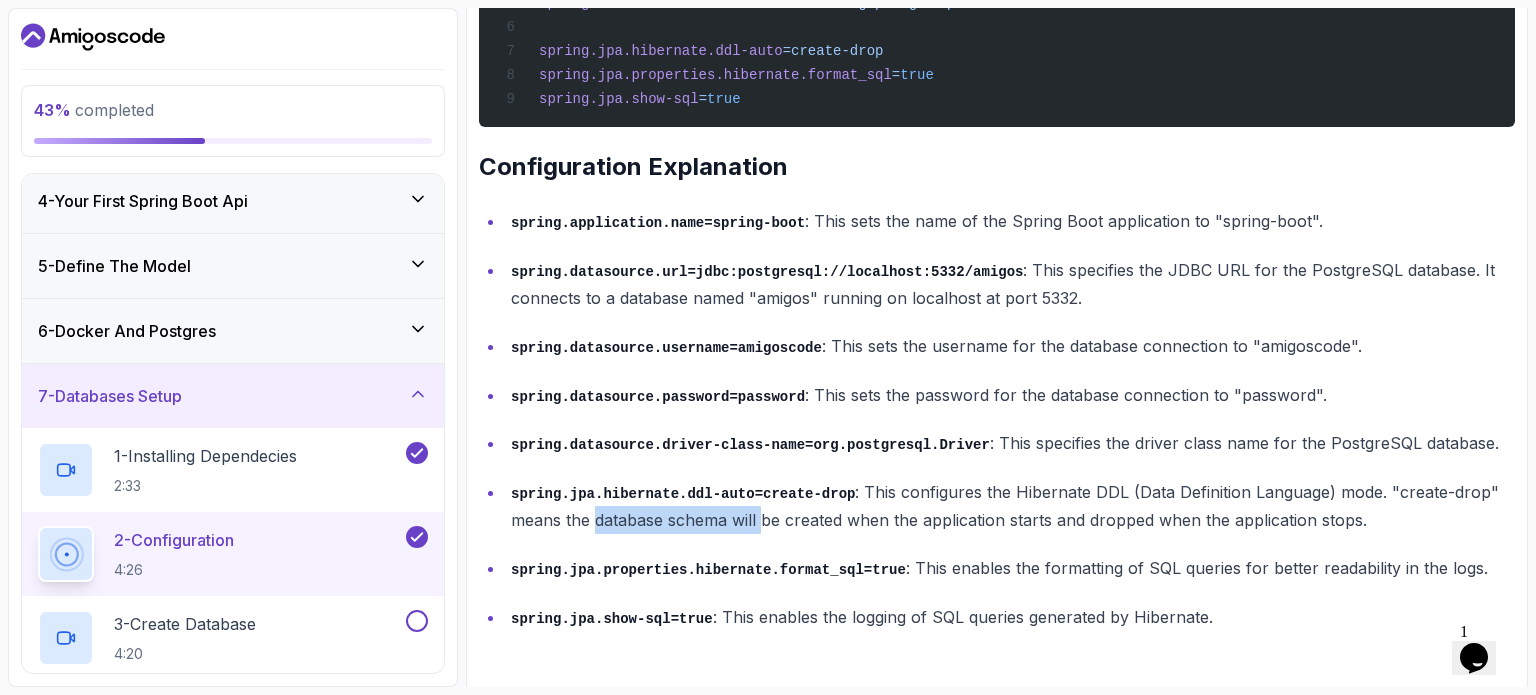 drag, startPoint x: 755, startPoint y: 515, endPoint x: 650, endPoint y: 516, distance: 105.00476 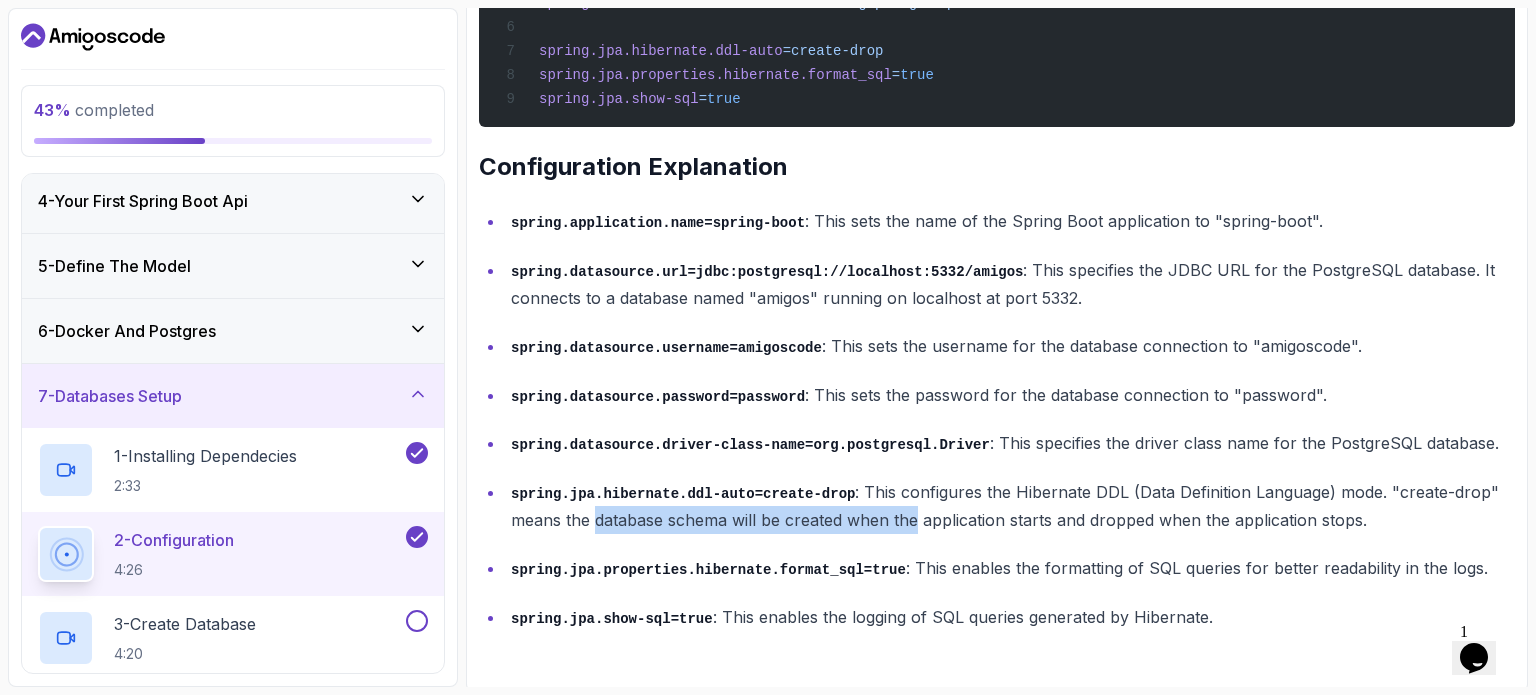 drag, startPoint x: 650, startPoint y: 516, endPoint x: 904, endPoint y: 520, distance: 254.0315 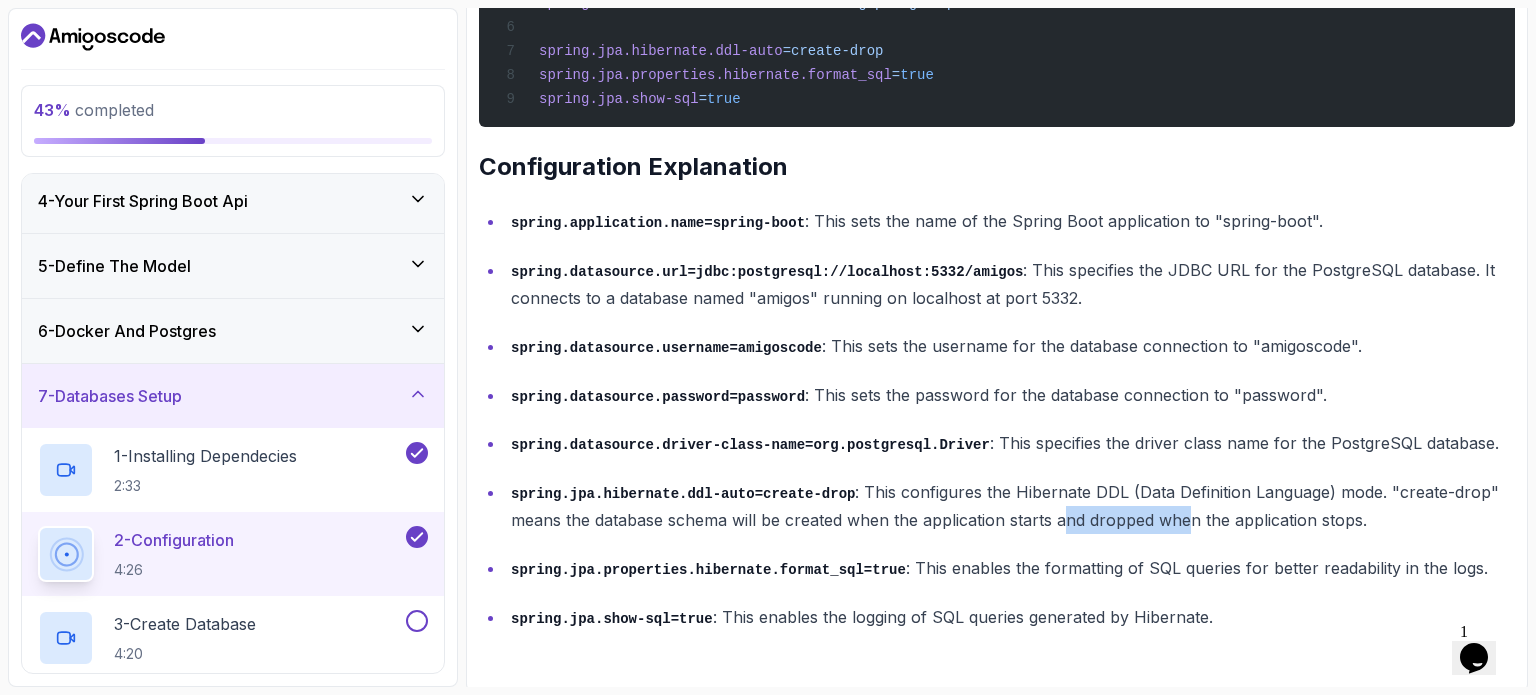 drag, startPoint x: 1123, startPoint y: 513, endPoint x: 1187, endPoint y: 518, distance: 64.195015 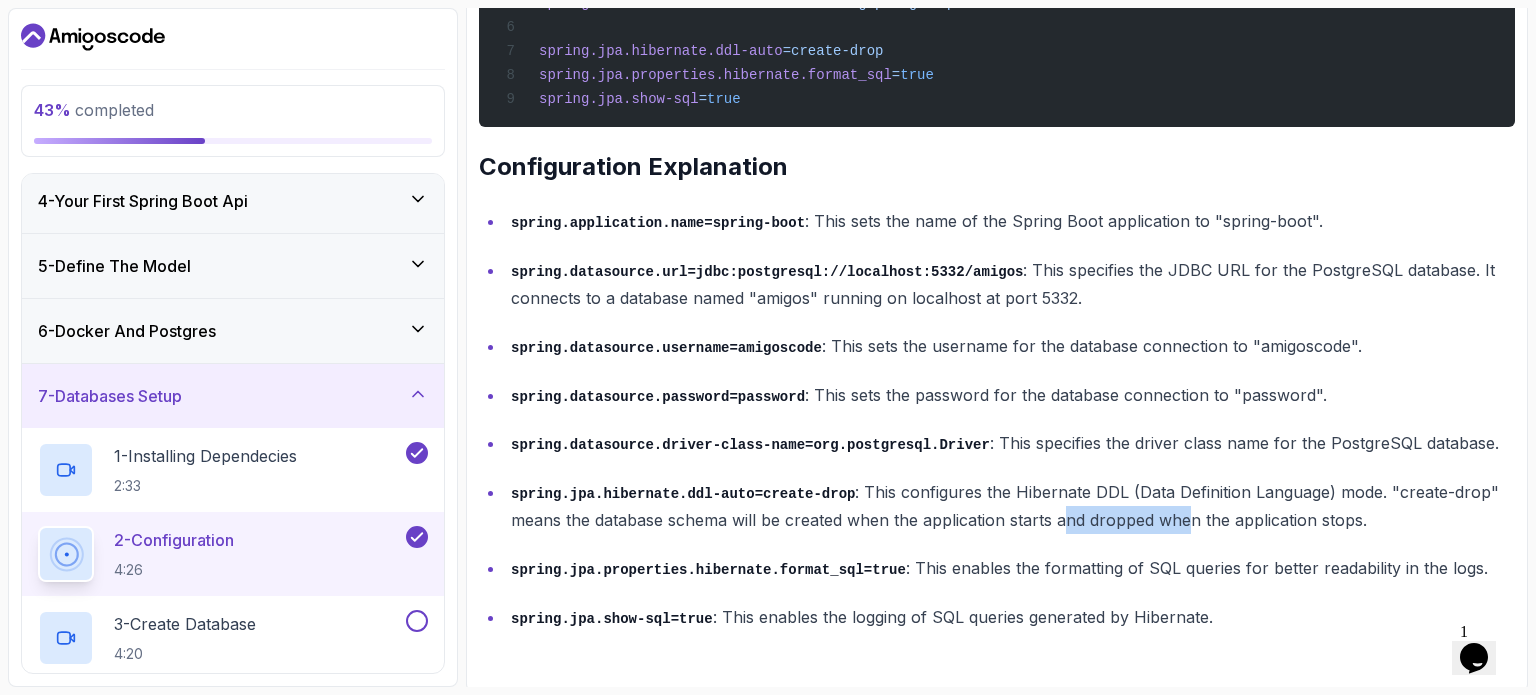 click on "spring.jpa.hibernate.ddl-auto=create-drop : This configures the Hibernate DDL (Data Definition Language) mode. "create-drop" means the database schema will be created when the application starts and dropped when the application stops." at bounding box center [1013, 506] 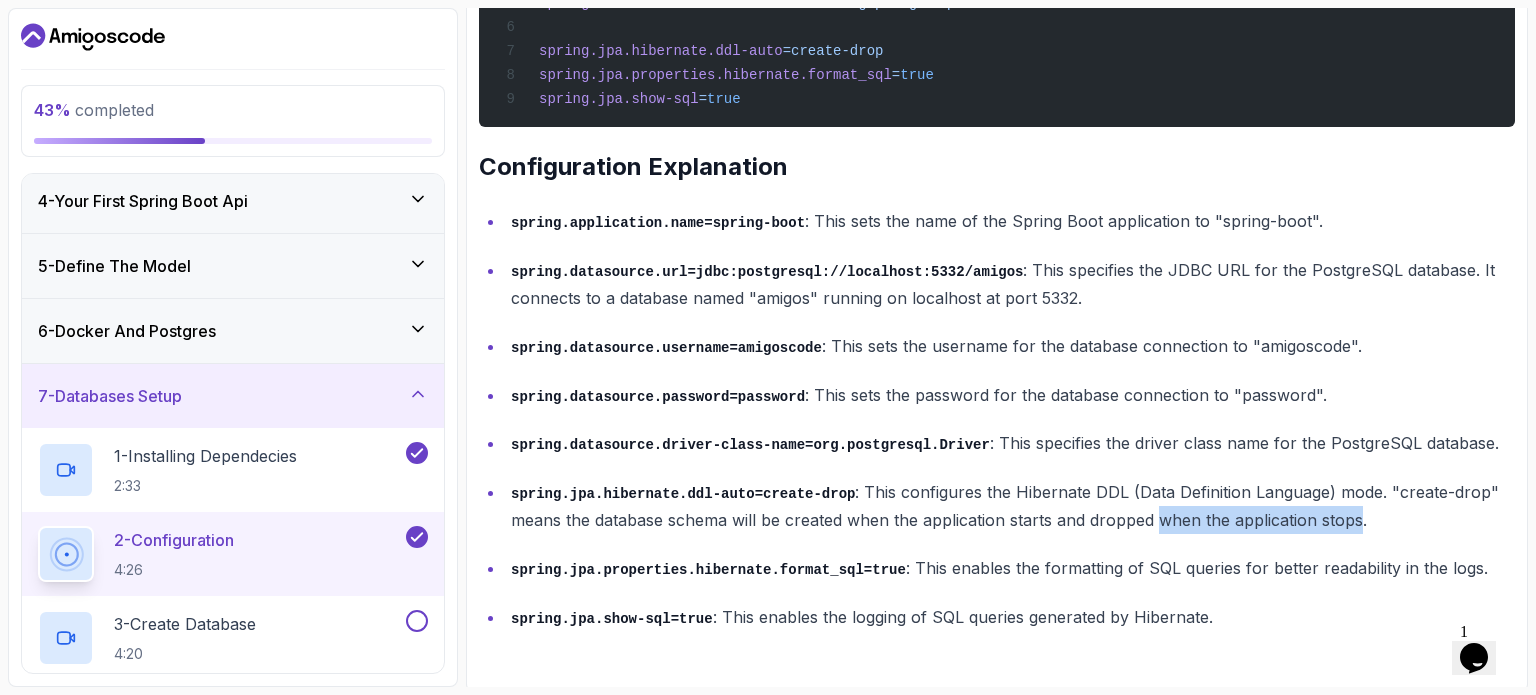 drag, startPoint x: 1187, startPoint y: 518, endPoint x: 1342, endPoint y: 519, distance: 155.00322 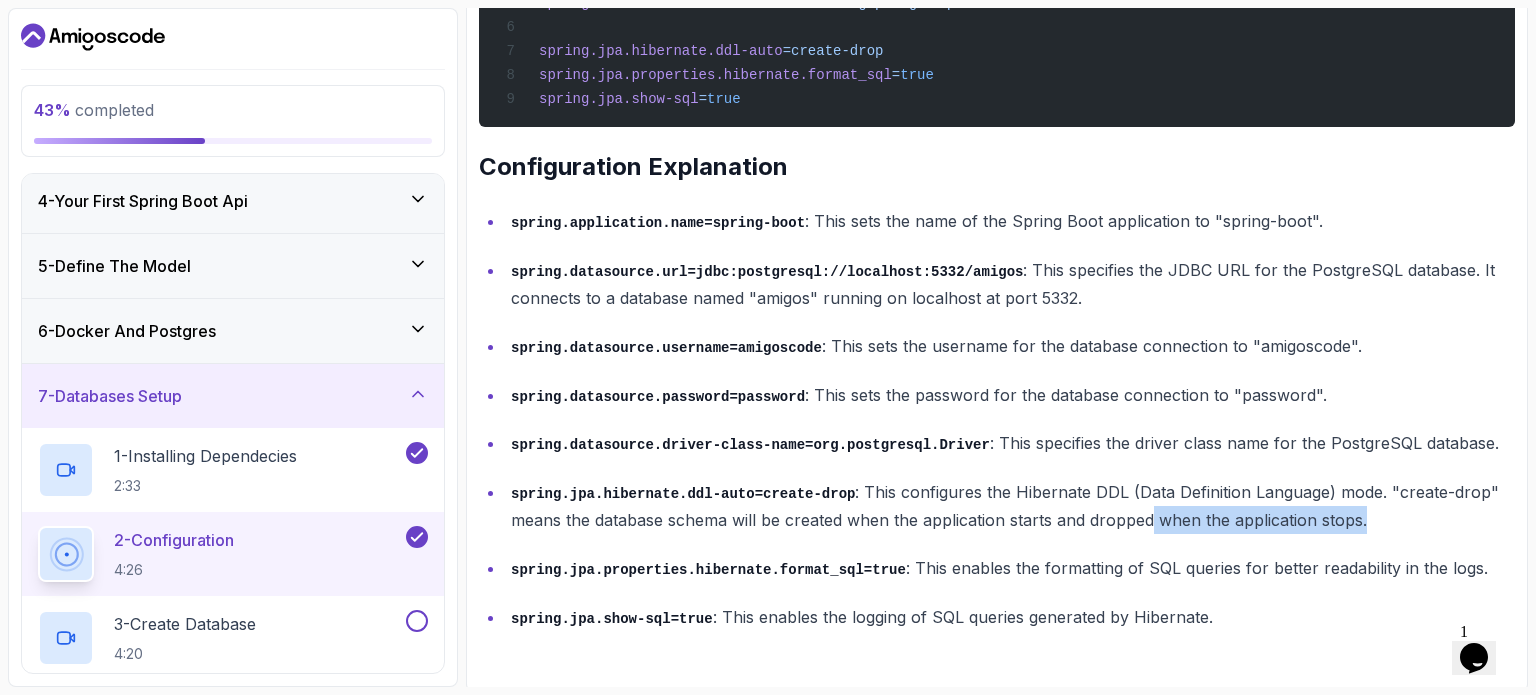 drag, startPoint x: 1371, startPoint y: 517, endPoint x: 1152, endPoint y: 515, distance: 219.00912 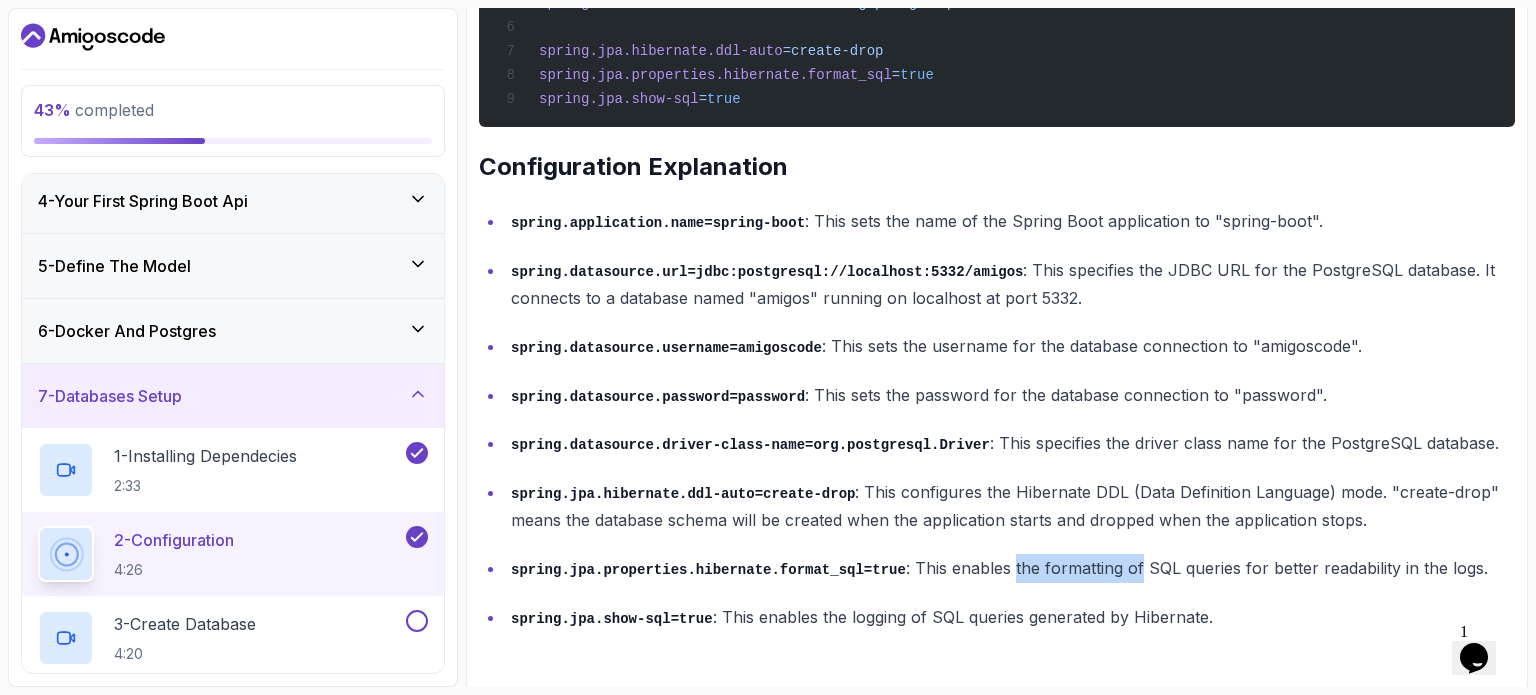 drag, startPoint x: 980, startPoint y: 568, endPoint x: 1108, endPoint y: 567, distance: 128.0039 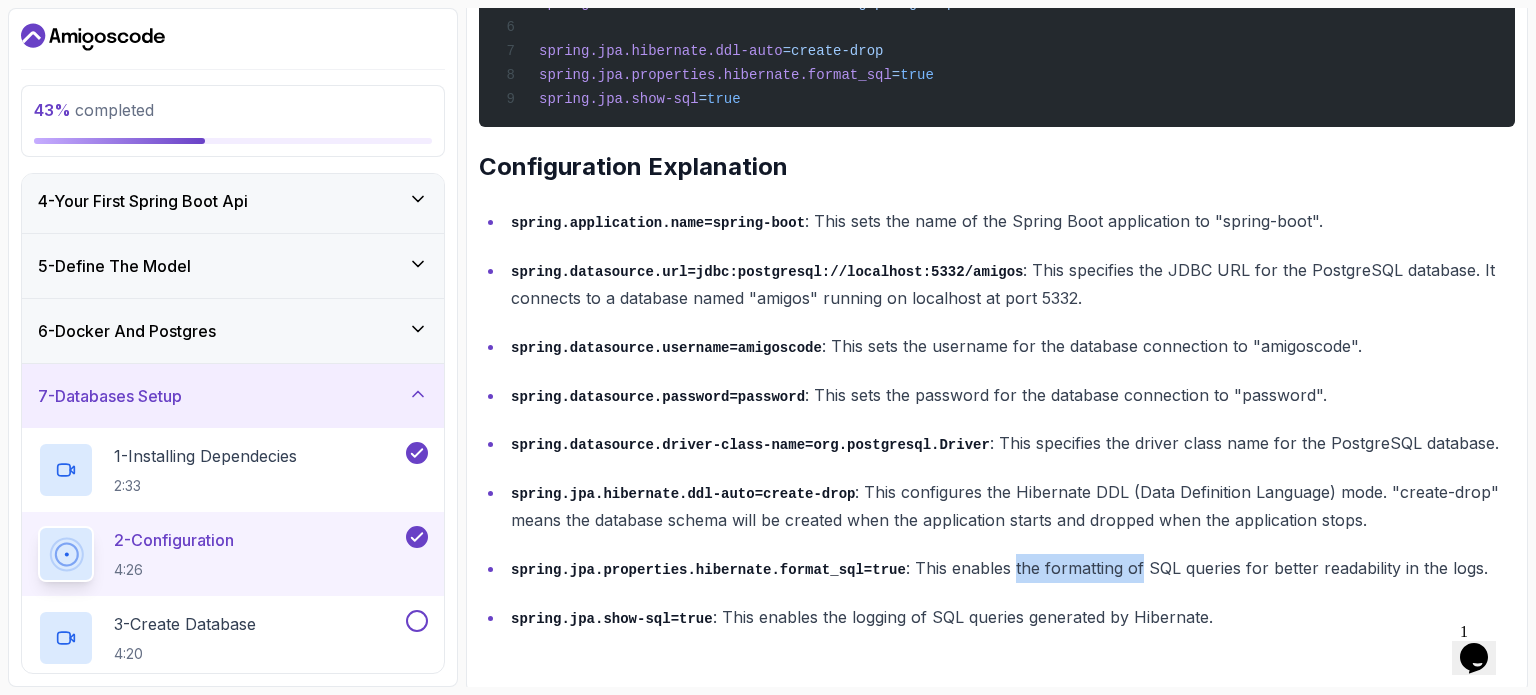 click on "spring.jpa.properties.hibernate.format_sql=true : This enables the formatting of SQL queries for better readability in the logs." at bounding box center [1013, 568] 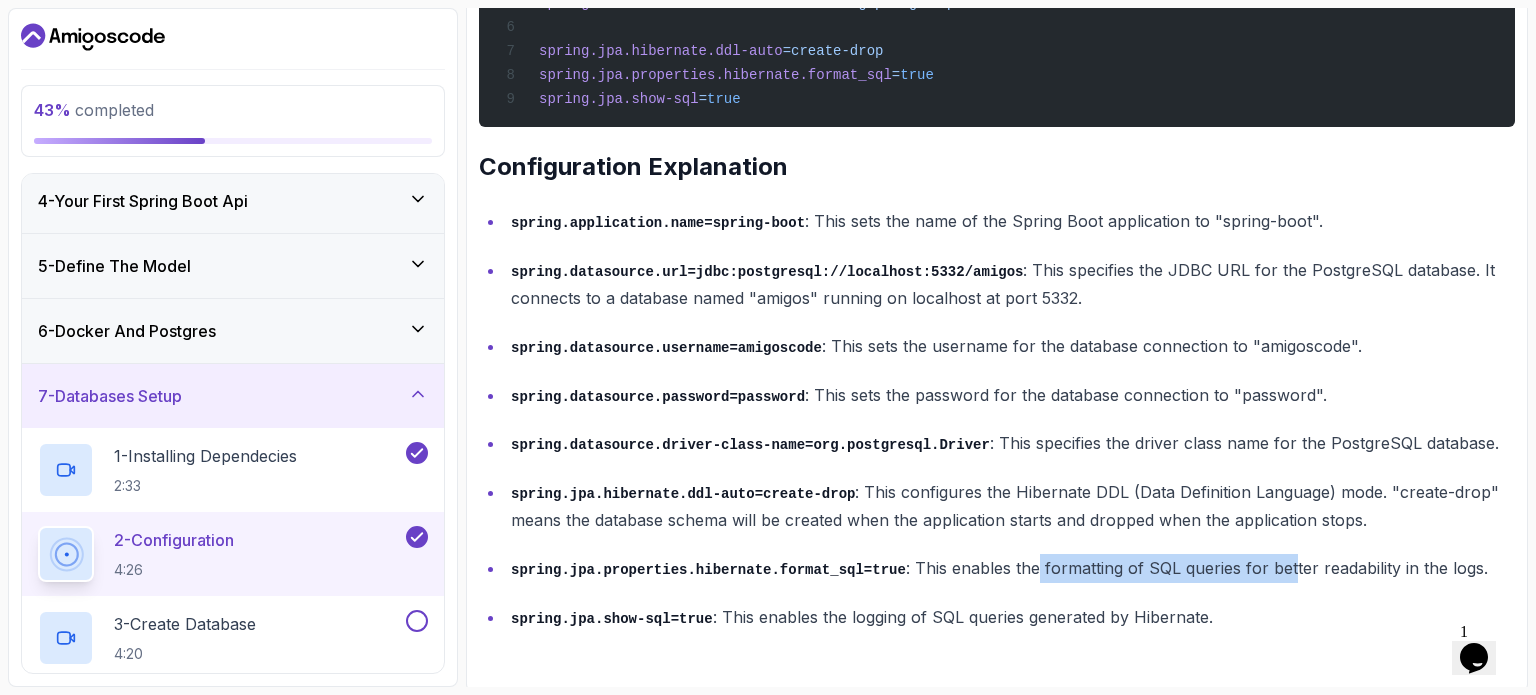 drag, startPoint x: 1011, startPoint y: 563, endPoint x: 1259, endPoint y: 555, distance: 248.129 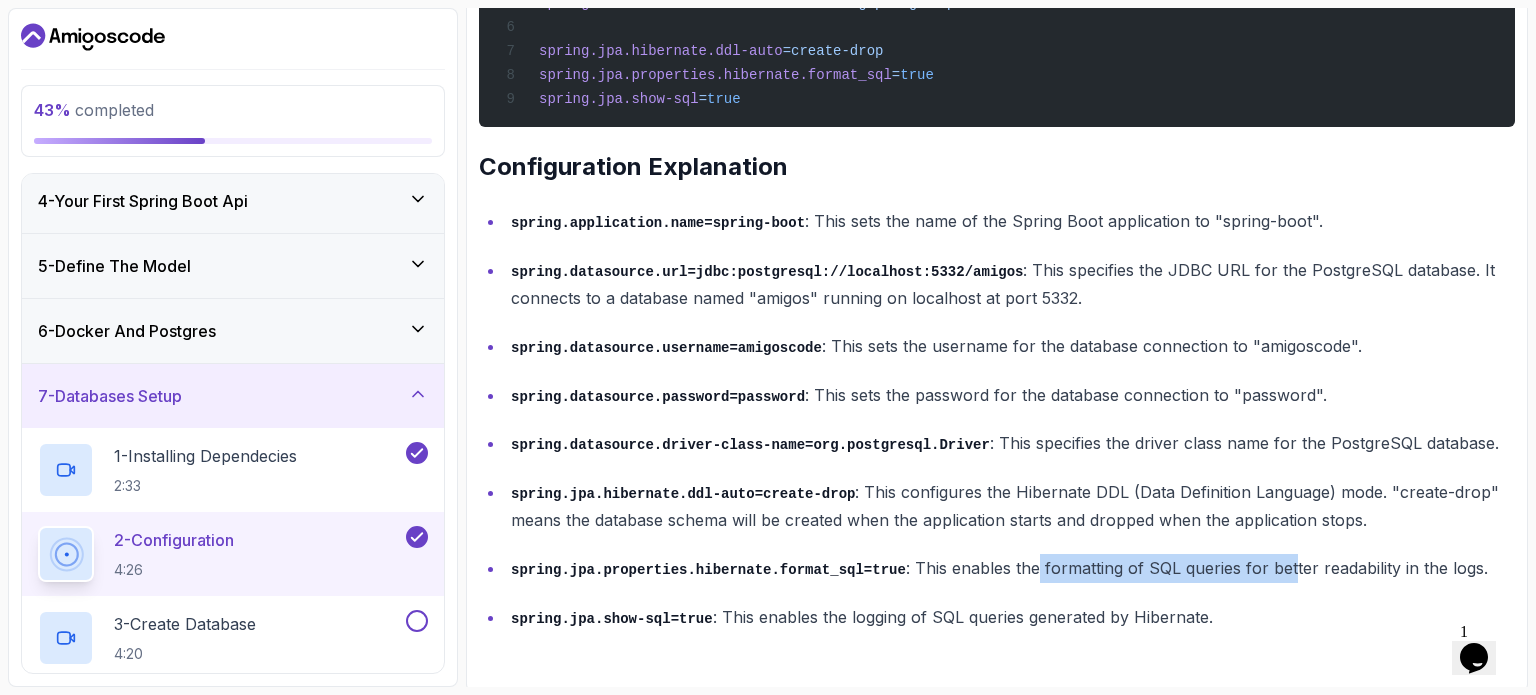 click on "spring.jpa.properties.hibernate.format_sql=true : This enables the formatting of SQL queries for better readability in the logs." at bounding box center [1013, 568] 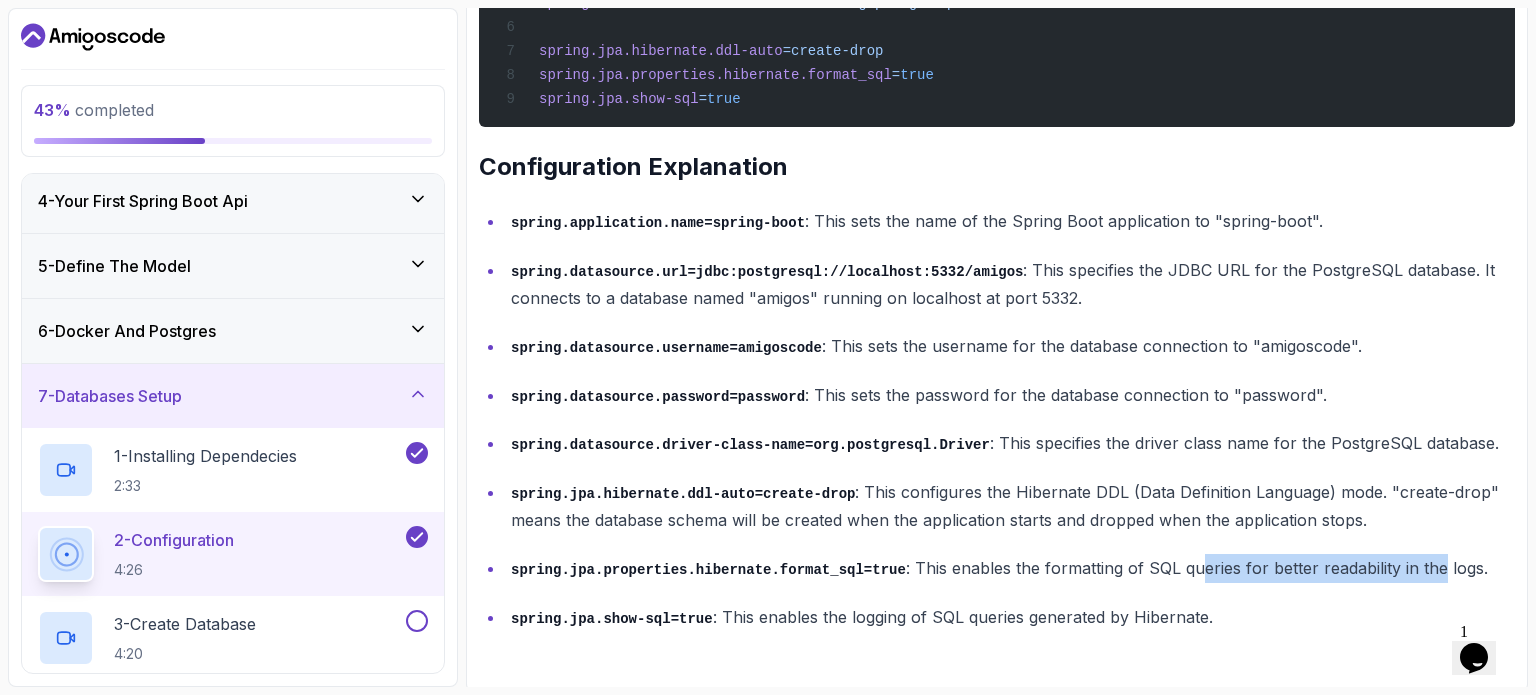 drag, startPoint x: 1169, startPoint y: 563, endPoint x: 1412, endPoint y: 561, distance: 243.00822 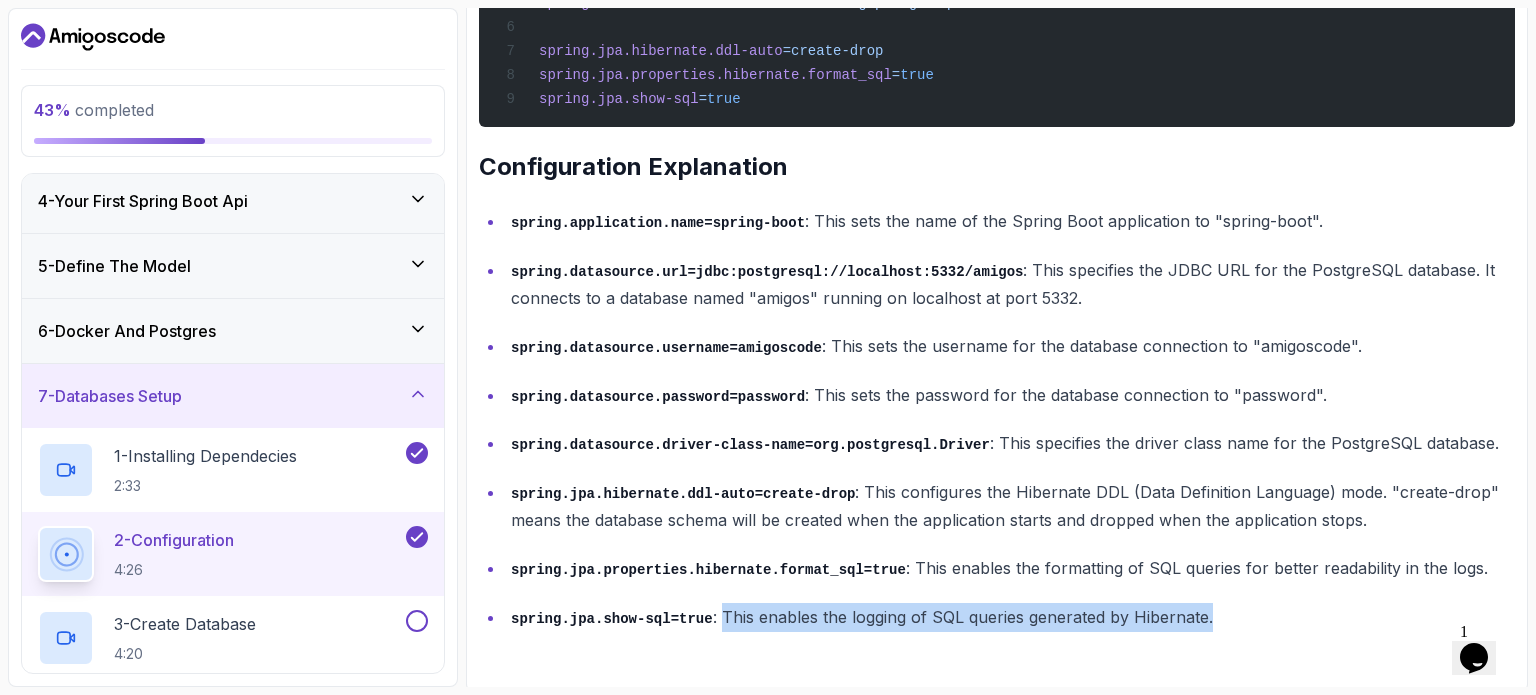 drag, startPoint x: 1258, startPoint y: 622, endPoint x: 705, endPoint y: 618, distance: 553.01447 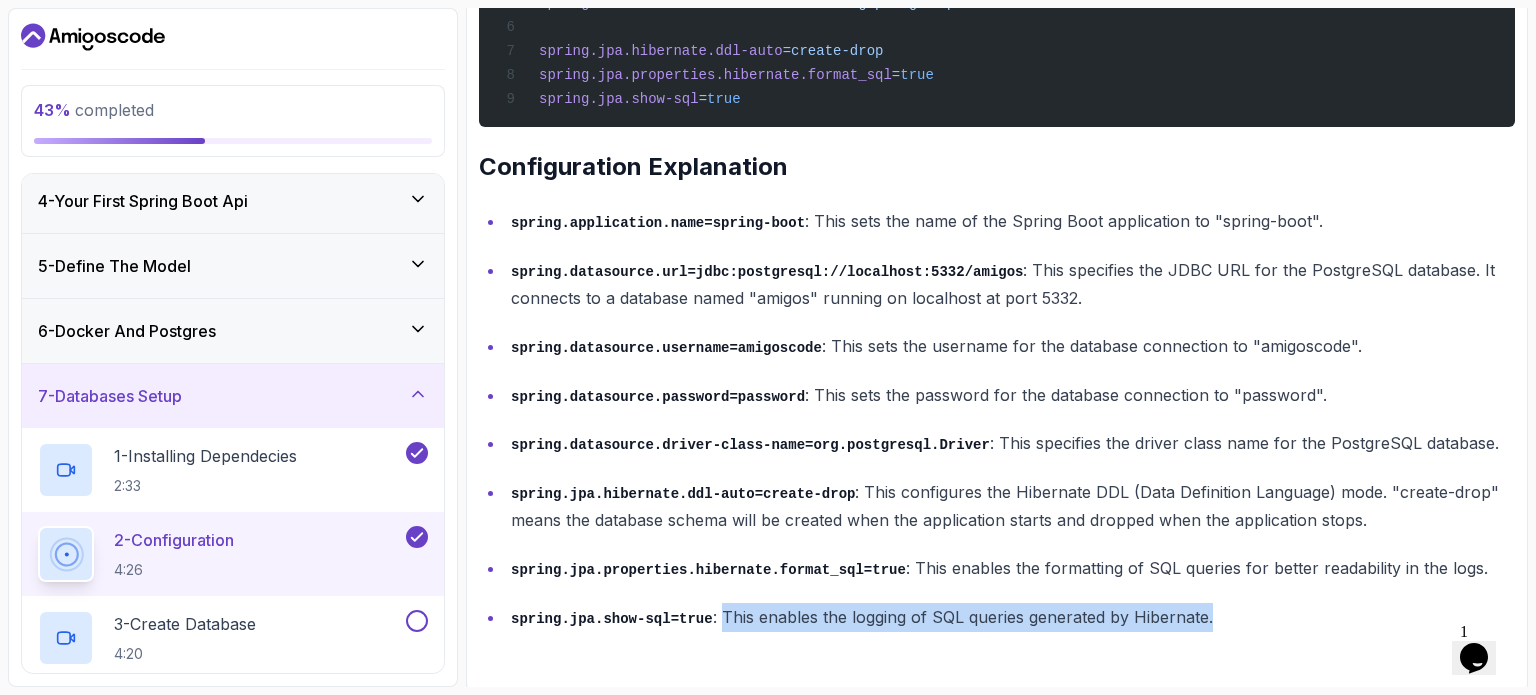click on "spring.jpa.show-sql=true : This enables the logging of SQL queries generated by Hibernate." at bounding box center [1013, 617] 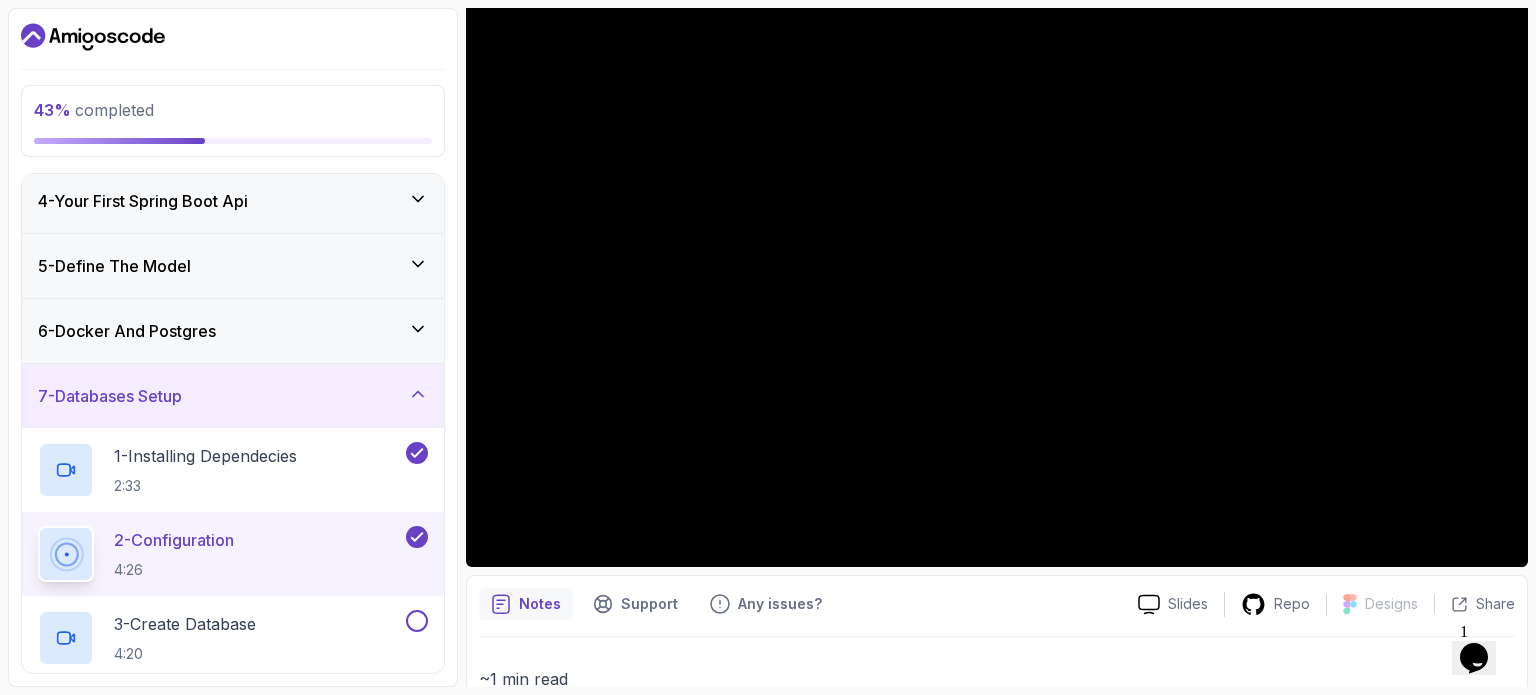 scroll, scrollTop: 198, scrollLeft: 0, axis: vertical 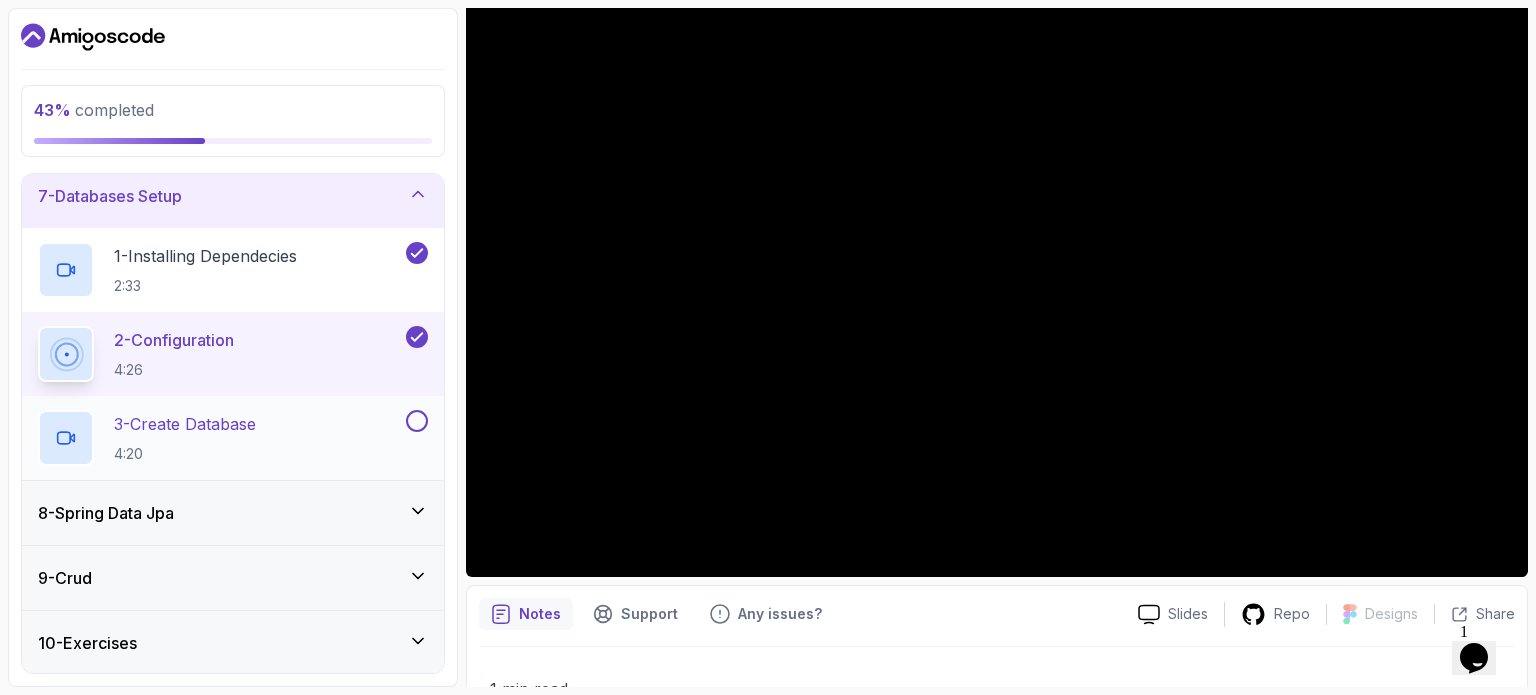 click on "3  -  Create Database 4:20" at bounding box center (220, 438) 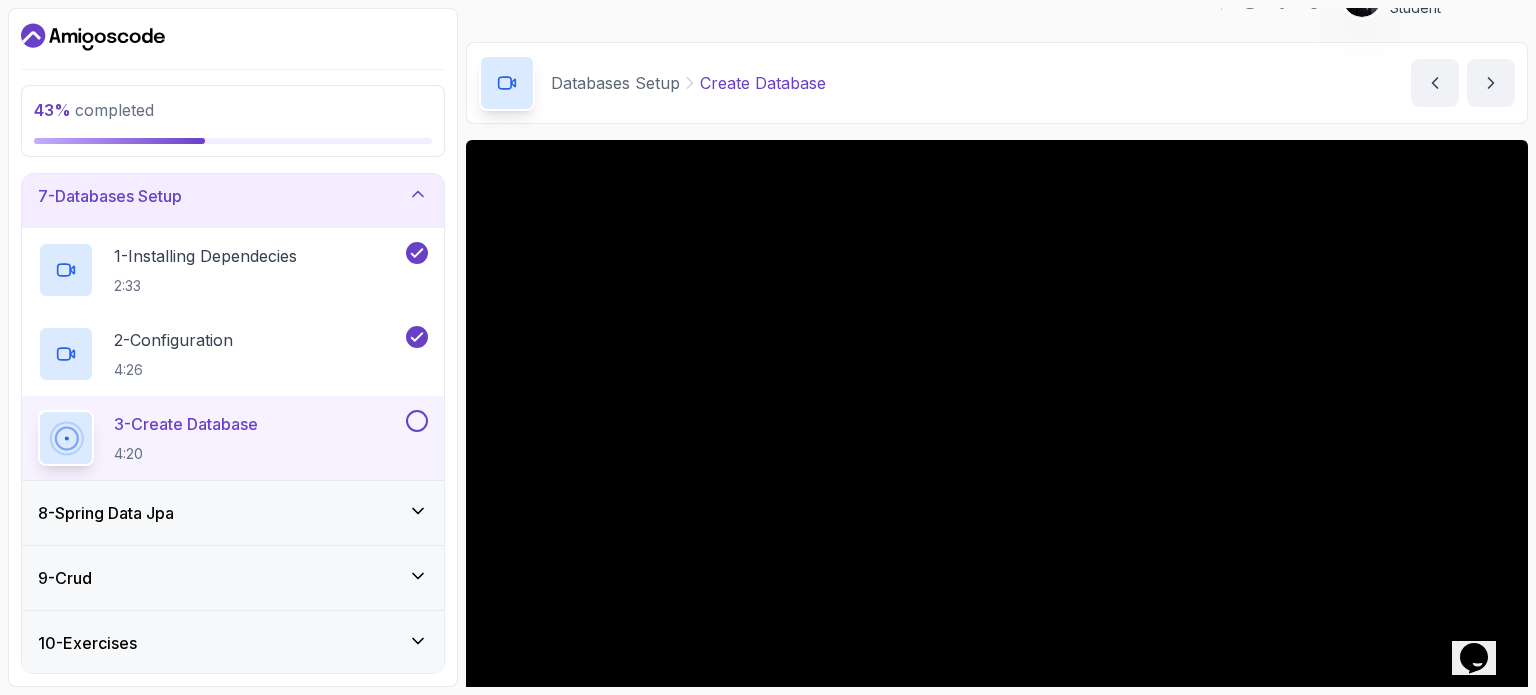 scroll, scrollTop: 238, scrollLeft: 0, axis: vertical 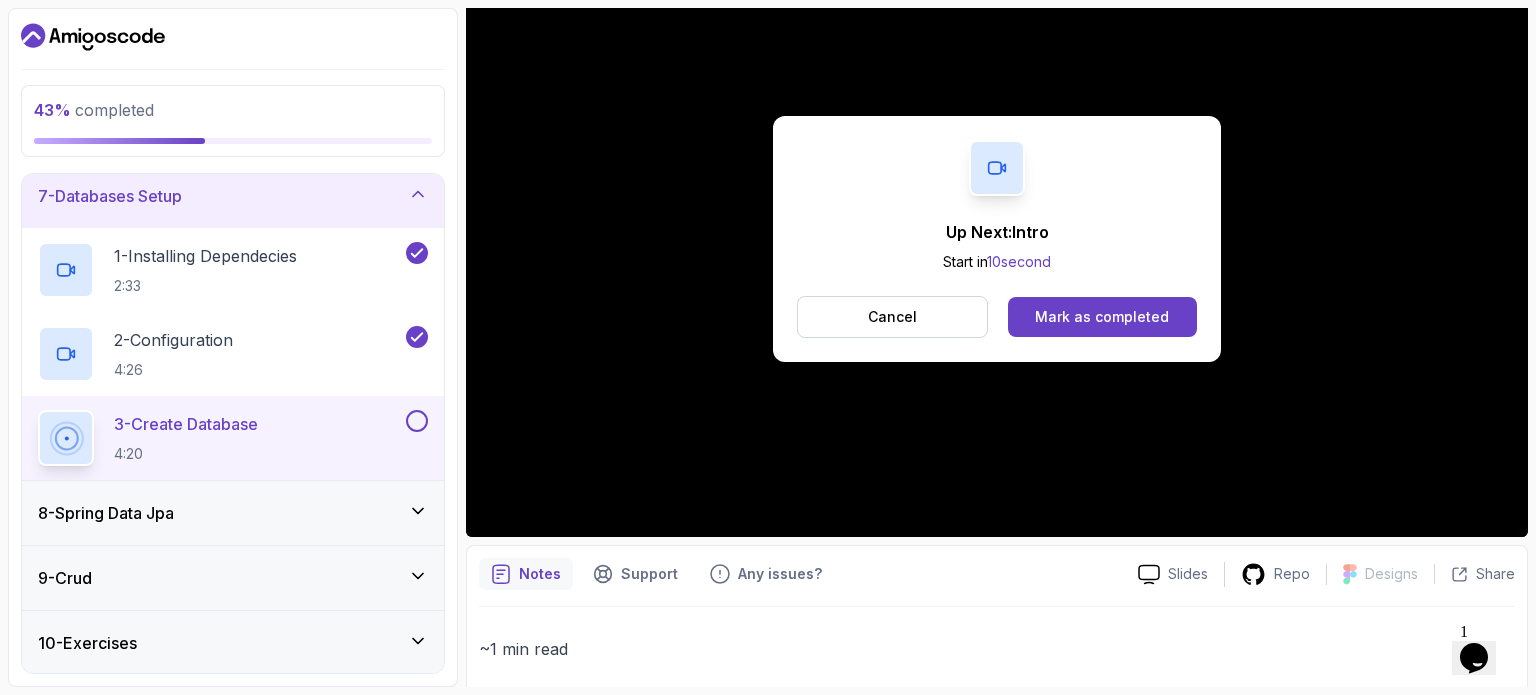 click on "8  -  Spring Data Jpa" at bounding box center [233, 513] 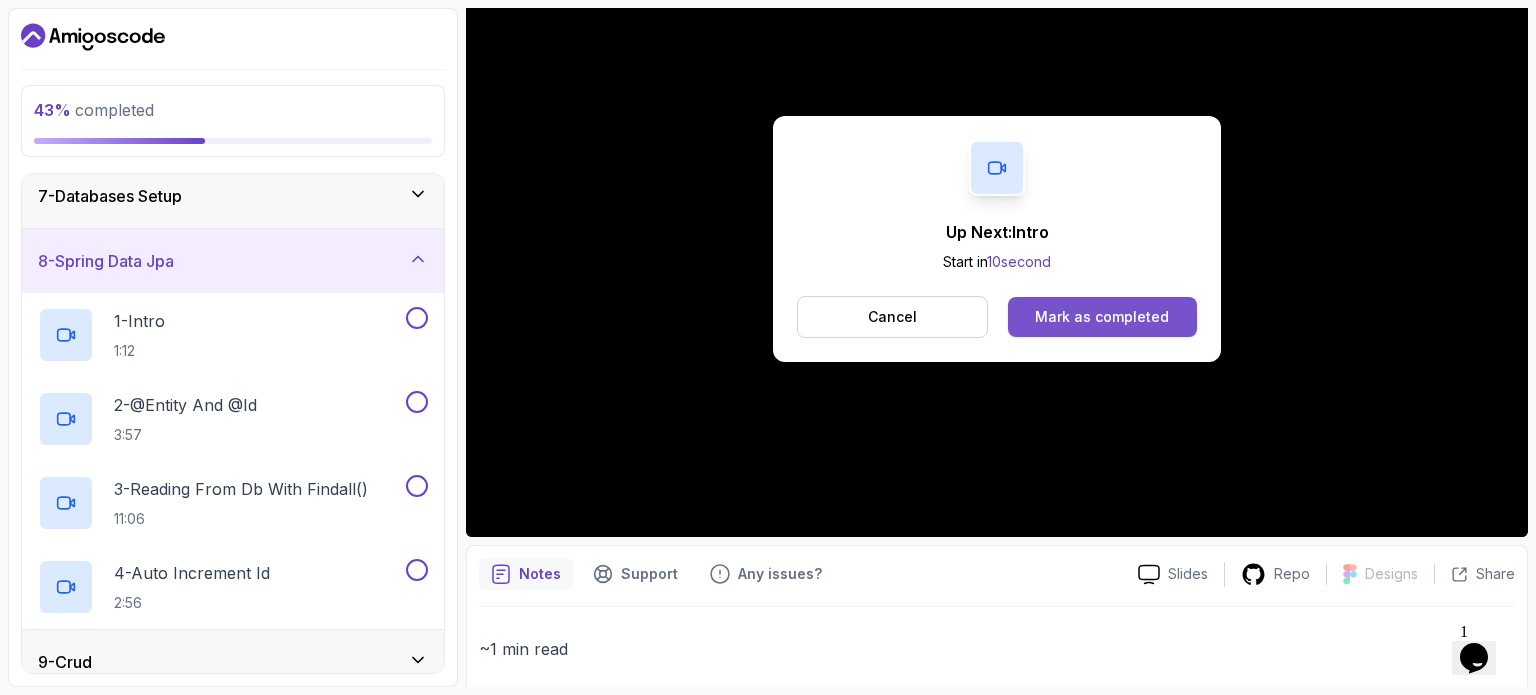 click on "Mark as completed" at bounding box center [1102, 317] 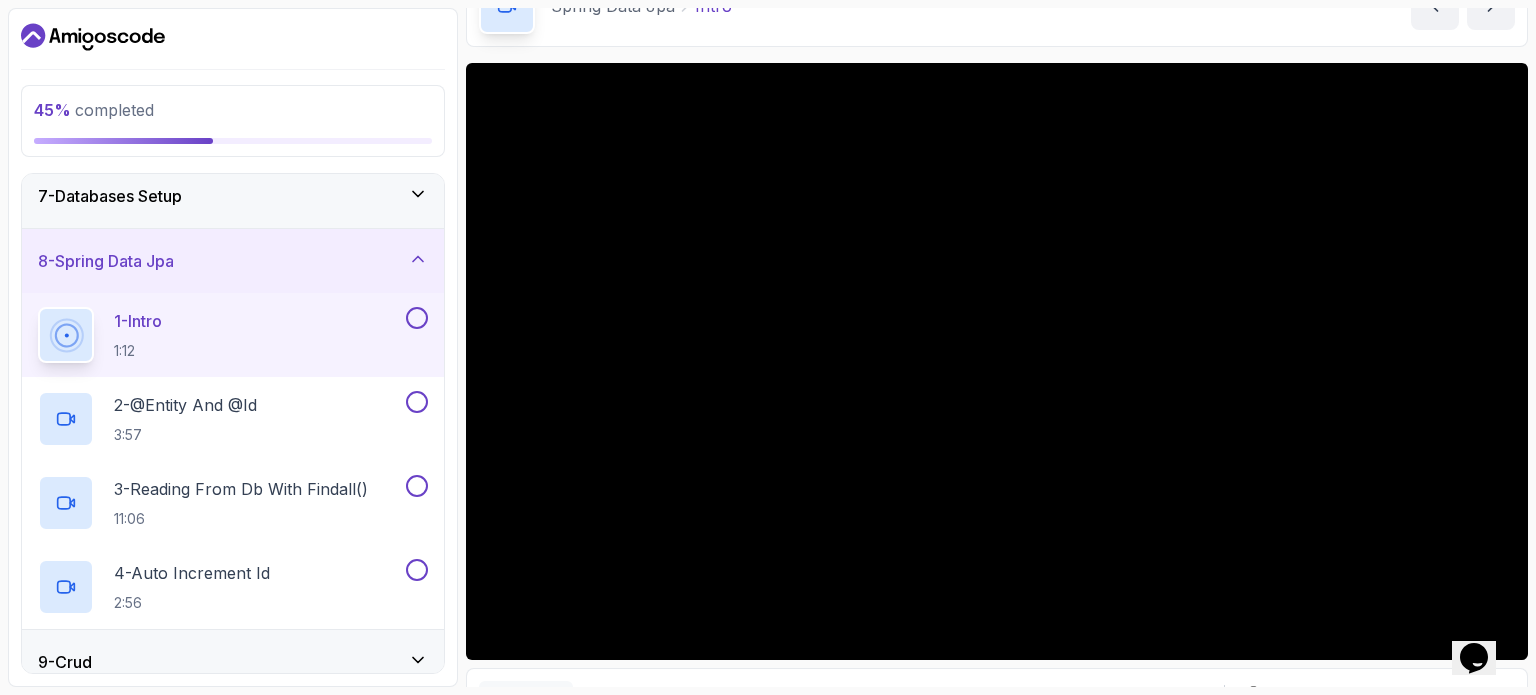 scroll, scrollTop: 200, scrollLeft: 0, axis: vertical 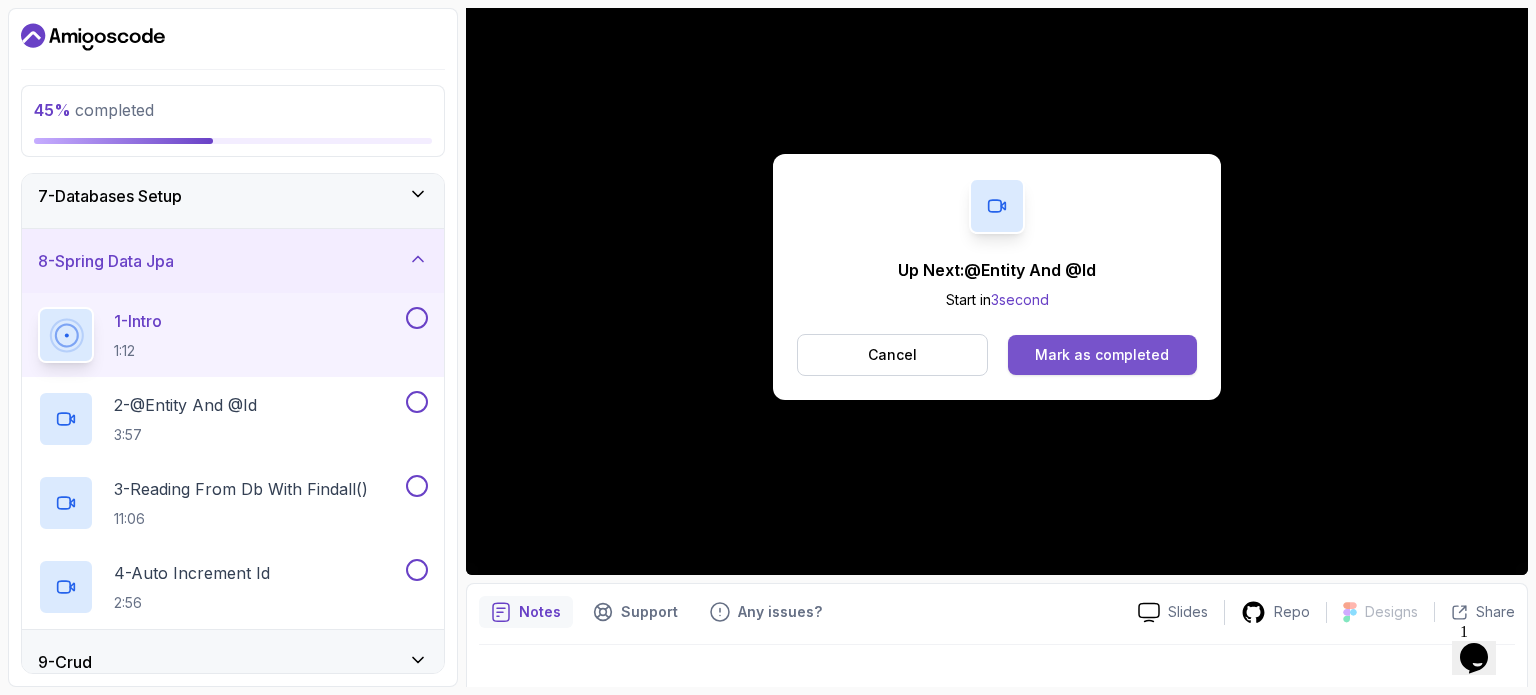 click on "Mark as completed" at bounding box center (1102, 355) 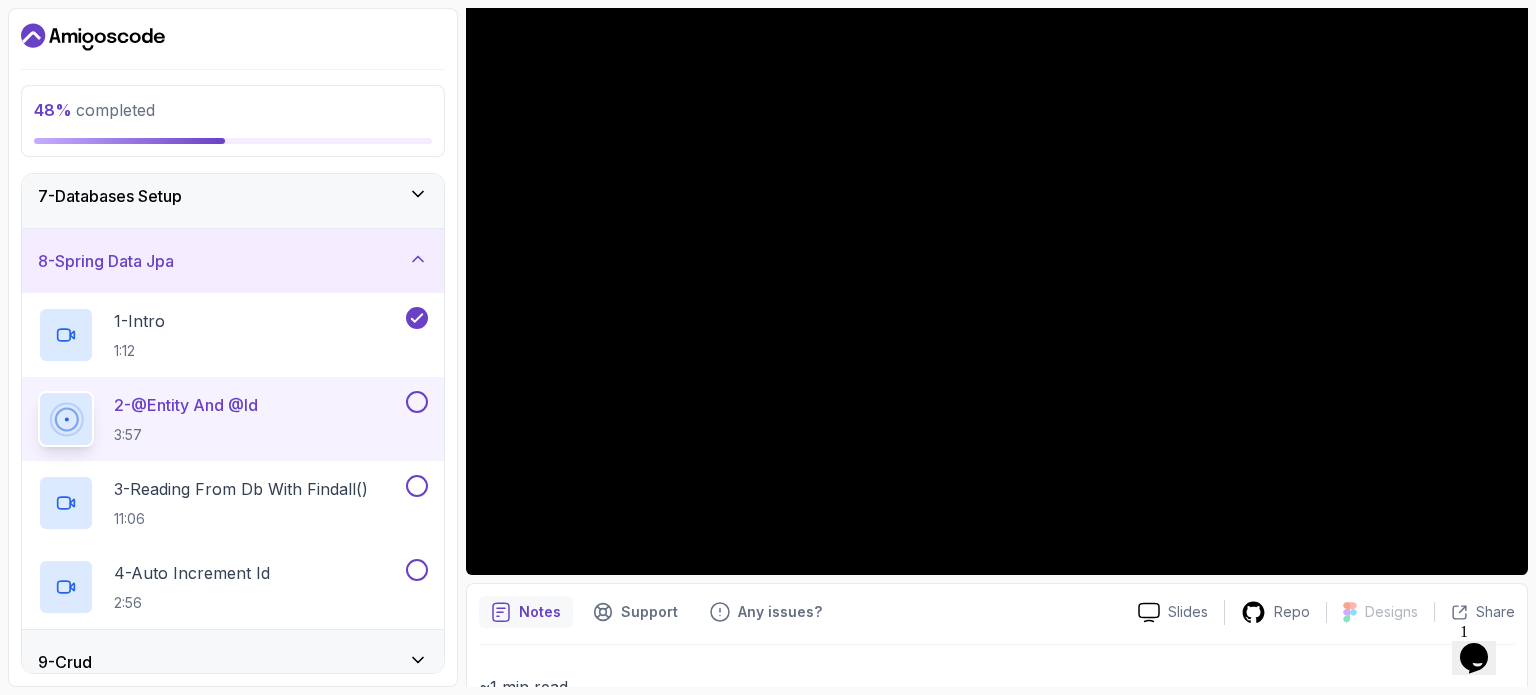 scroll, scrollTop: 100, scrollLeft: 0, axis: vertical 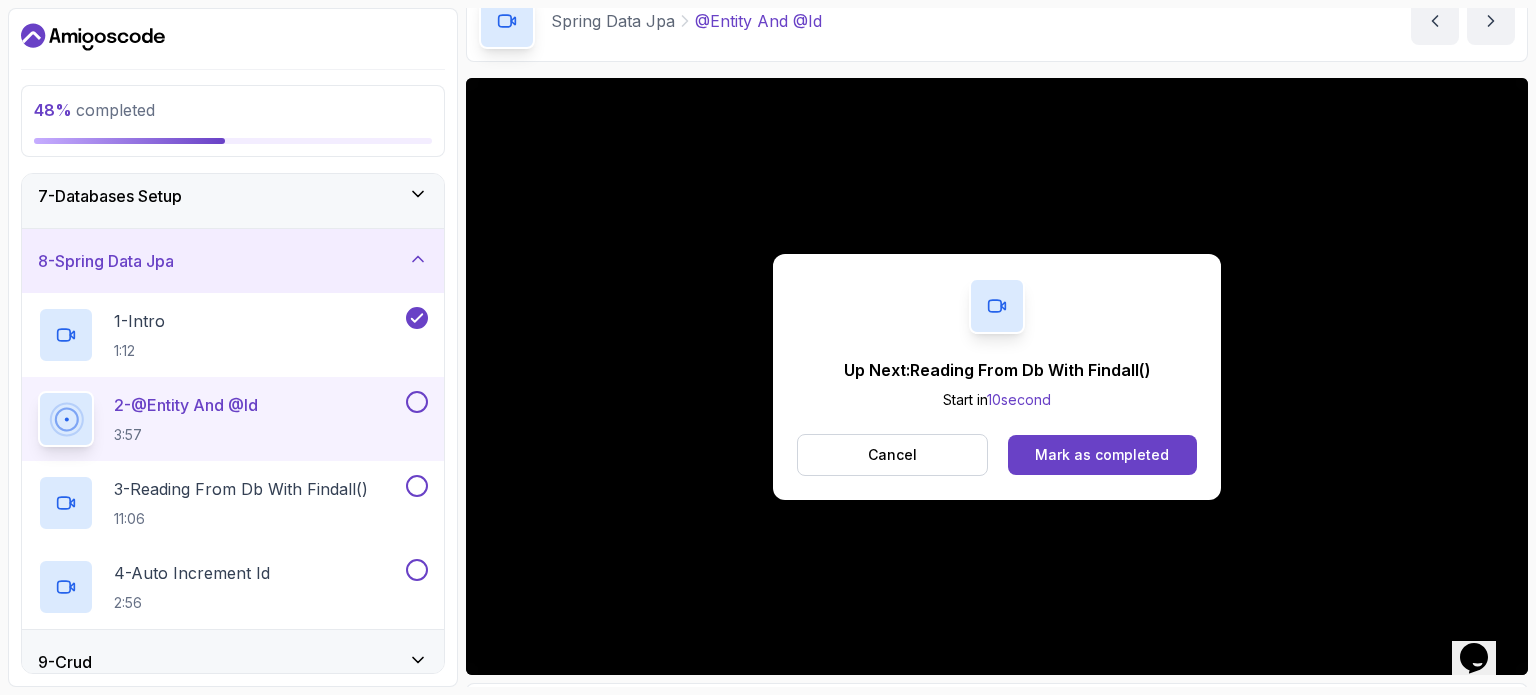 drag, startPoint x: 1200, startPoint y: 430, endPoint x: 1178, endPoint y: 427, distance: 22.203604 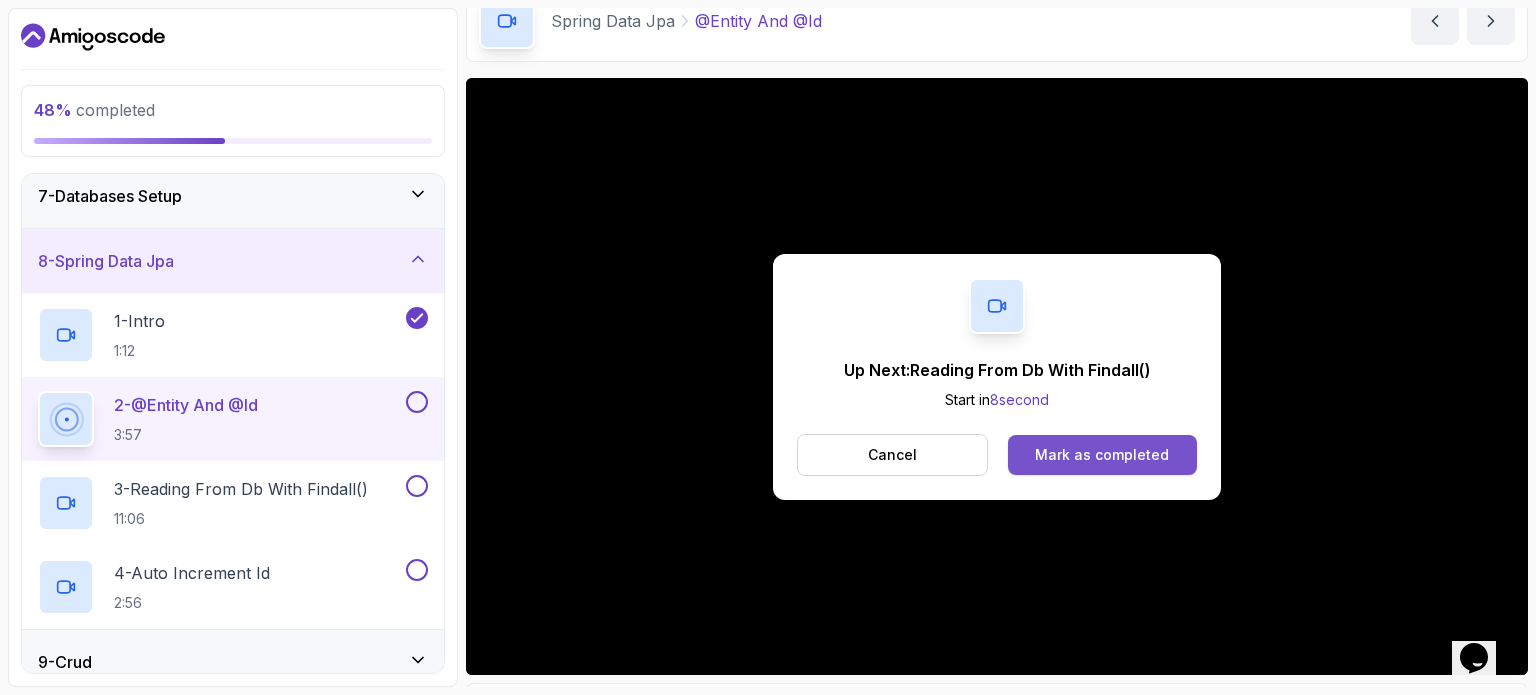 click on "Mark as completed" at bounding box center [1102, 455] 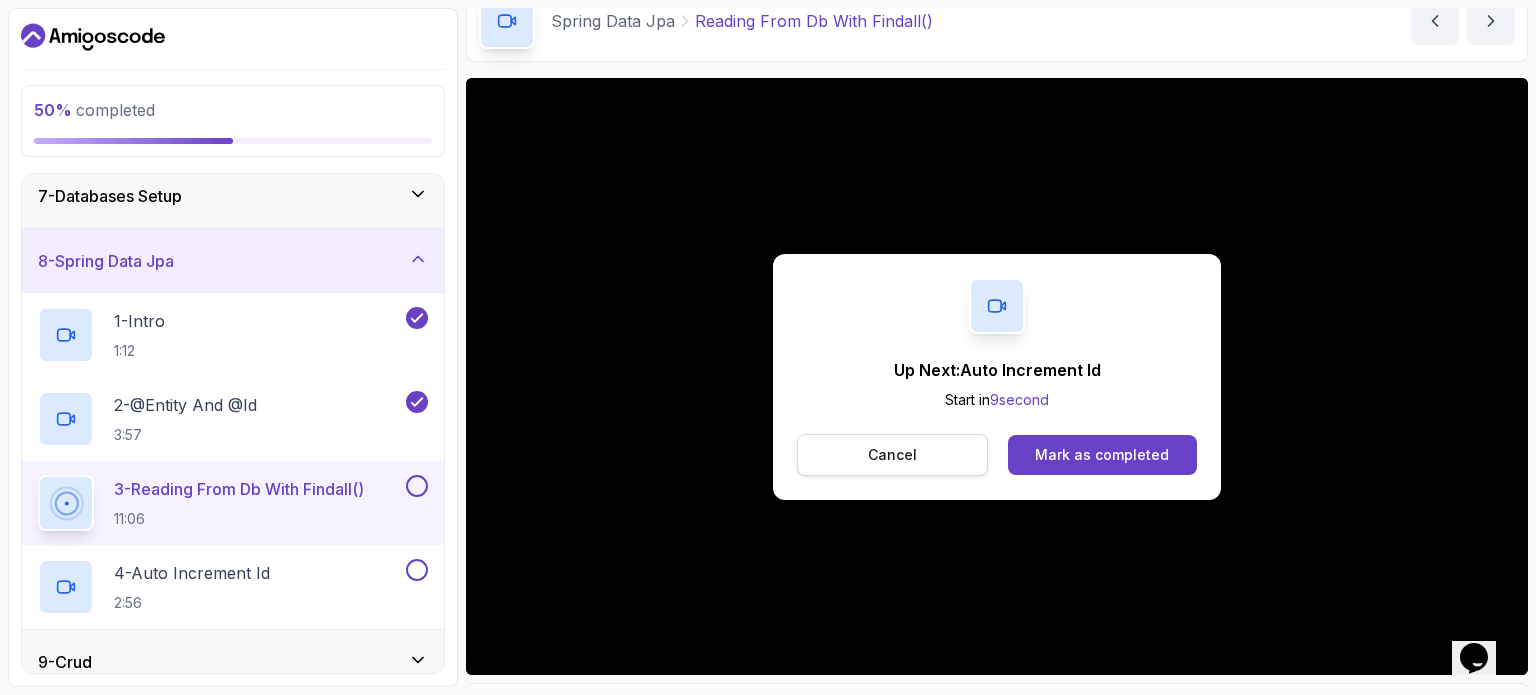 click on "Cancel" at bounding box center (892, 455) 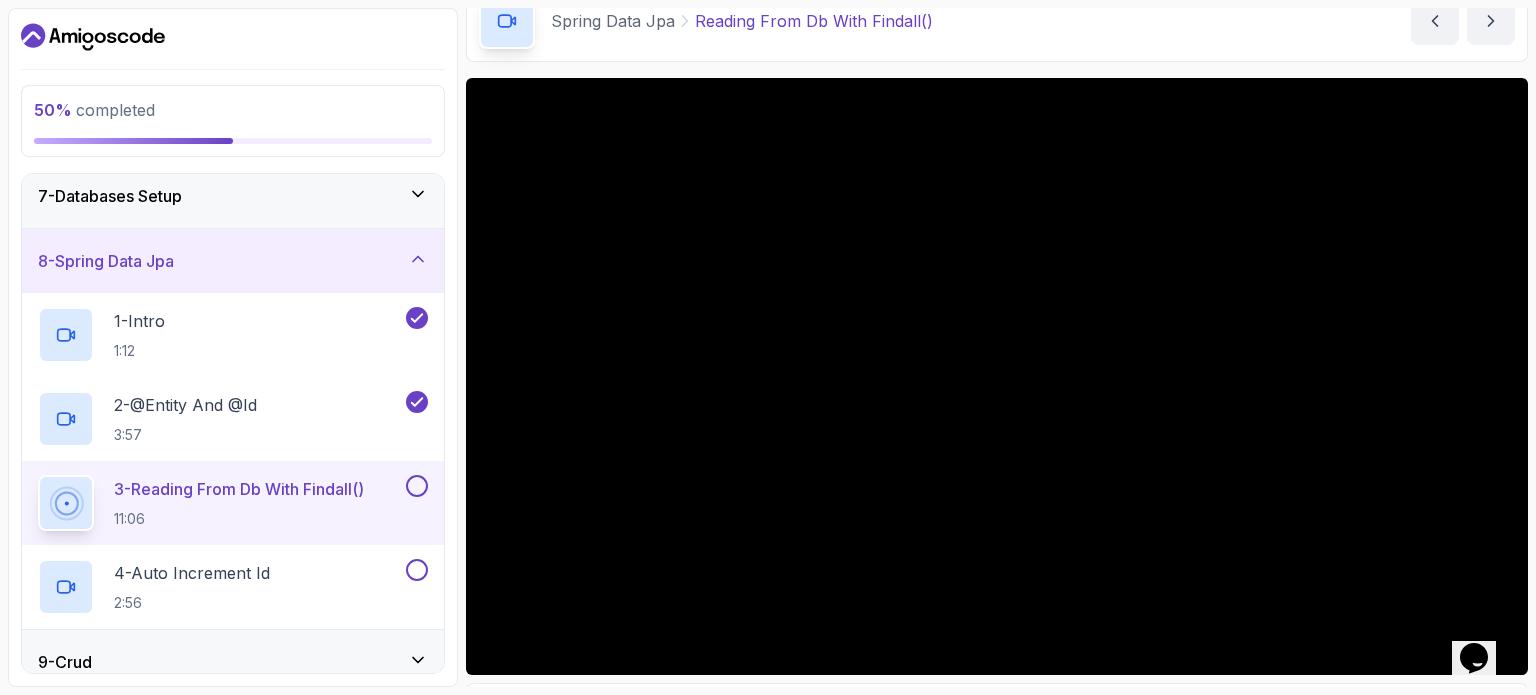 click at bounding box center [417, 486] 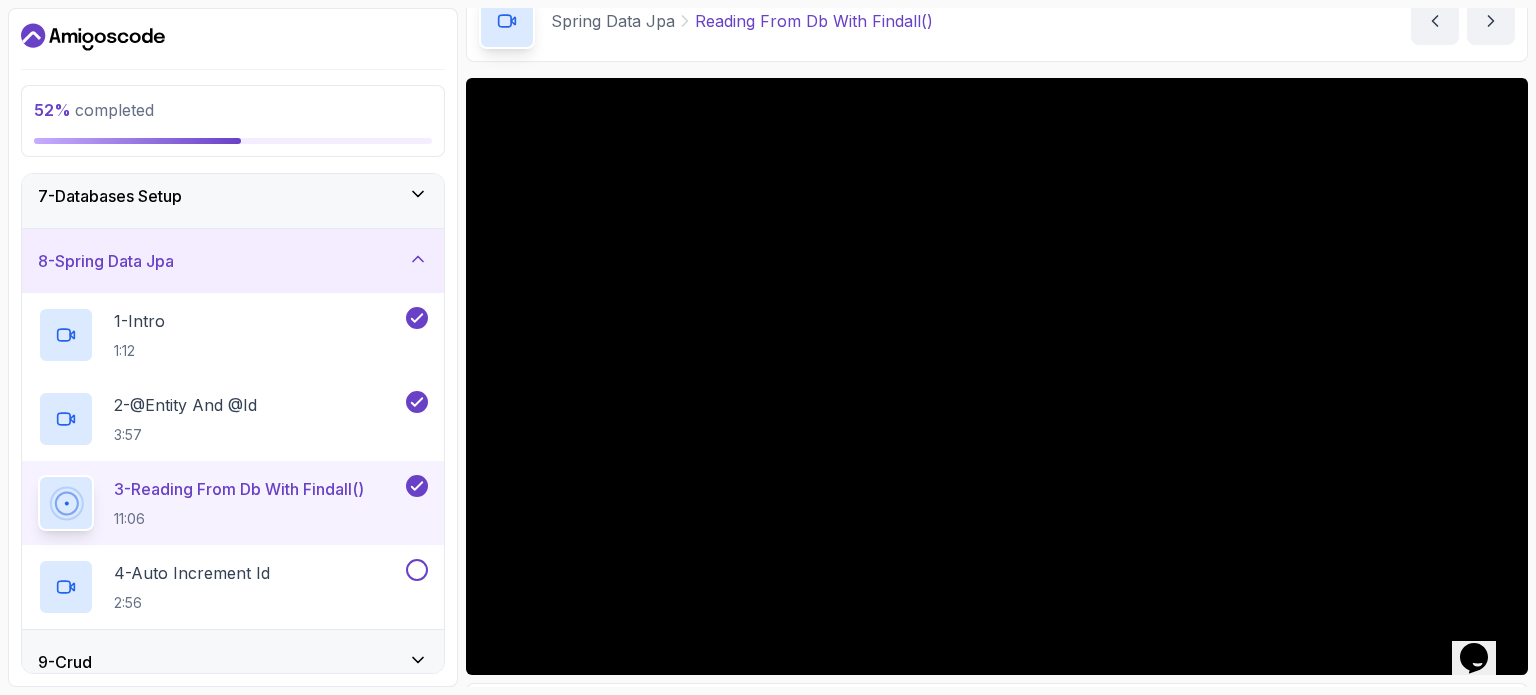click on "Spring Data Jpa Reading From Db With Findall() Reading From Db With Findall() by  nelson" at bounding box center [997, 21] 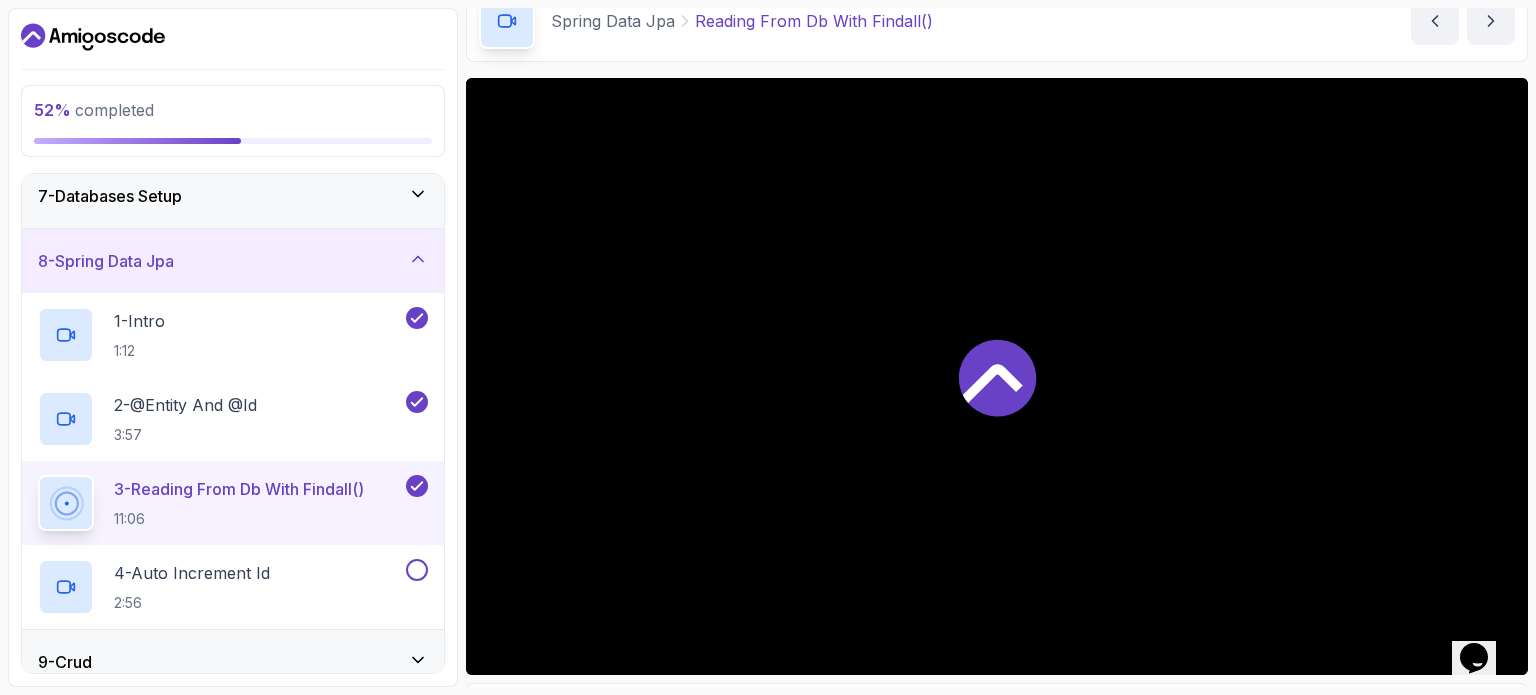 click at bounding box center (997, 376) 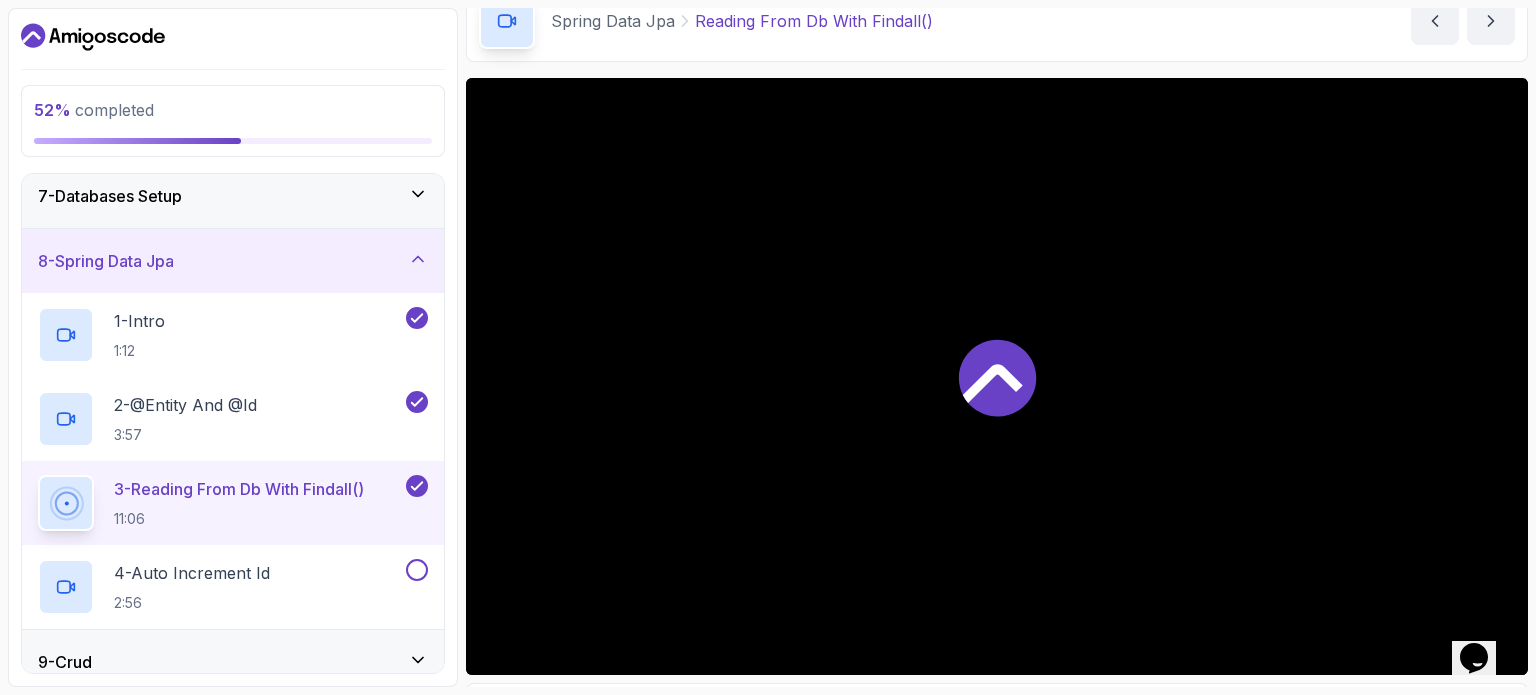 scroll, scrollTop: 600, scrollLeft: 0, axis: vertical 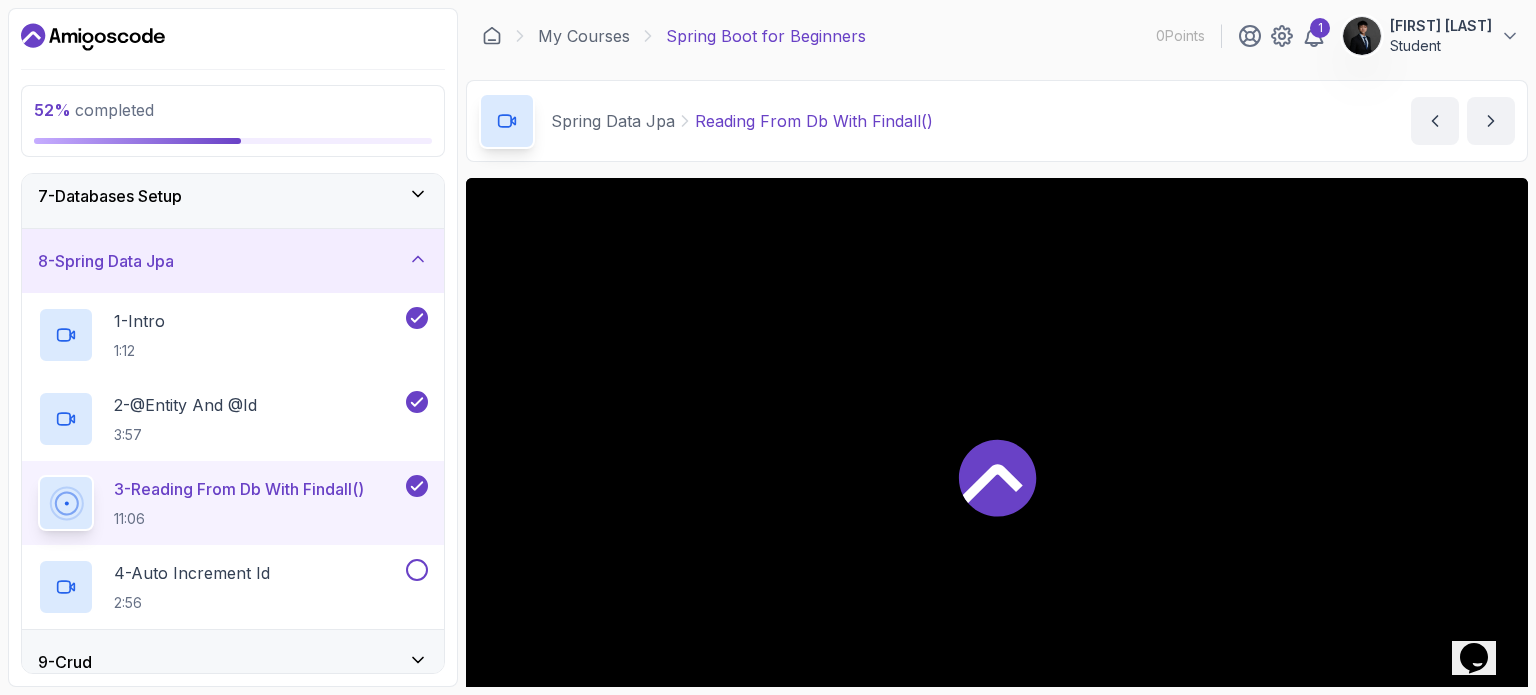 click at bounding box center (997, 476) 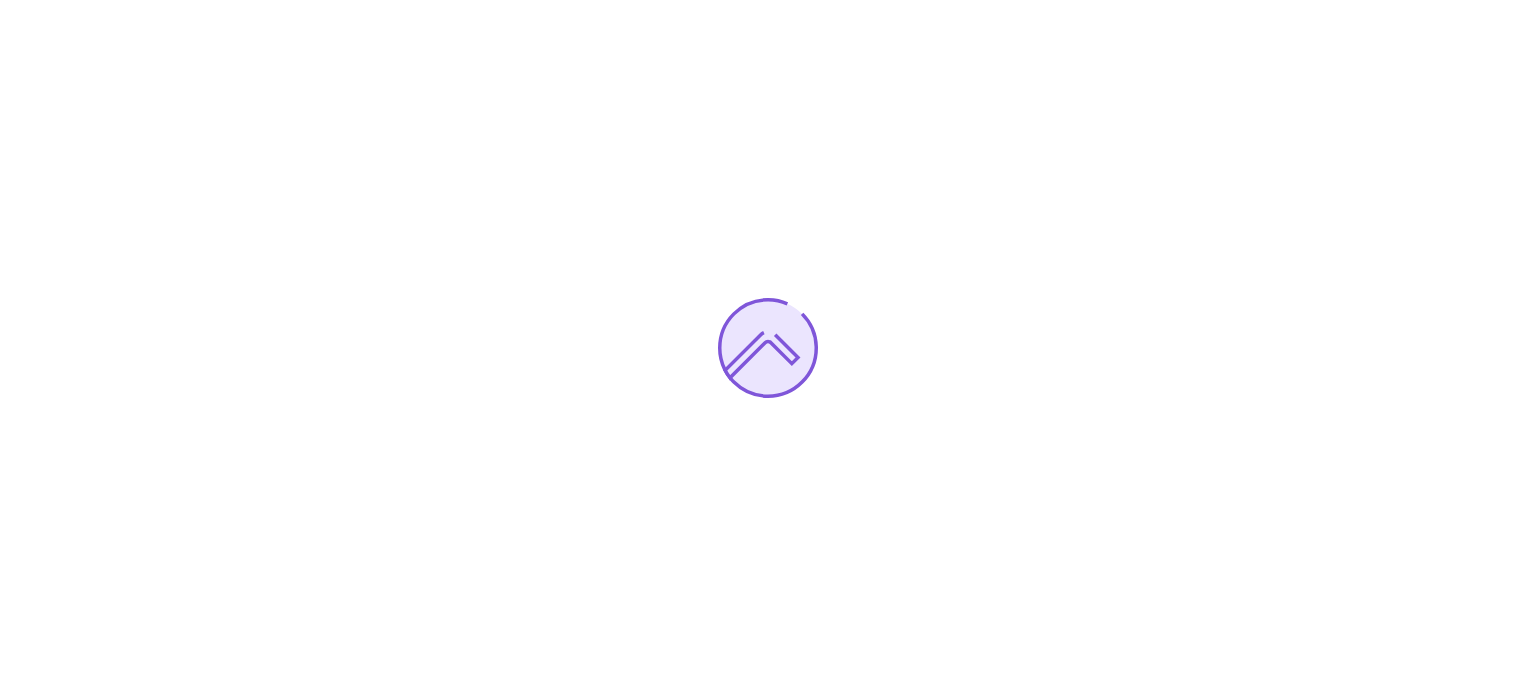 scroll, scrollTop: 0, scrollLeft: 0, axis: both 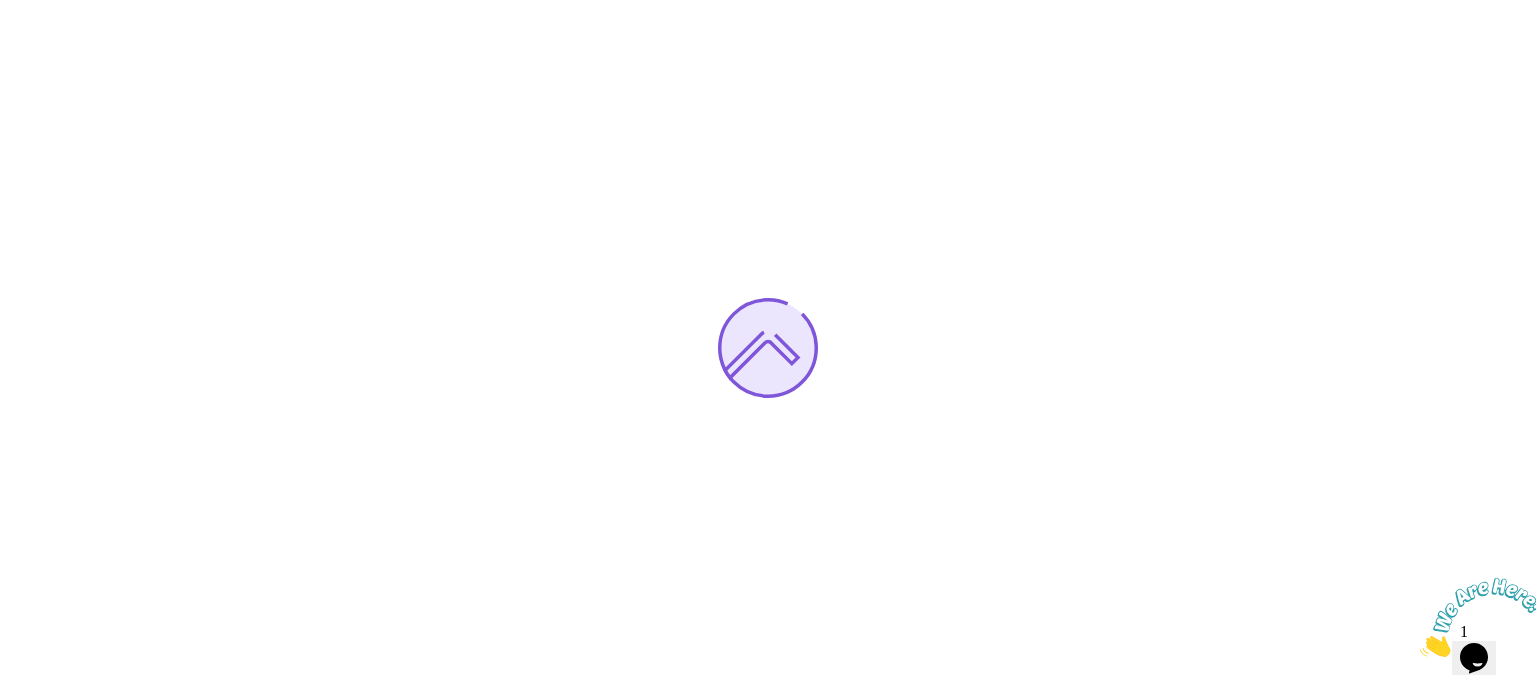 drag, startPoint x: 1523, startPoint y: 580, endPoint x: 2614, endPoint y: 1264, distance: 1287.6866 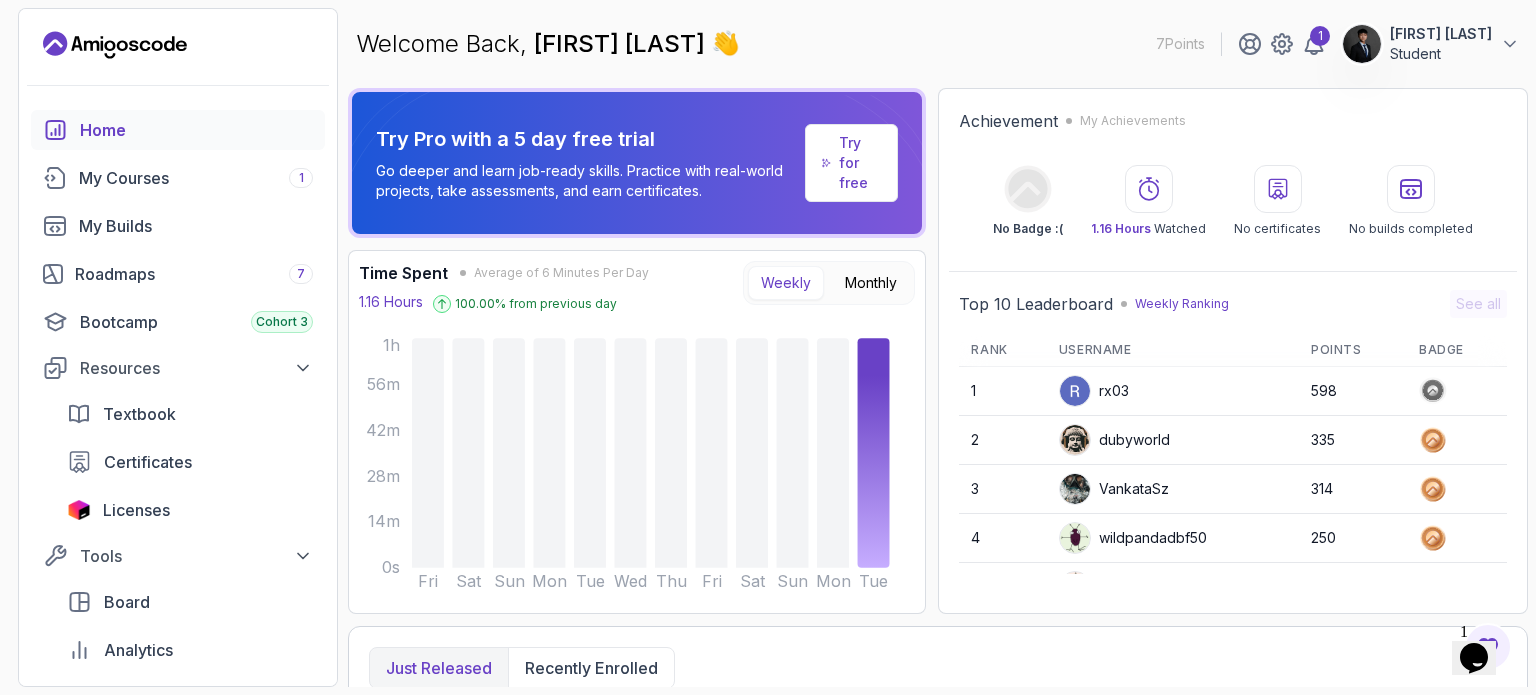 click on "Welcome Back,   CHAN KAI CHENG   👋 7  Points 1 CHAN KAI CHENG Student" at bounding box center [938, 44] 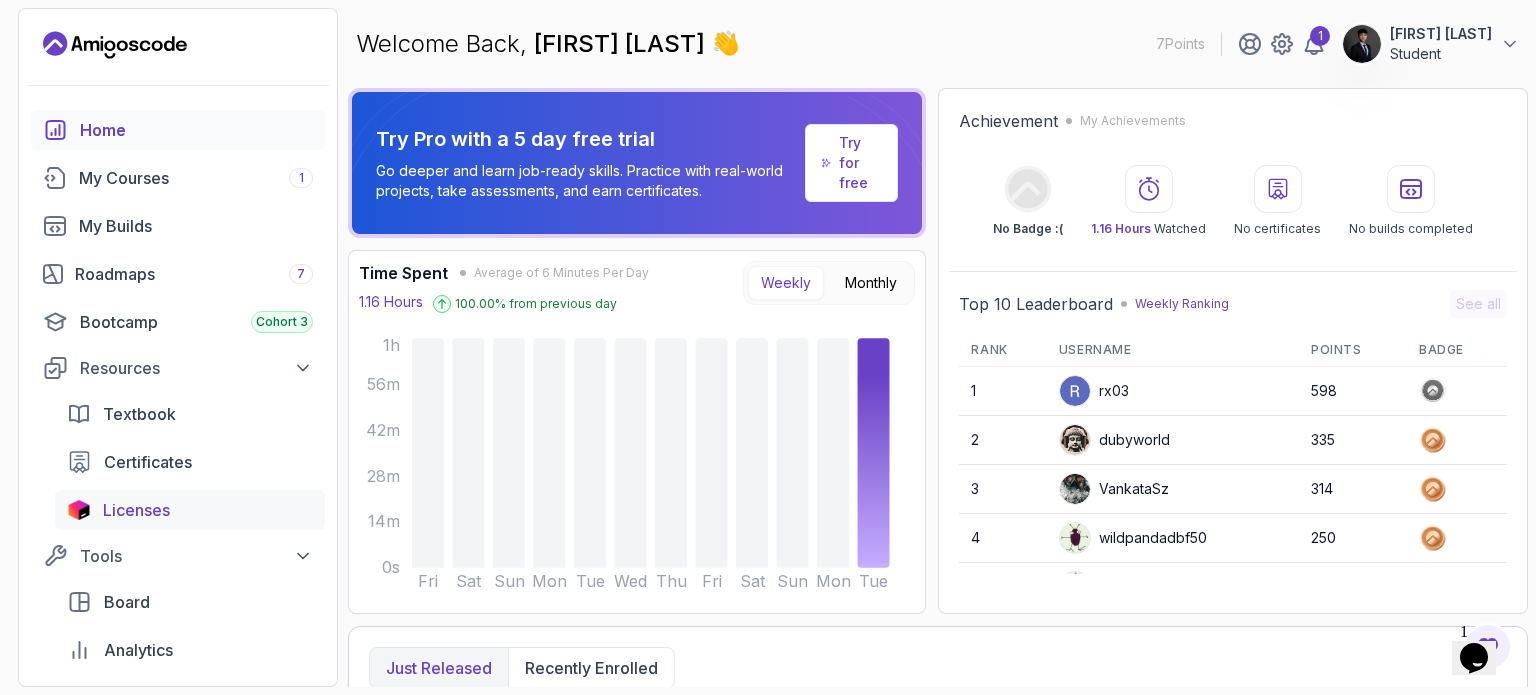 click on "Licenses" at bounding box center [208, 510] 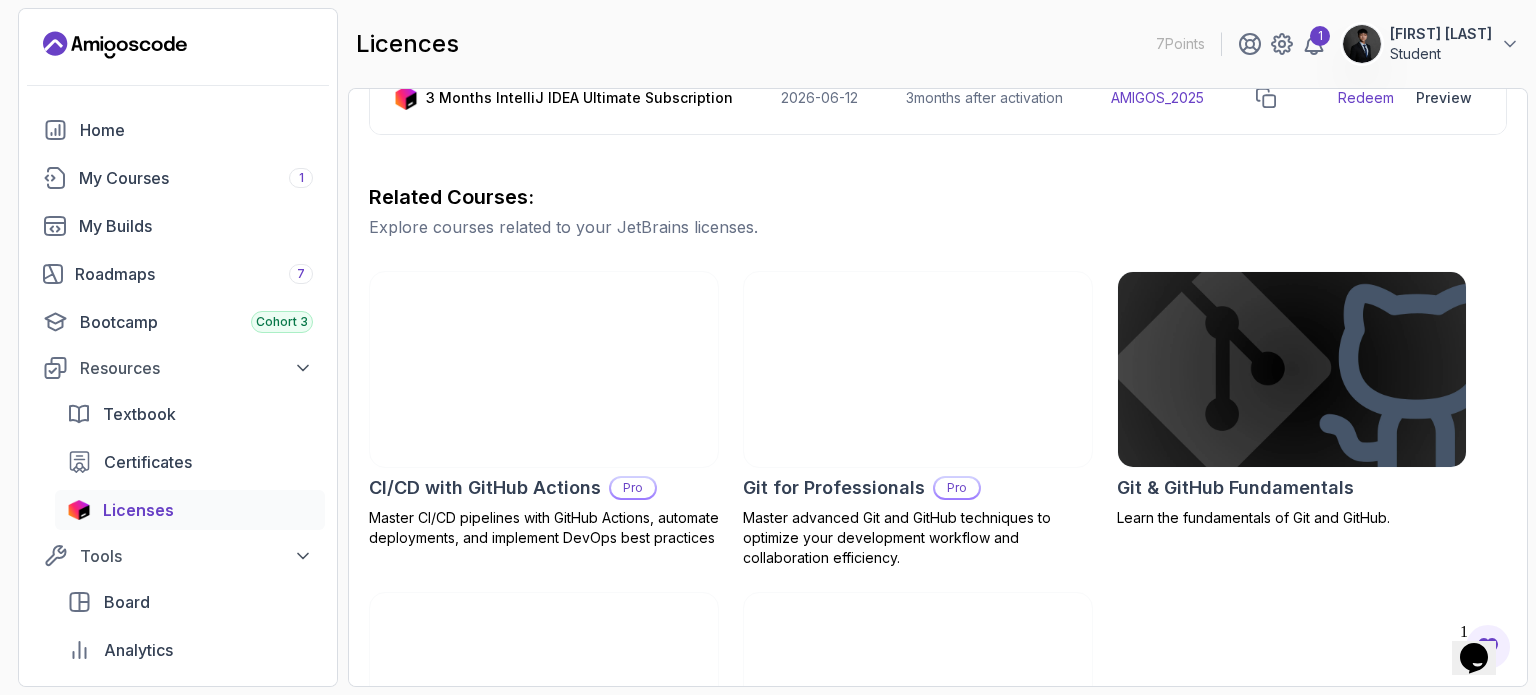 scroll, scrollTop: 264, scrollLeft: 0, axis: vertical 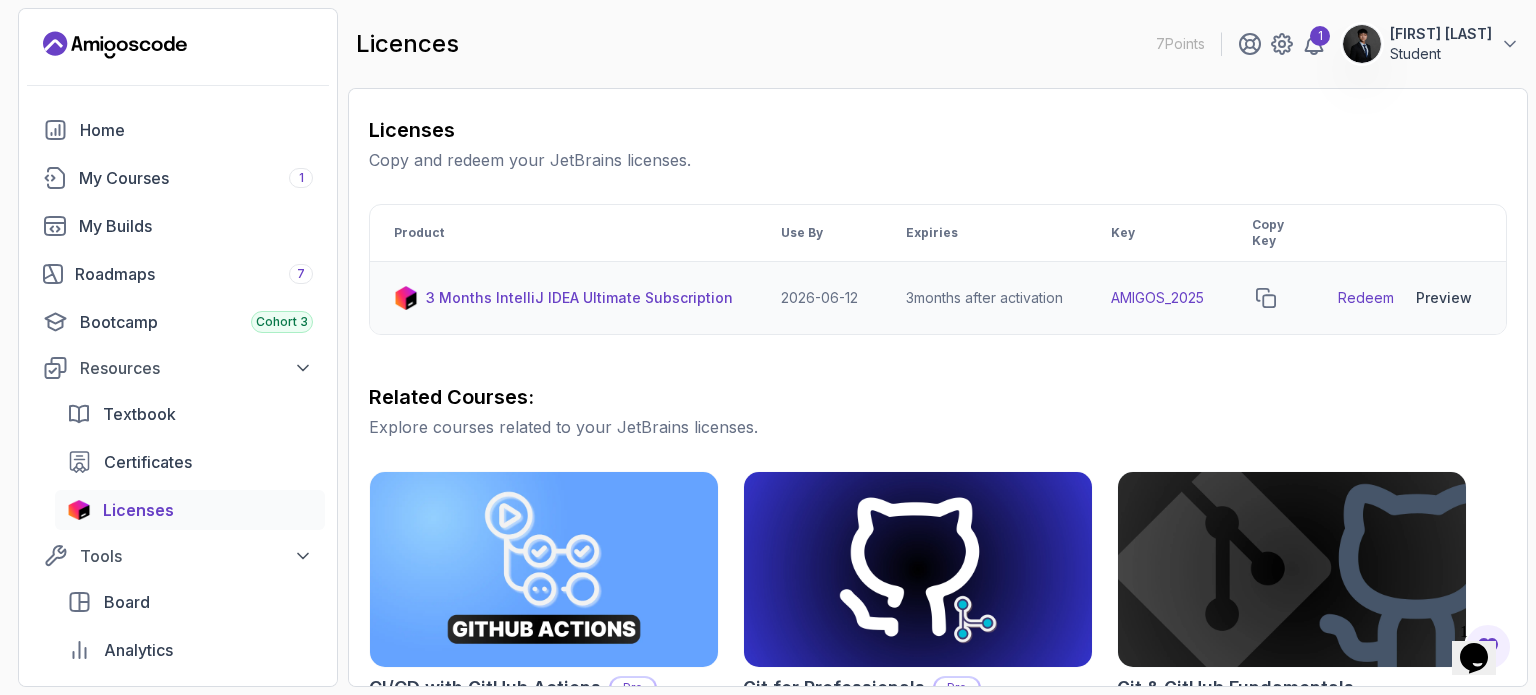 click on "Redeem" at bounding box center (1366, 298) 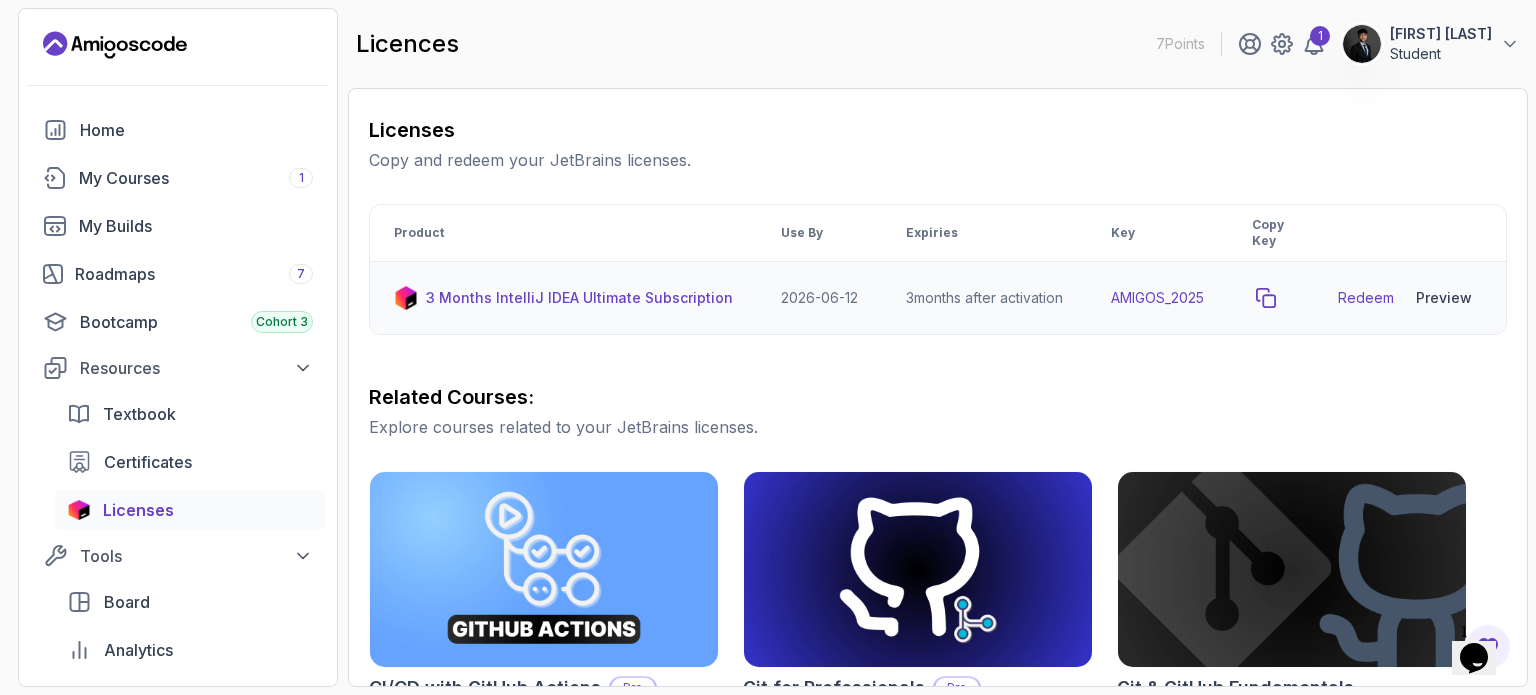 click at bounding box center (1266, 298) 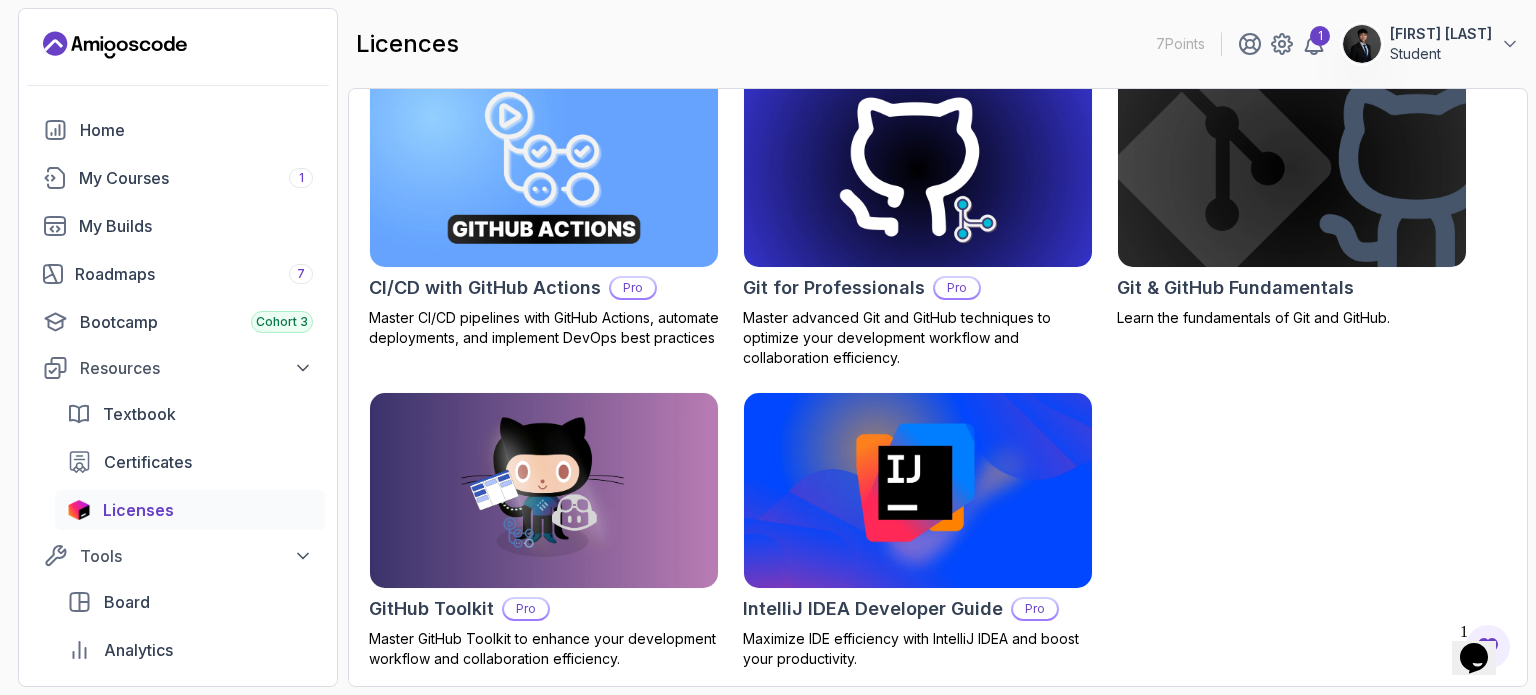 scroll, scrollTop: 0, scrollLeft: 0, axis: both 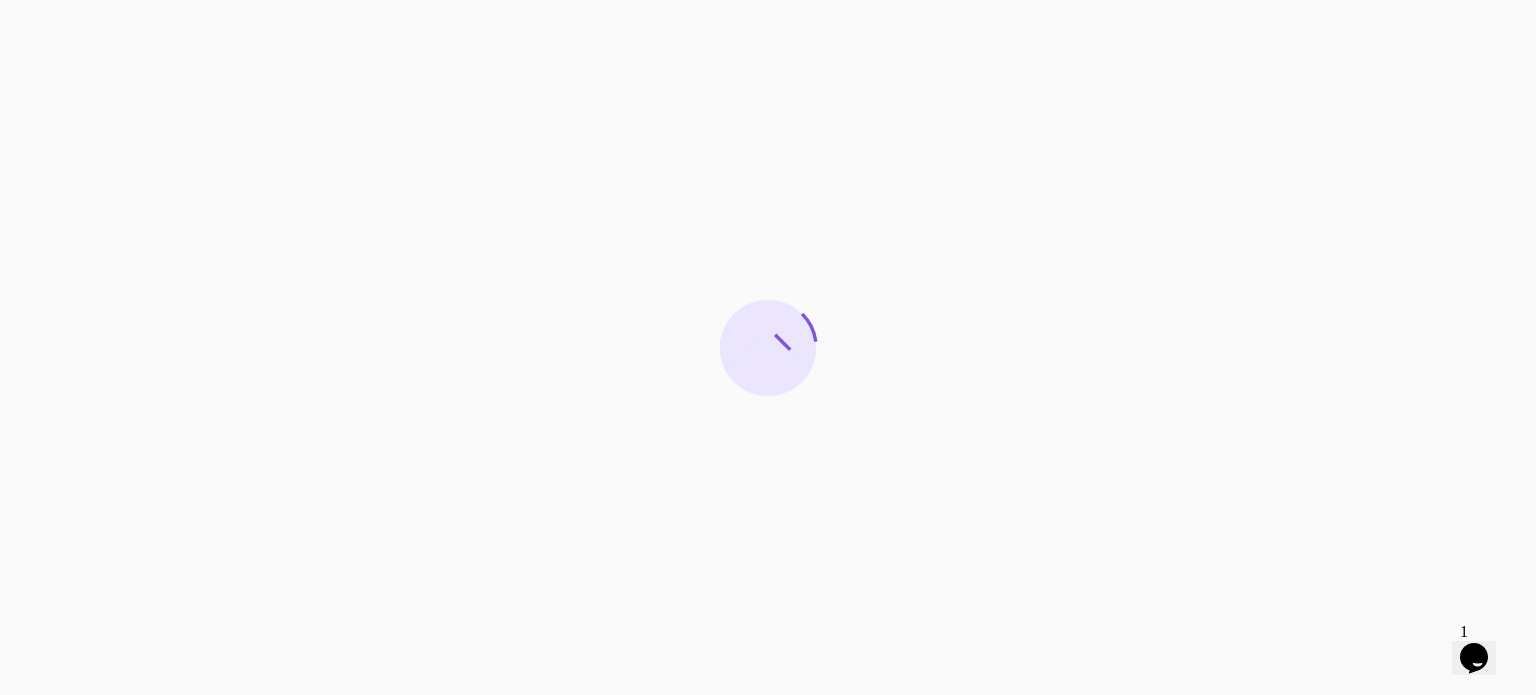 click at bounding box center [768, 347] 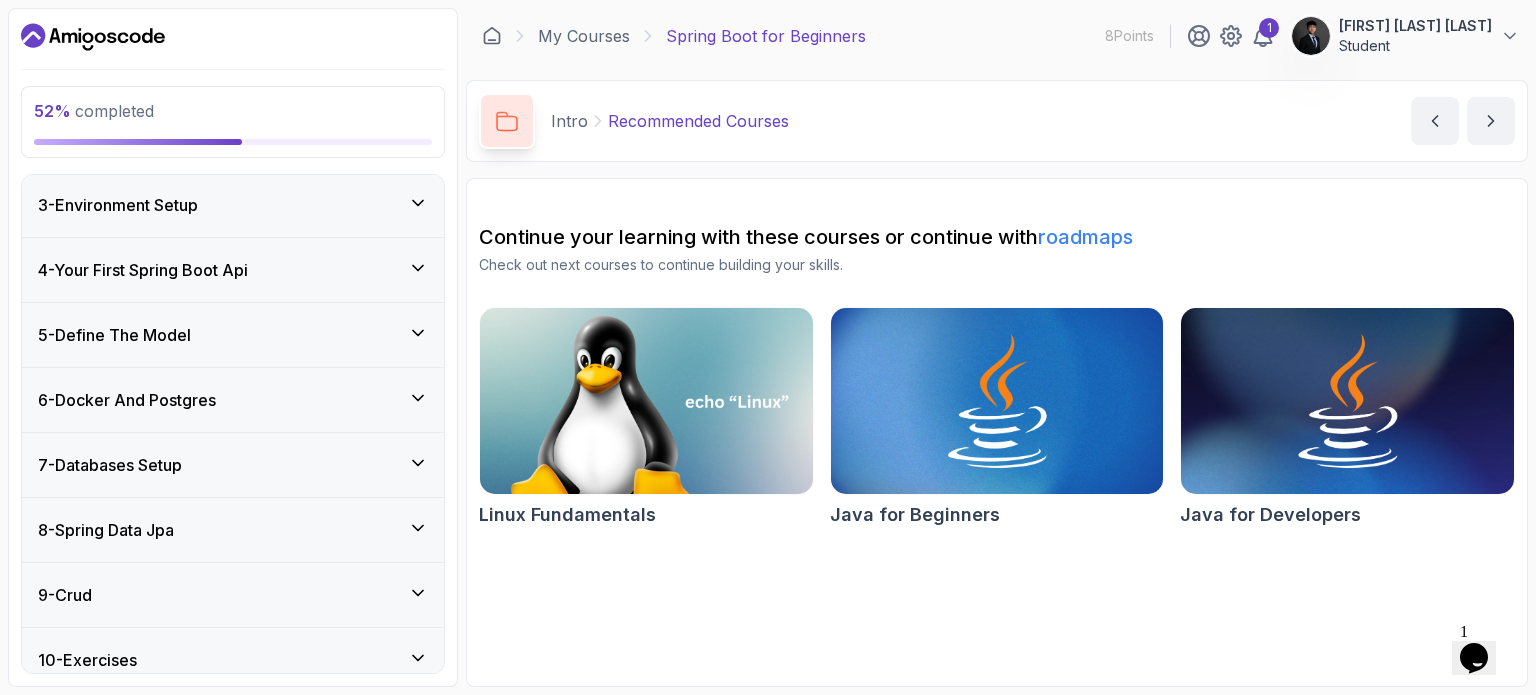 click on "5  -  Define The Model" at bounding box center (233, 335) 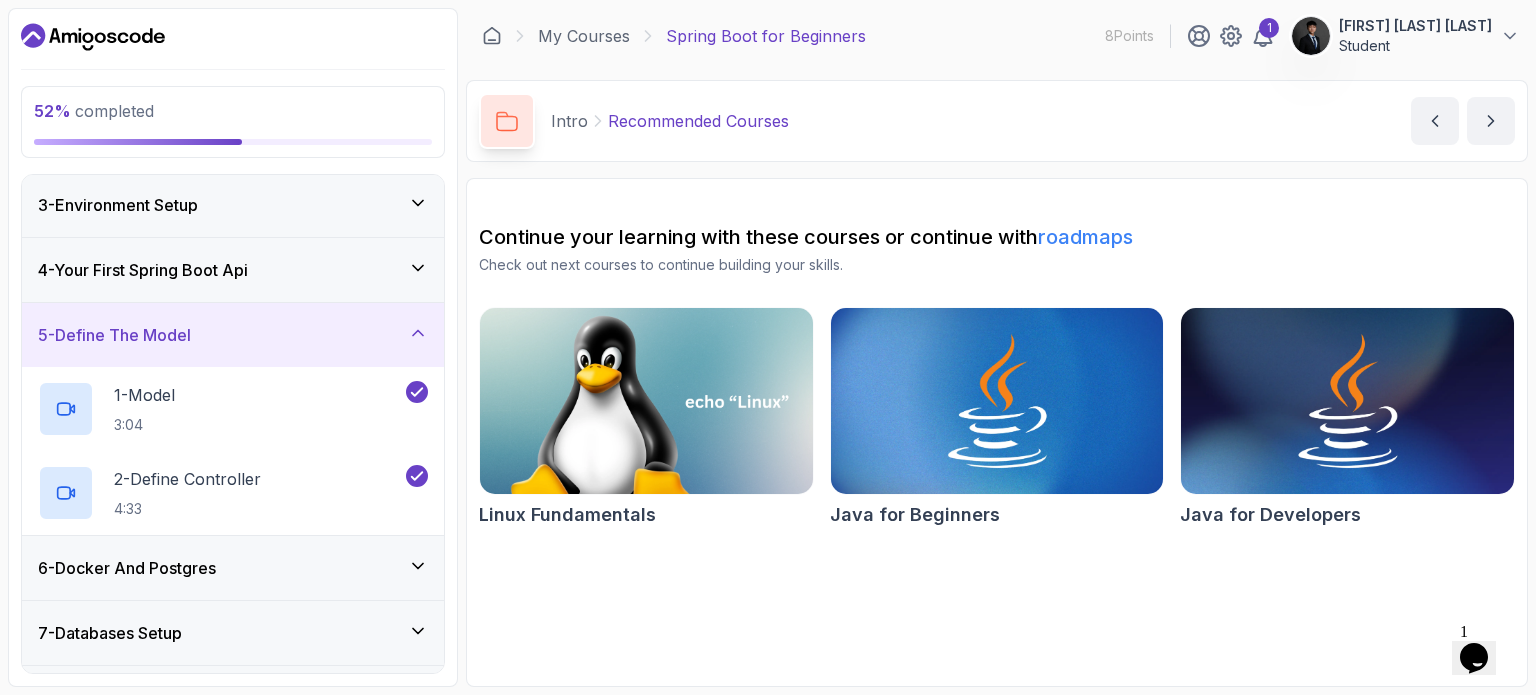 click on "6  -  Docker And Postgres" at bounding box center (233, 568) 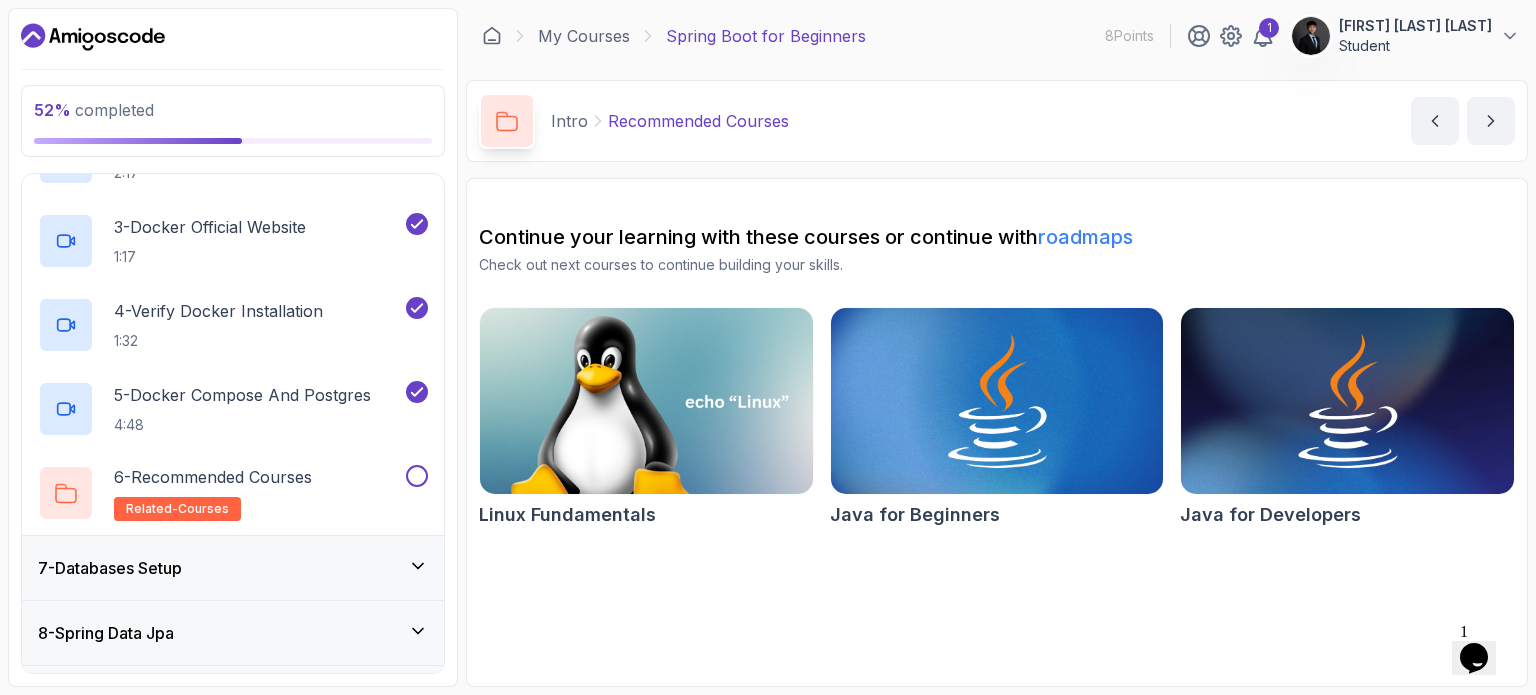 click on "7  -  Databases Setup" at bounding box center [233, 568] 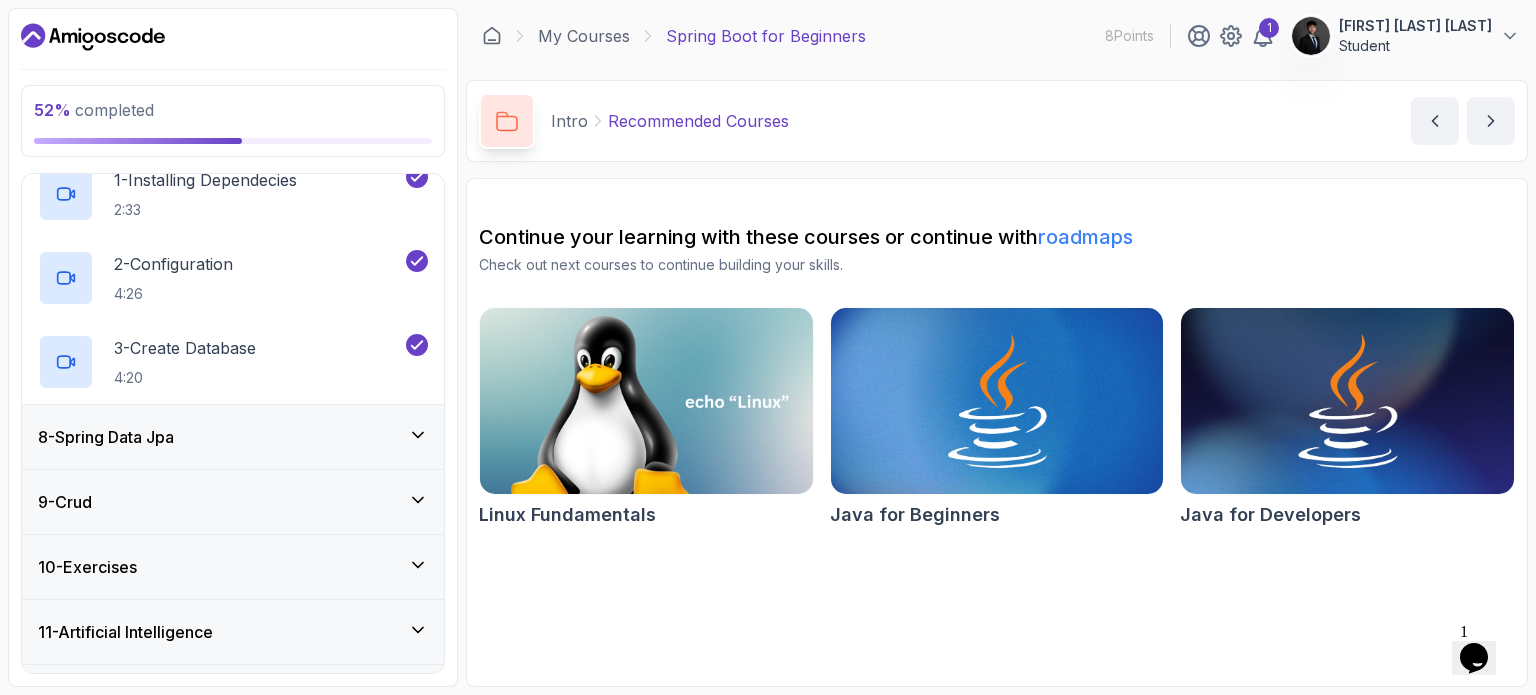 click on "8  -  Spring Data Jpa" at bounding box center [233, 437] 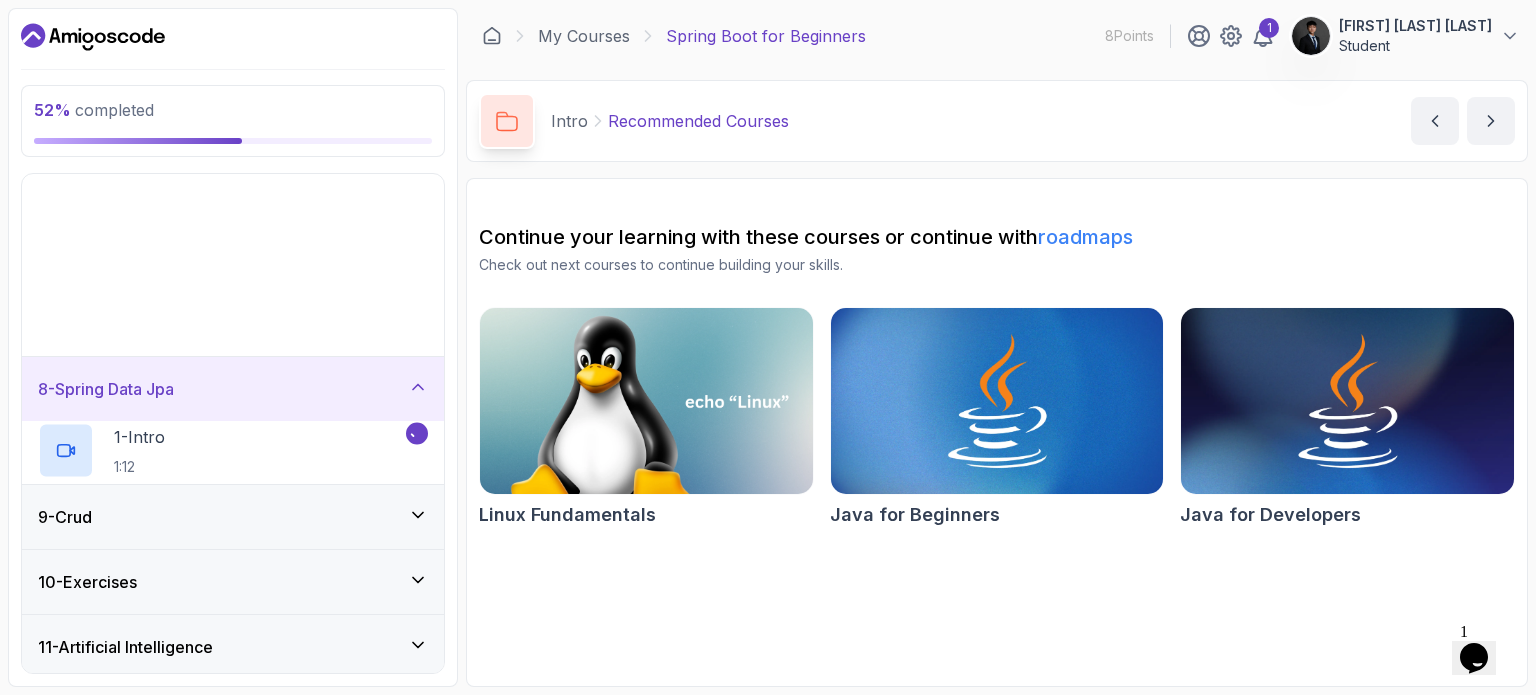 scroll, scrollTop: 276, scrollLeft: 0, axis: vertical 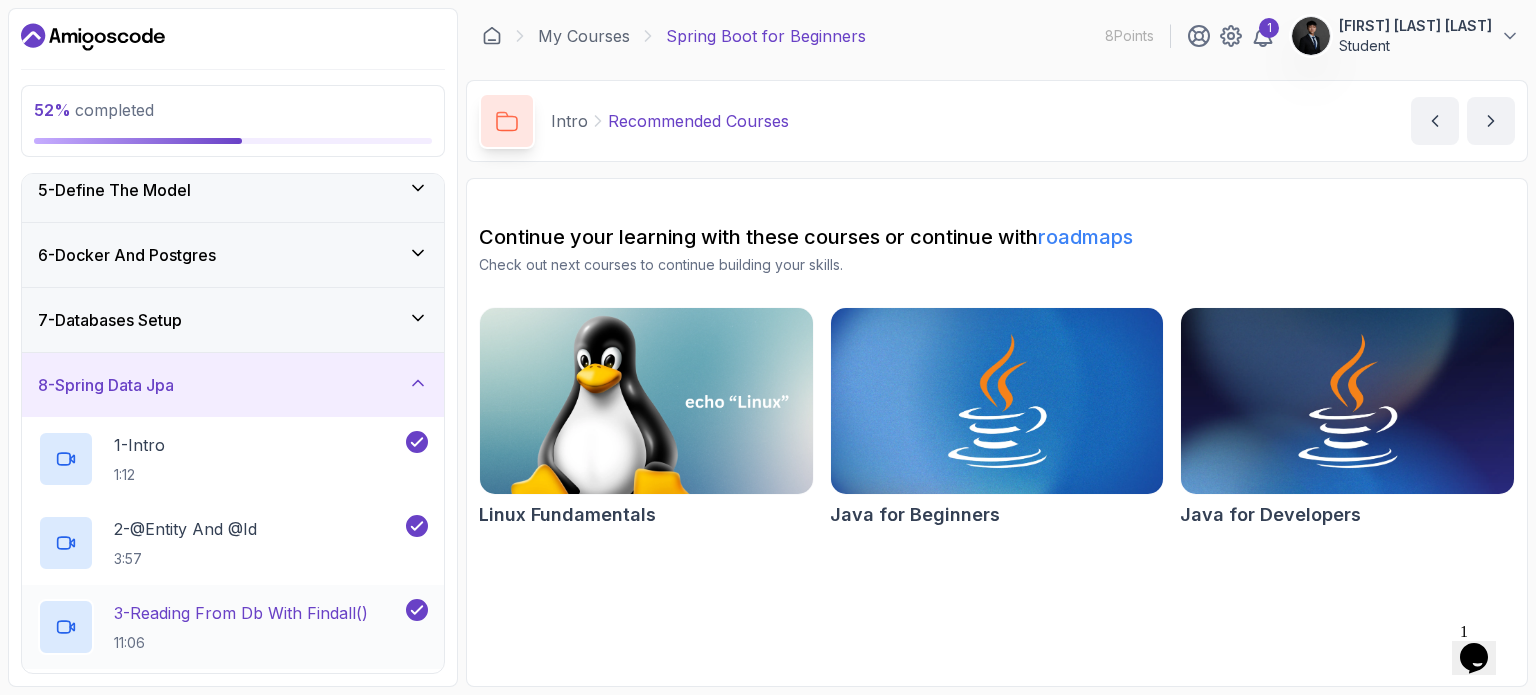 click on "3  -  Reading From Db With Findall()" at bounding box center [241, 613] 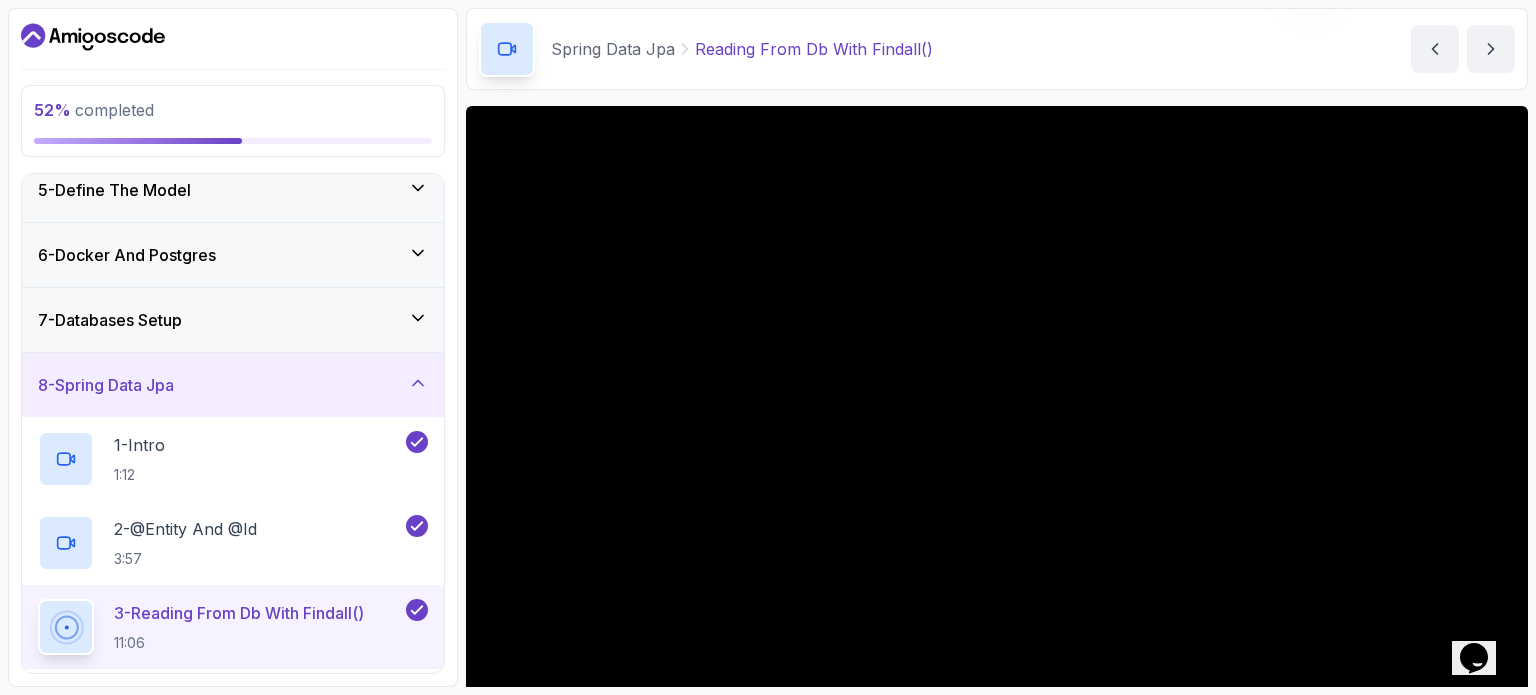 scroll, scrollTop: 100, scrollLeft: 0, axis: vertical 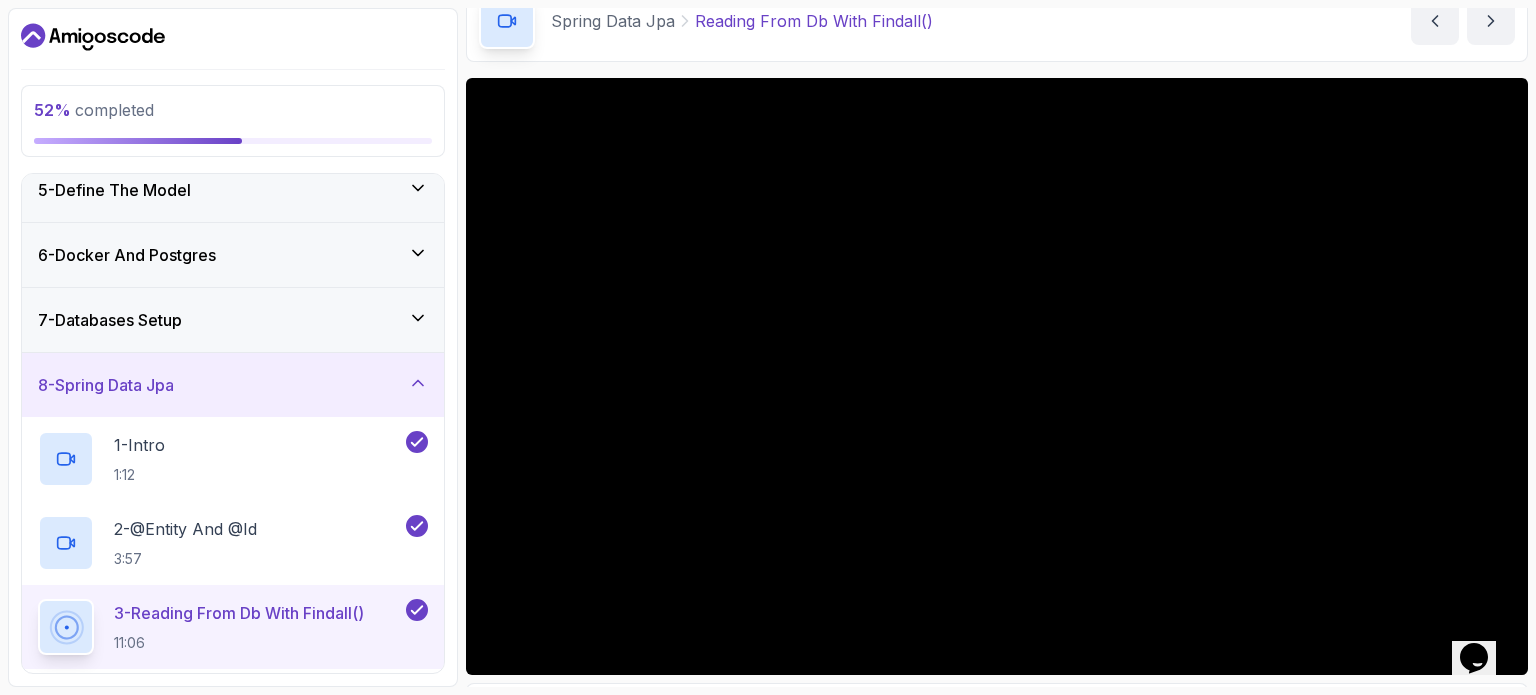 type 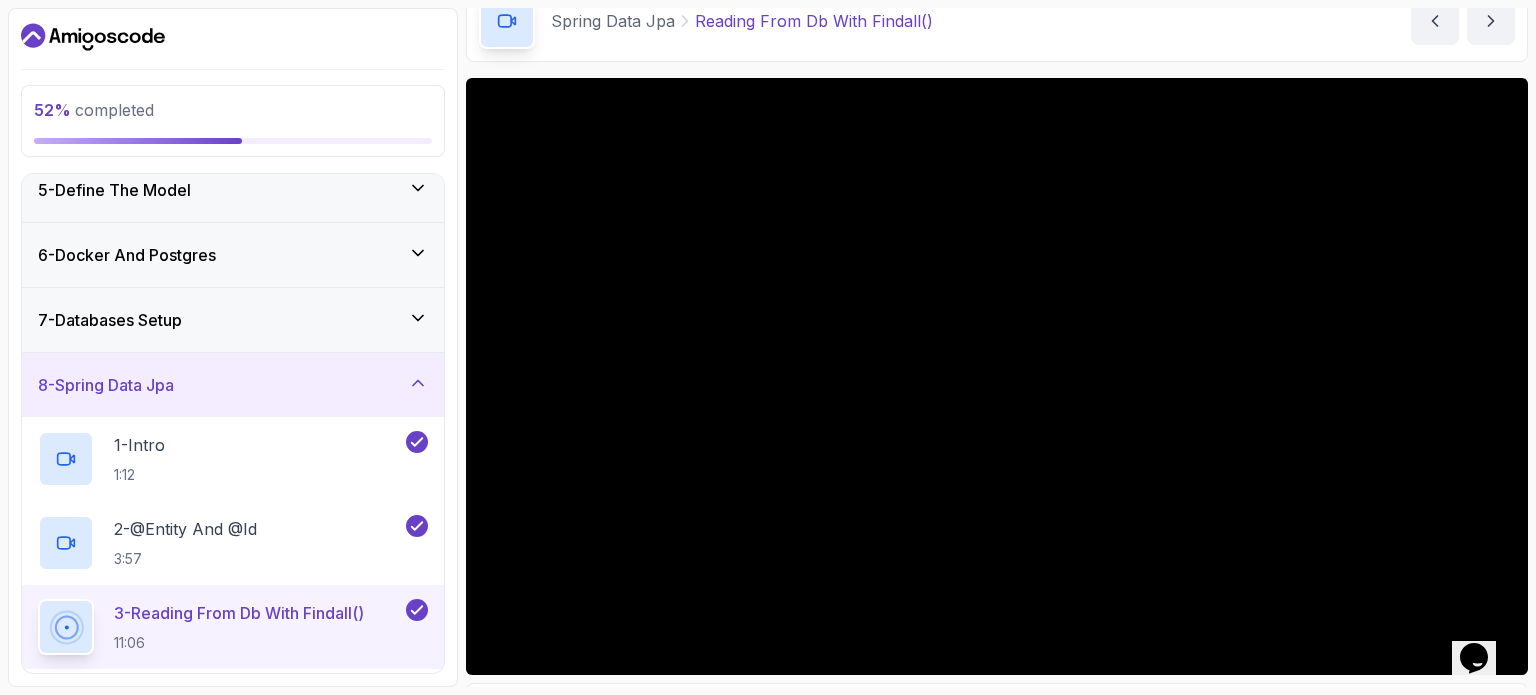 click on "Spring Data Jpa Reading From Db With Findall() Reading From Db With Findall() by  nelson" at bounding box center (997, 21) 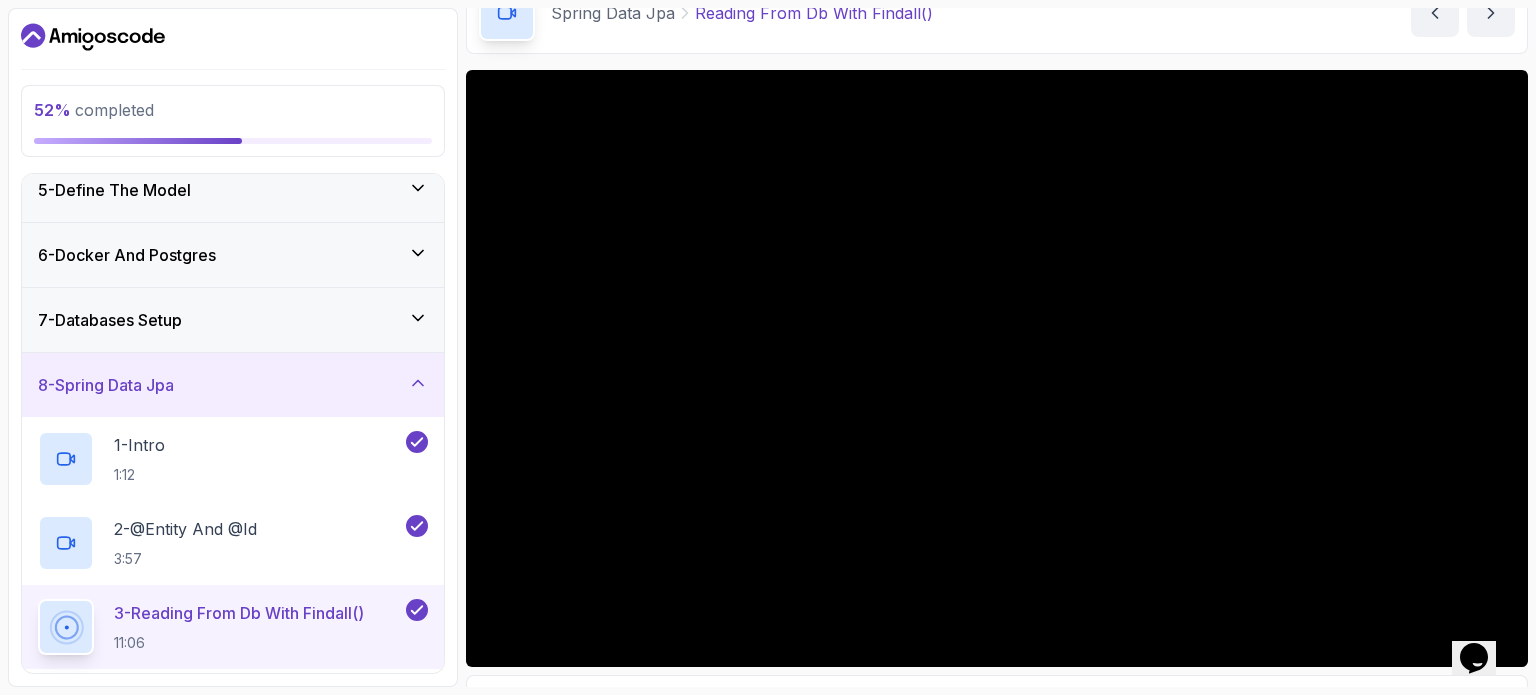 scroll, scrollTop: 308, scrollLeft: 0, axis: vertical 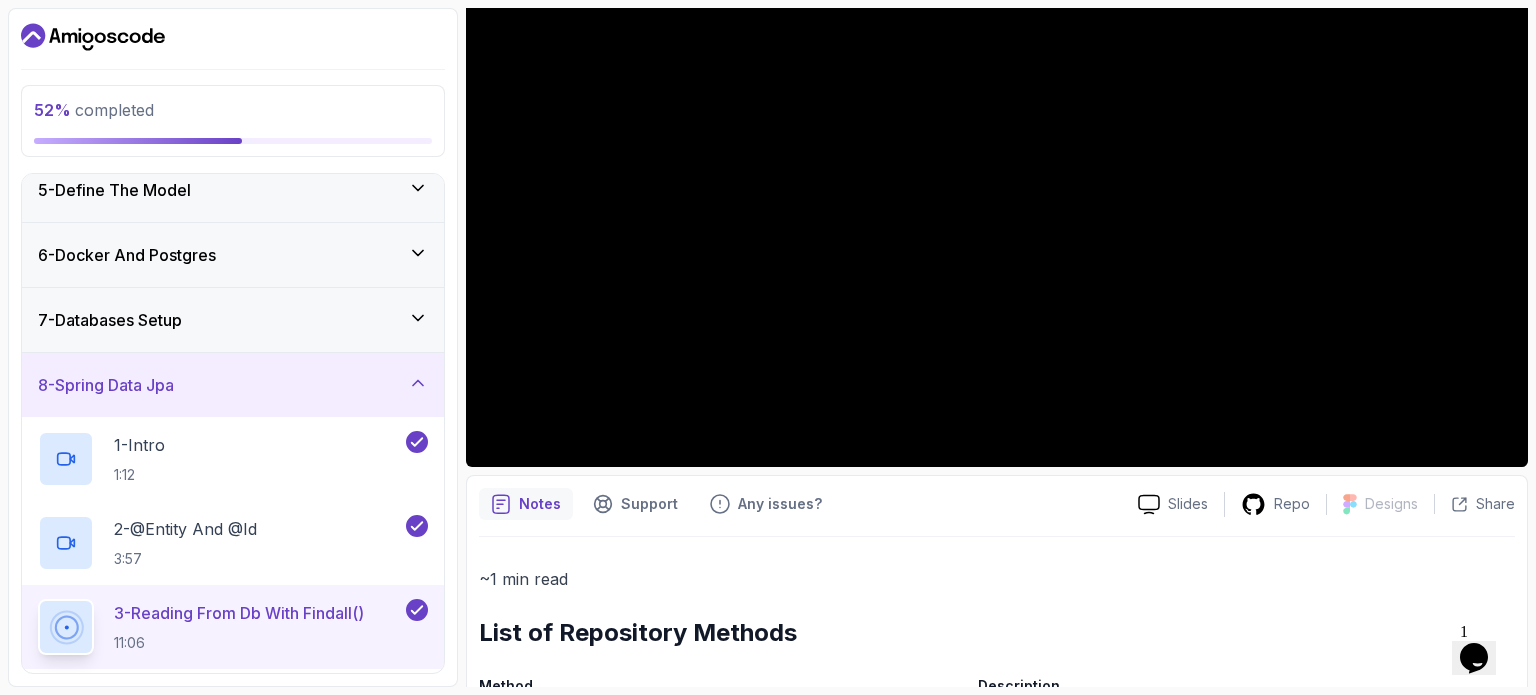 click on "~1 min read List of Repository Methods
Method Description save Saves a given entity. saveAll Saves all given entities. findById Retrieves an entity by its id. existsById Checks whether an entity with the given id exists. findAll Returns all instances of the type. findAllById Returns all instances of the type with the given IDs. count Returns the number of entities available. deleteById Deletes the entity with the given id. delete Deletes a given entity. deleteAll Deletes all entities managed by the repository. deleteAllById Deletes all instances of the type with the given IDs. deleteAll(Iterable<? extends T> entities) Deletes the given entities.
Difference between crudRepository and jpaRepository
CrudRepository  is a basic repository interface that provides basic CRUD operations.
JpaRepository  extends  CrudRepository  and adds additional JPA-specific methods." at bounding box center (997, 964) 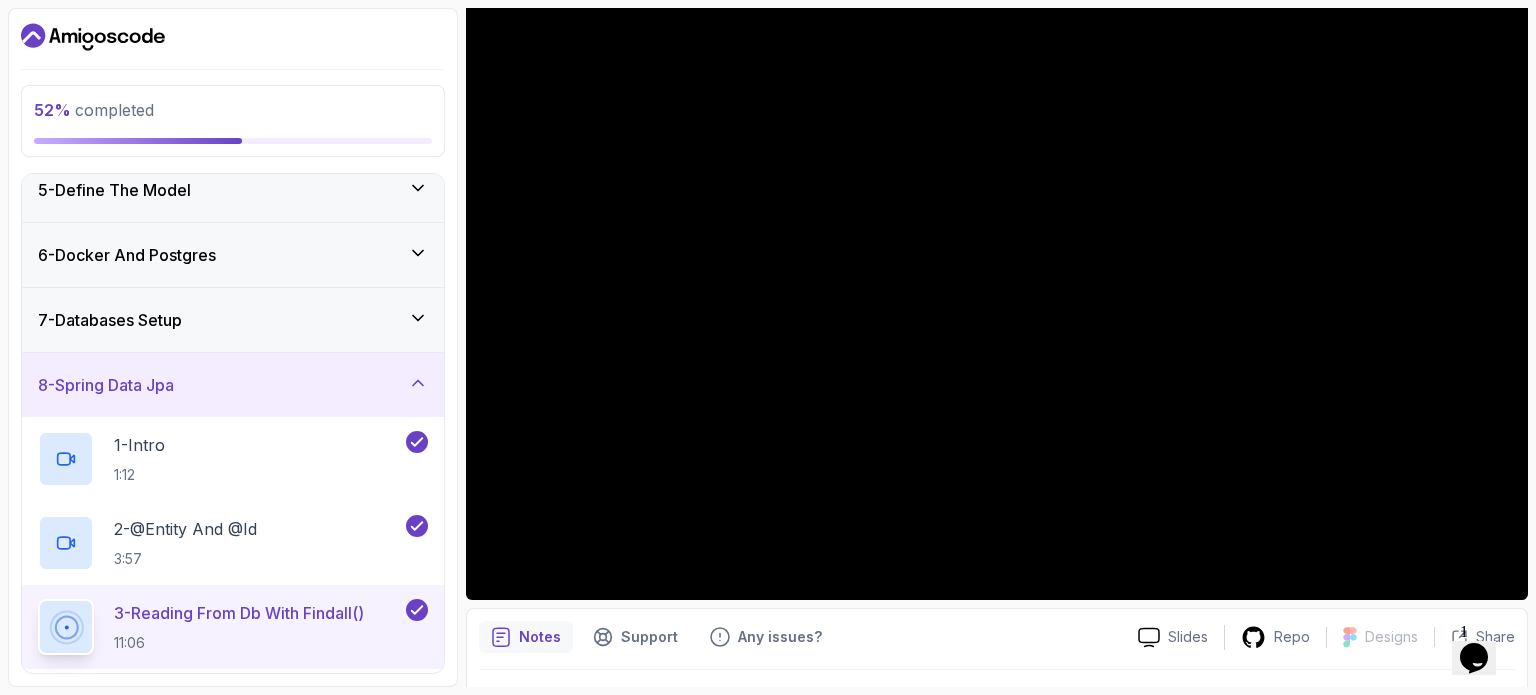 scroll, scrollTop: 208, scrollLeft: 0, axis: vertical 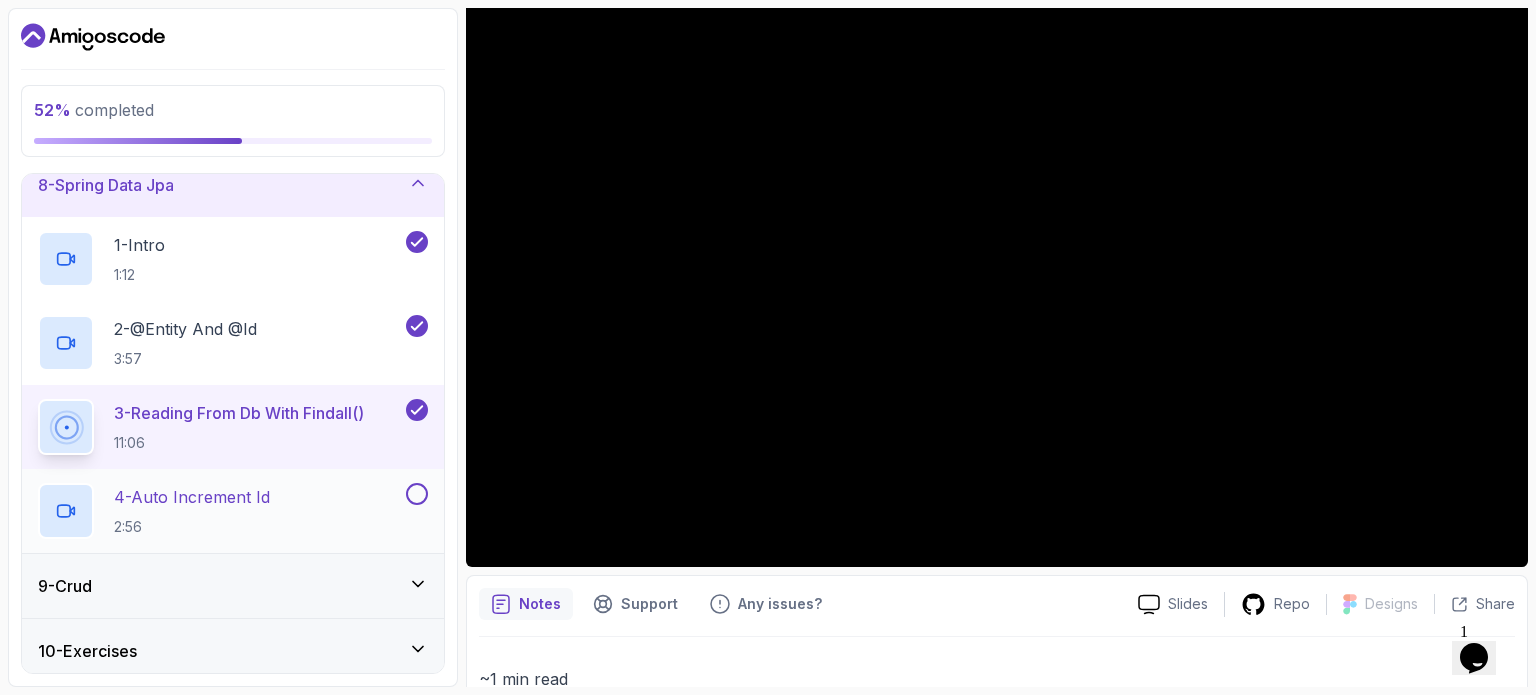 click on "2:56" at bounding box center [192, 527] 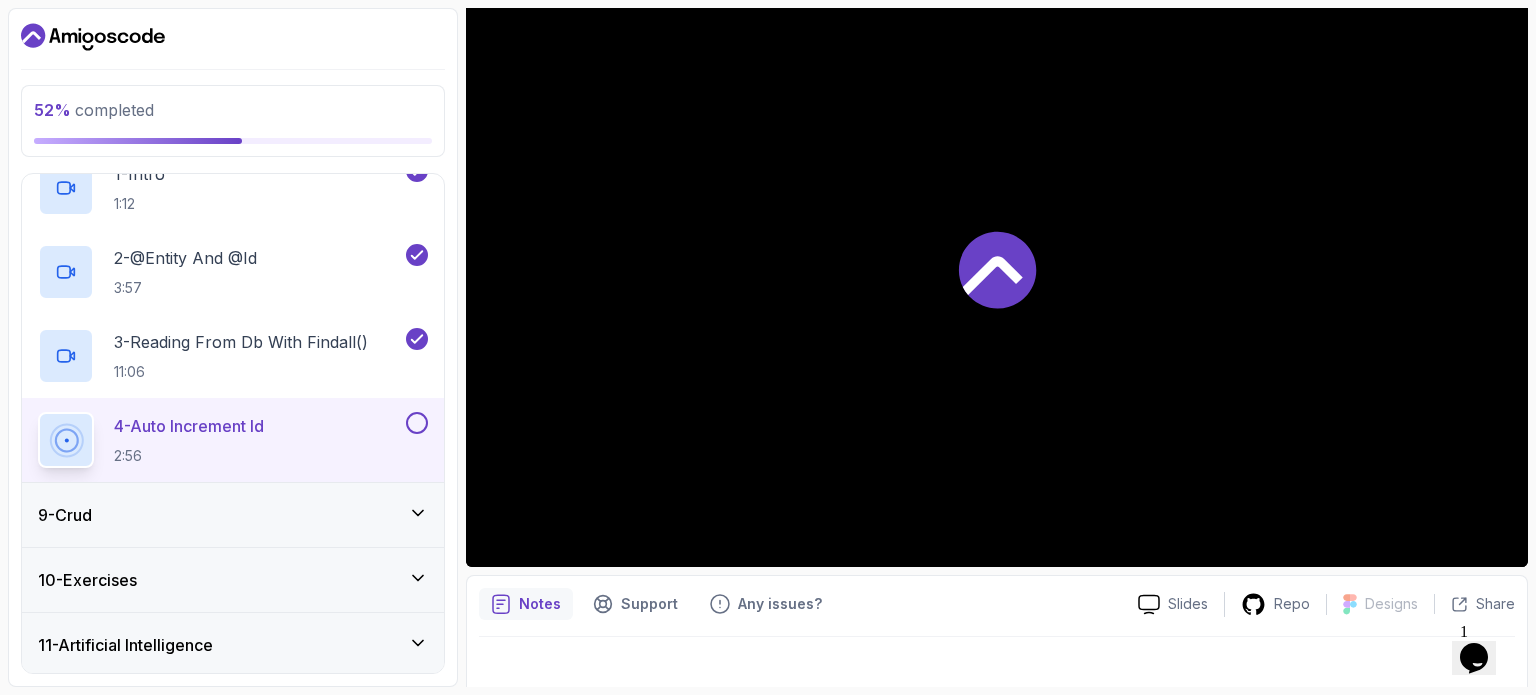 scroll, scrollTop: 612, scrollLeft: 0, axis: vertical 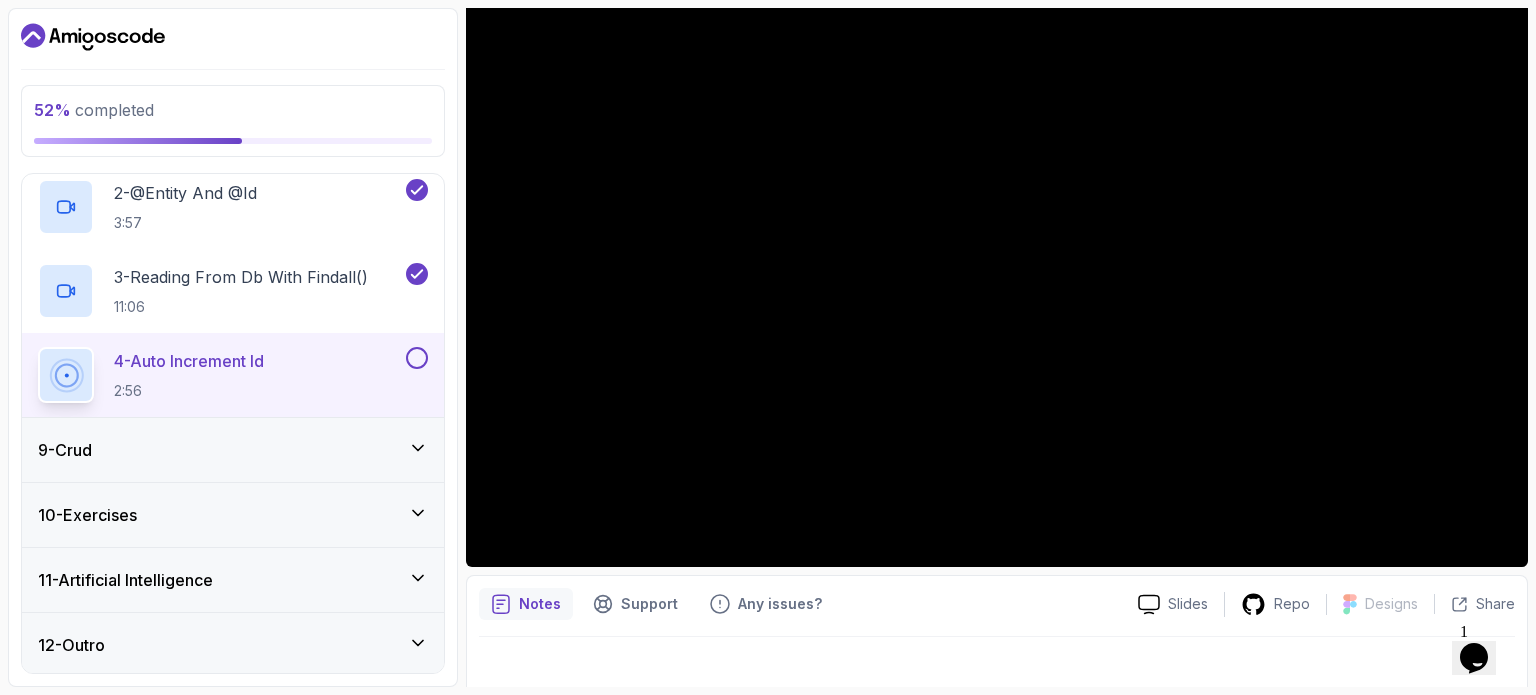 click 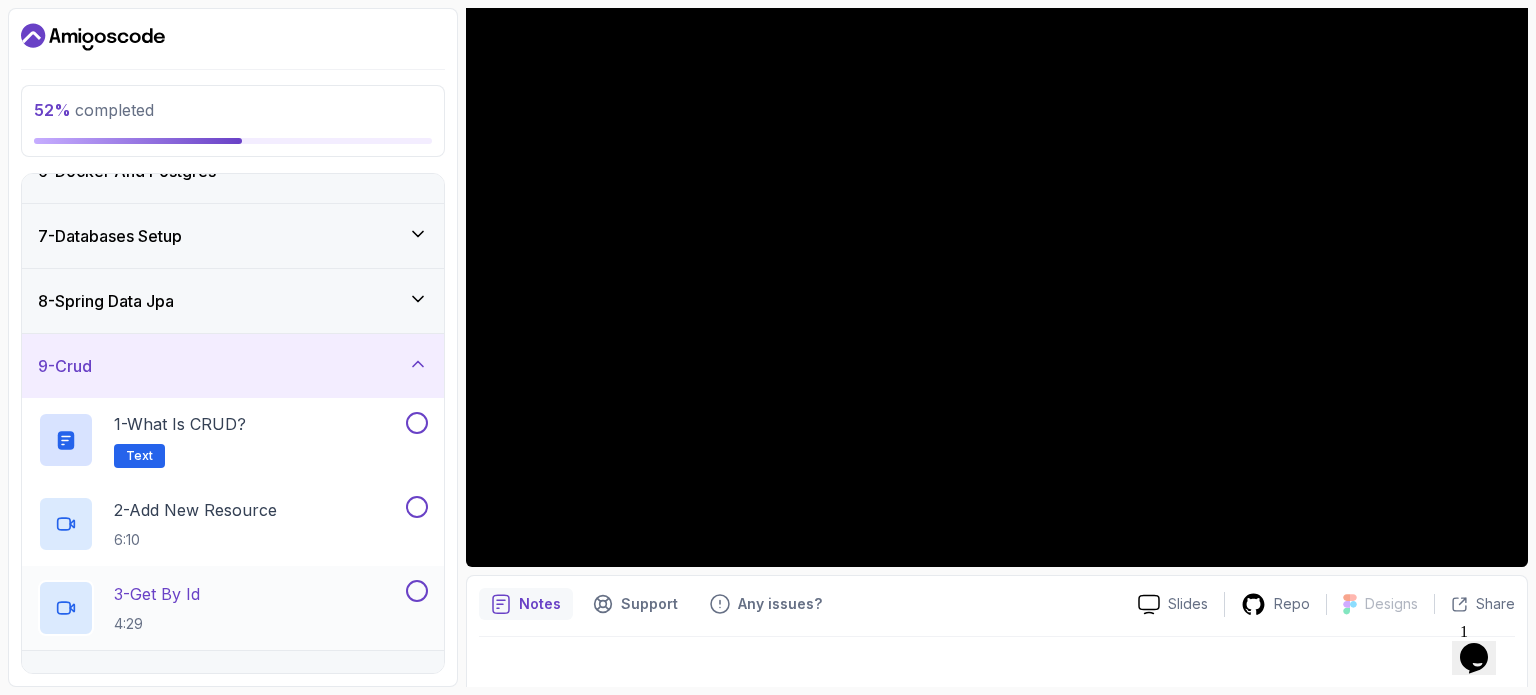 scroll, scrollTop: 476, scrollLeft: 0, axis: vertical 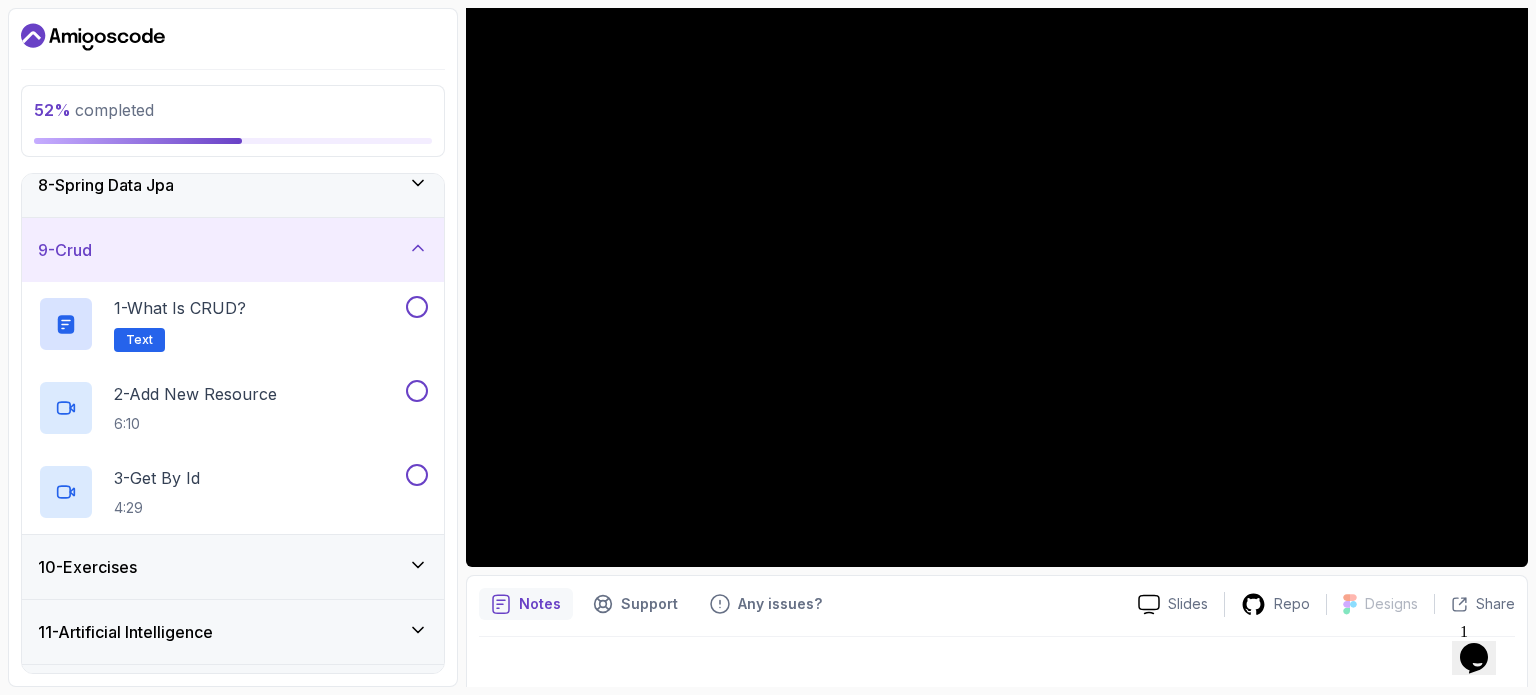 click 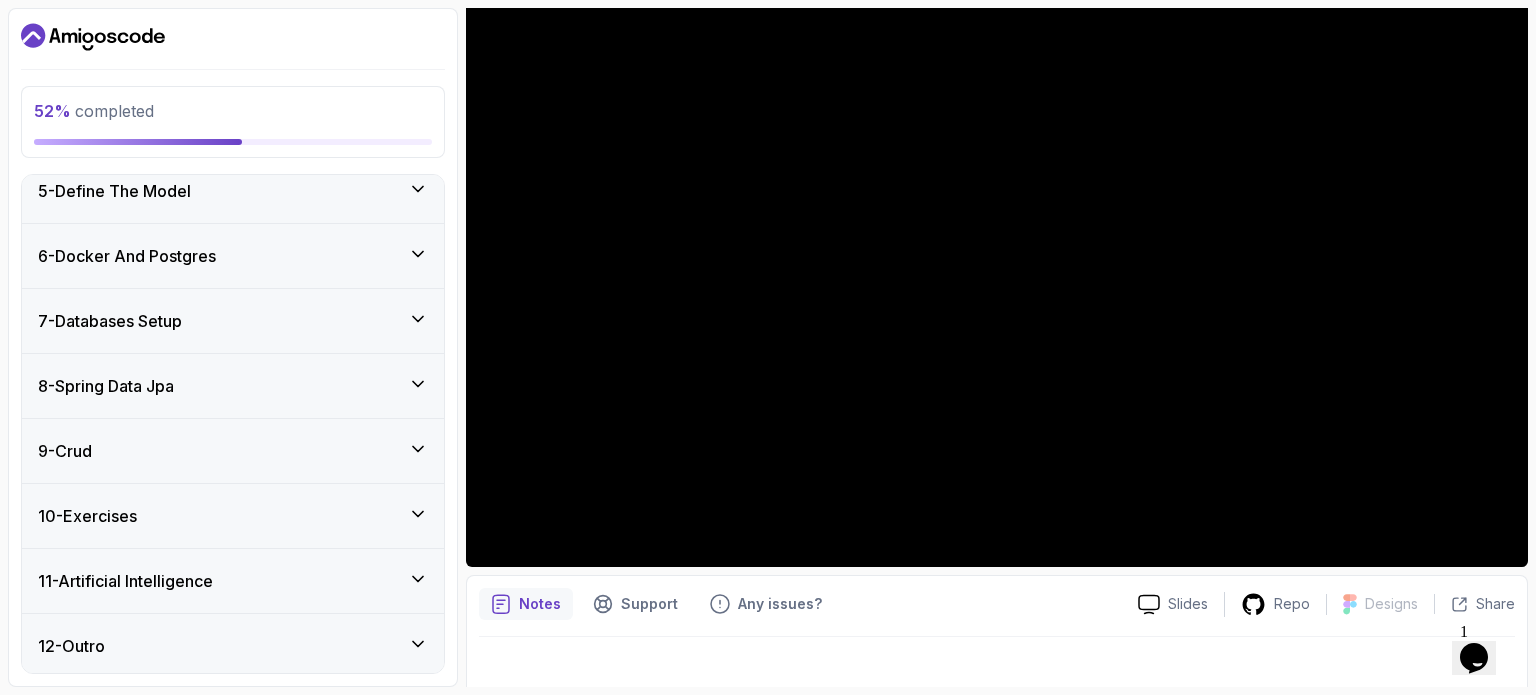 scroll, scrollTop: 276, scrollLeft: 0, axis: vertical 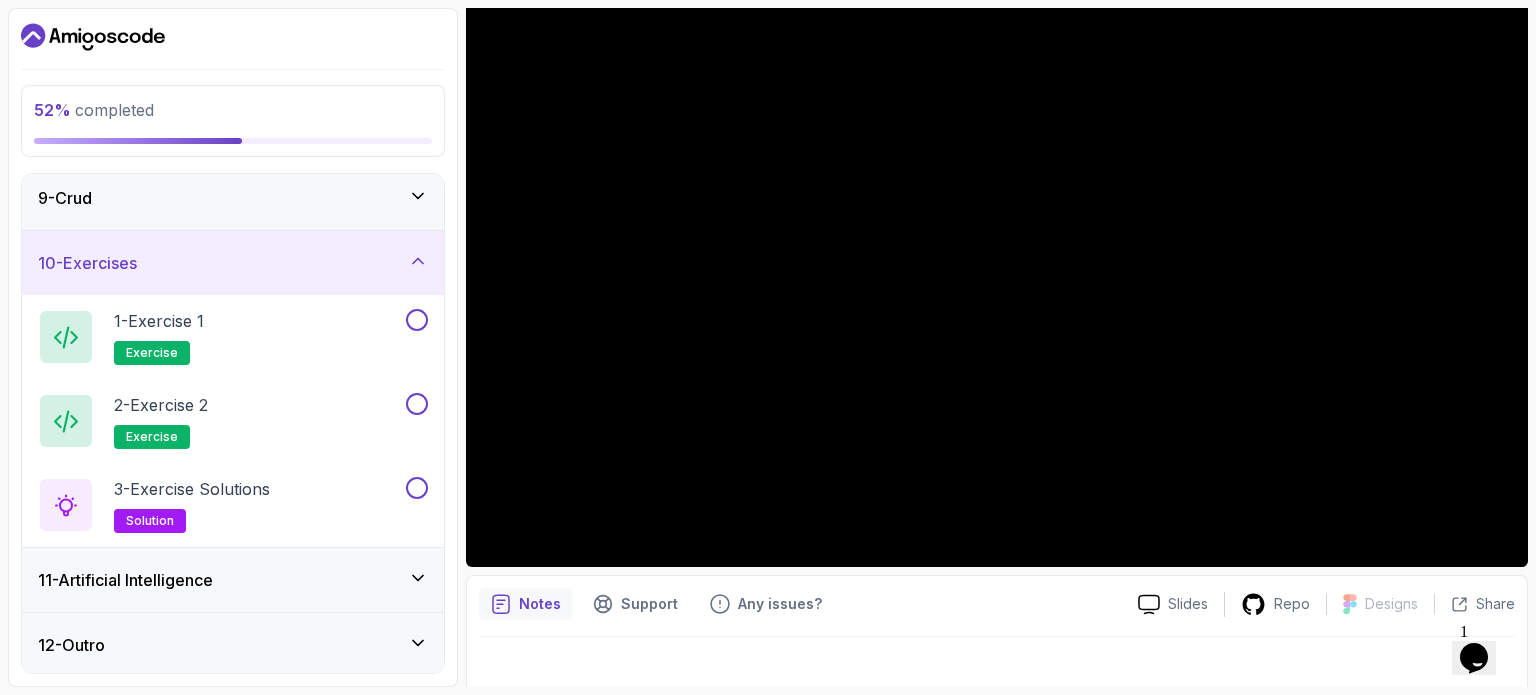 click on "10  -  Exercises" at bounding box center [233, 263] 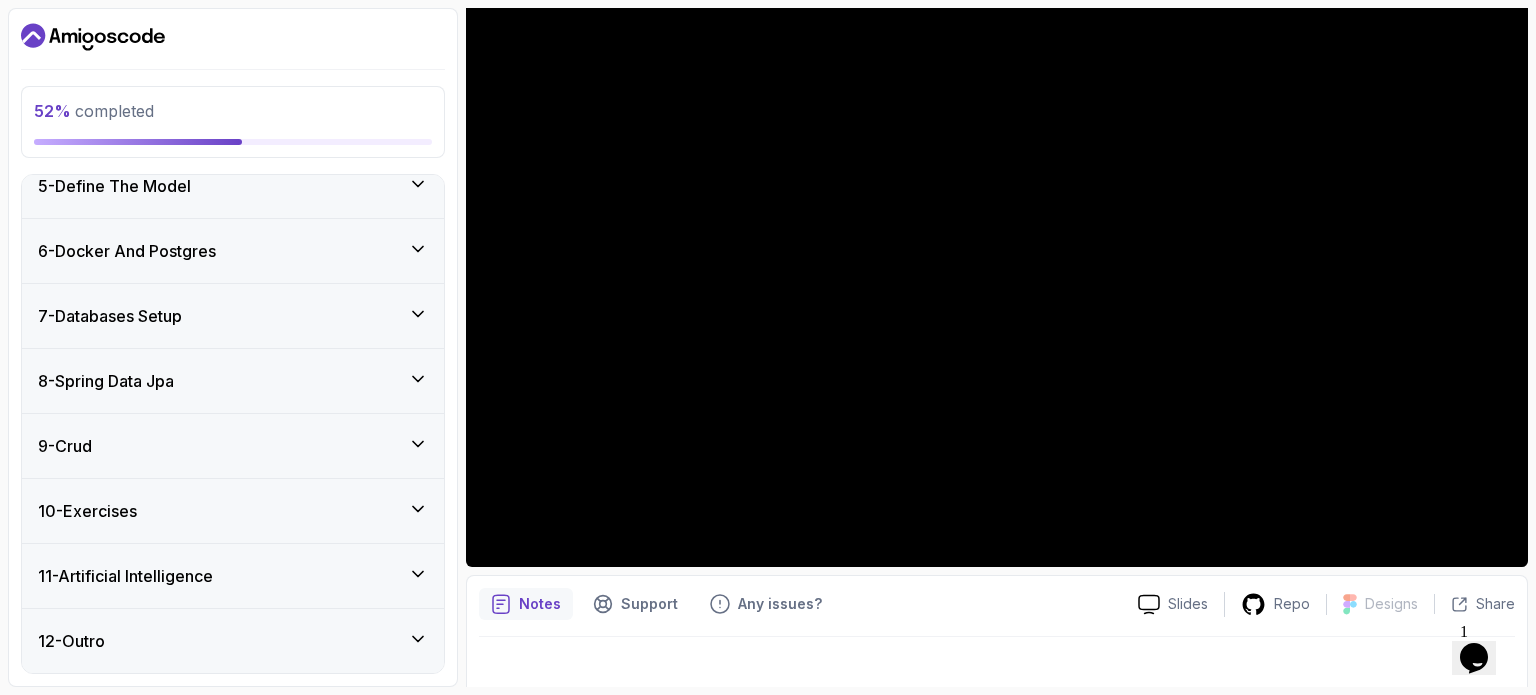 scroll, scrollTop: 276, scrollLeft: 0, axis: vertical 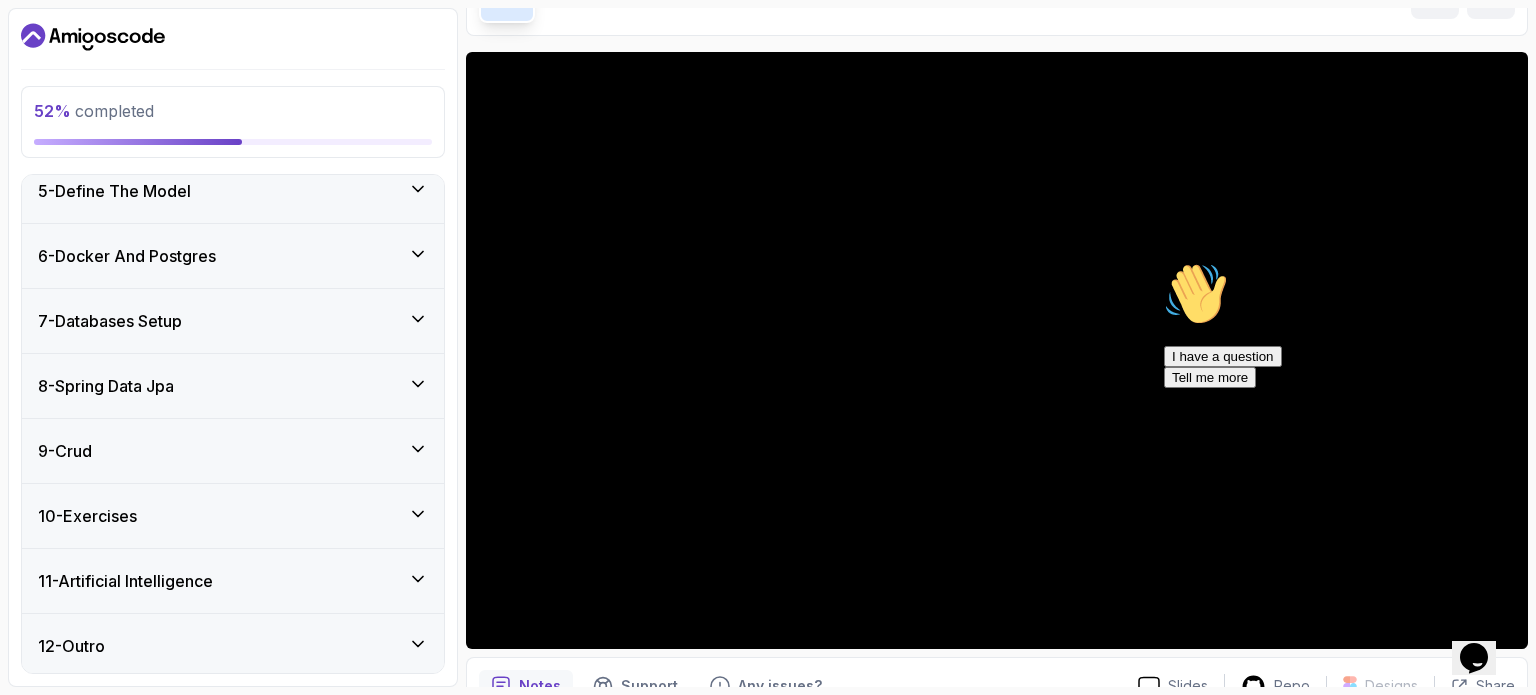 click at bounding box center [1164, 262] 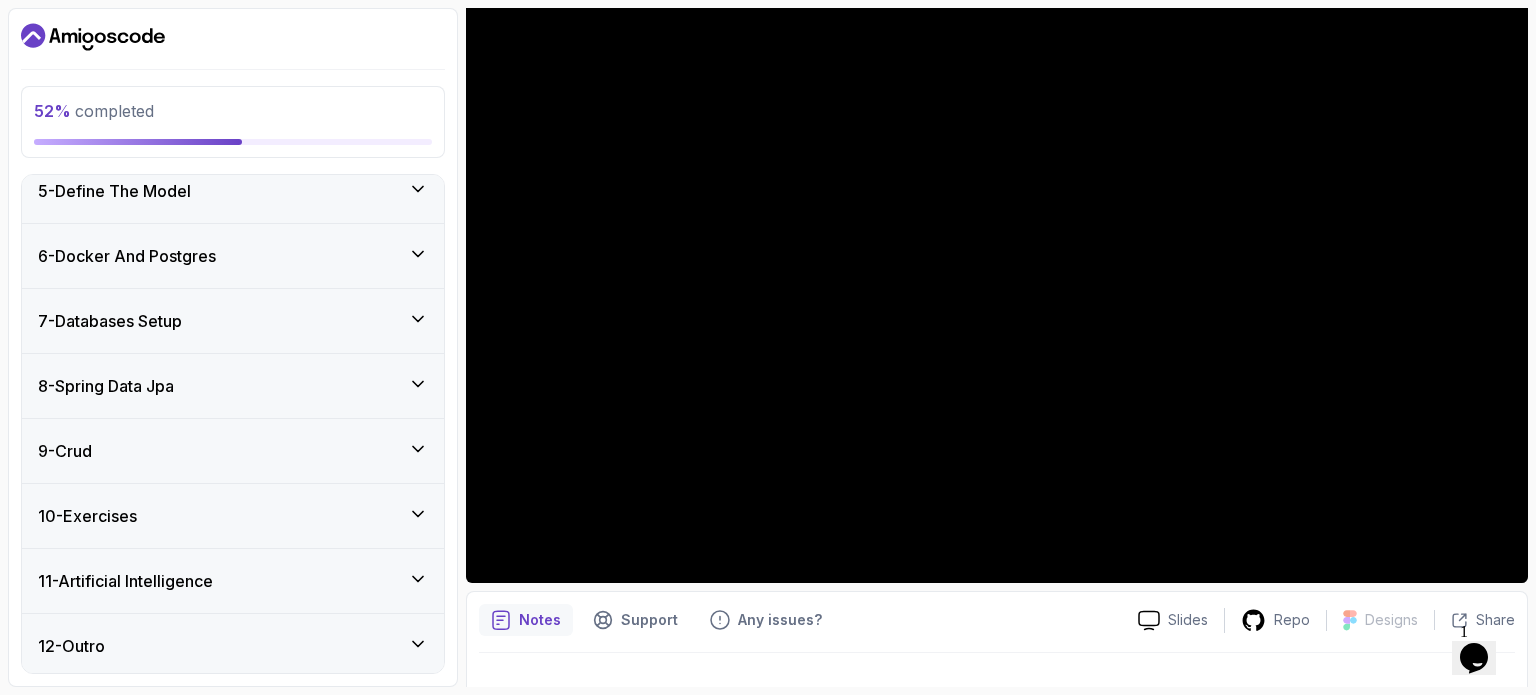 scroll, scrollTop: 226, scrollLeft: 0, axis: vertical 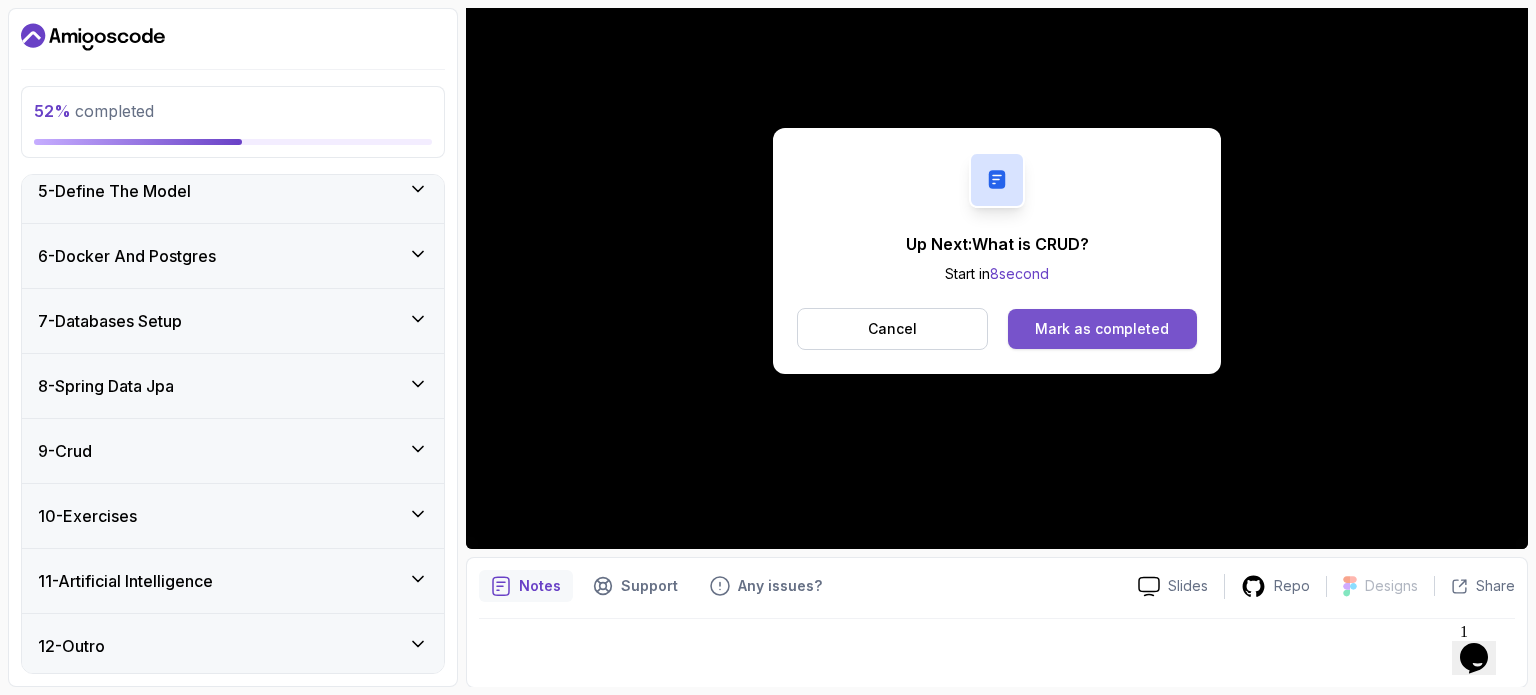click on "Mark as completed" at bounding box center (1102, 329) 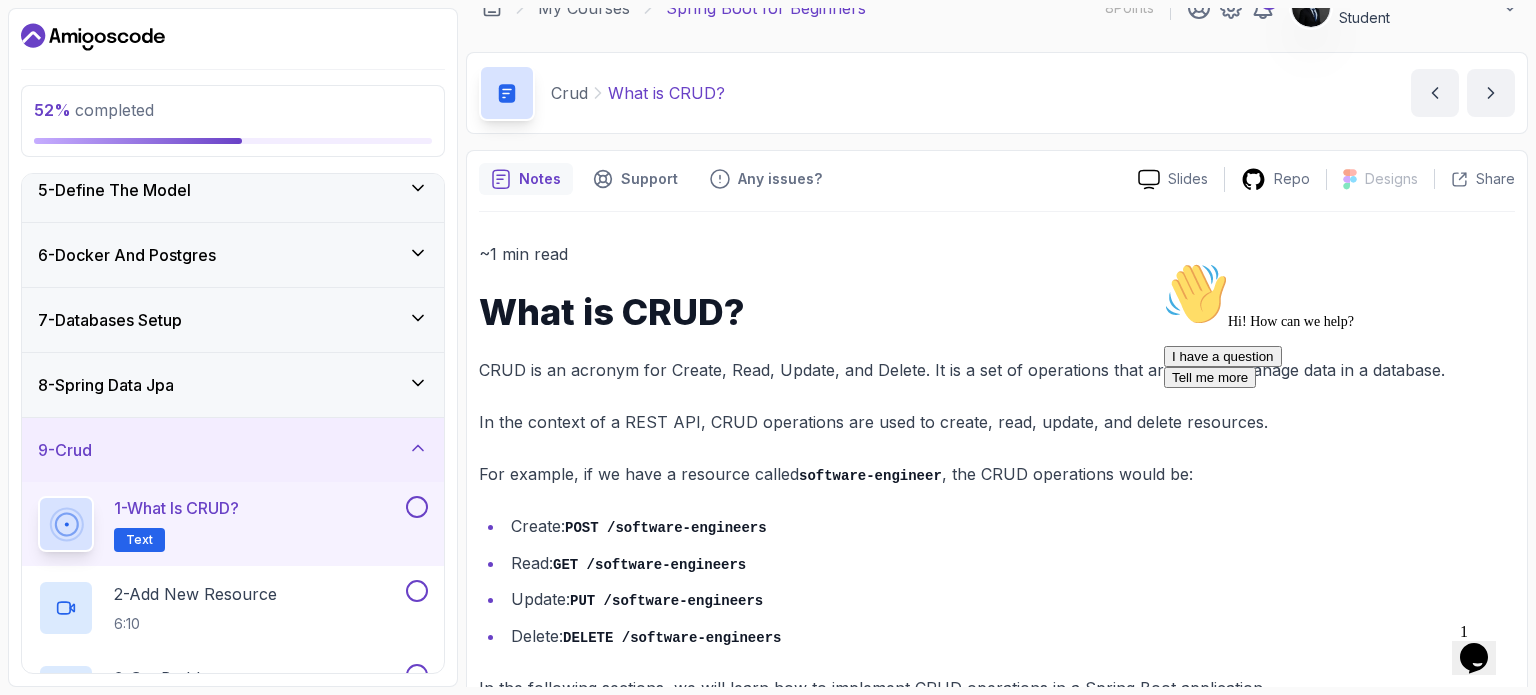 scroll, scrollTop: 0, scrollLeft: 0, axis: both 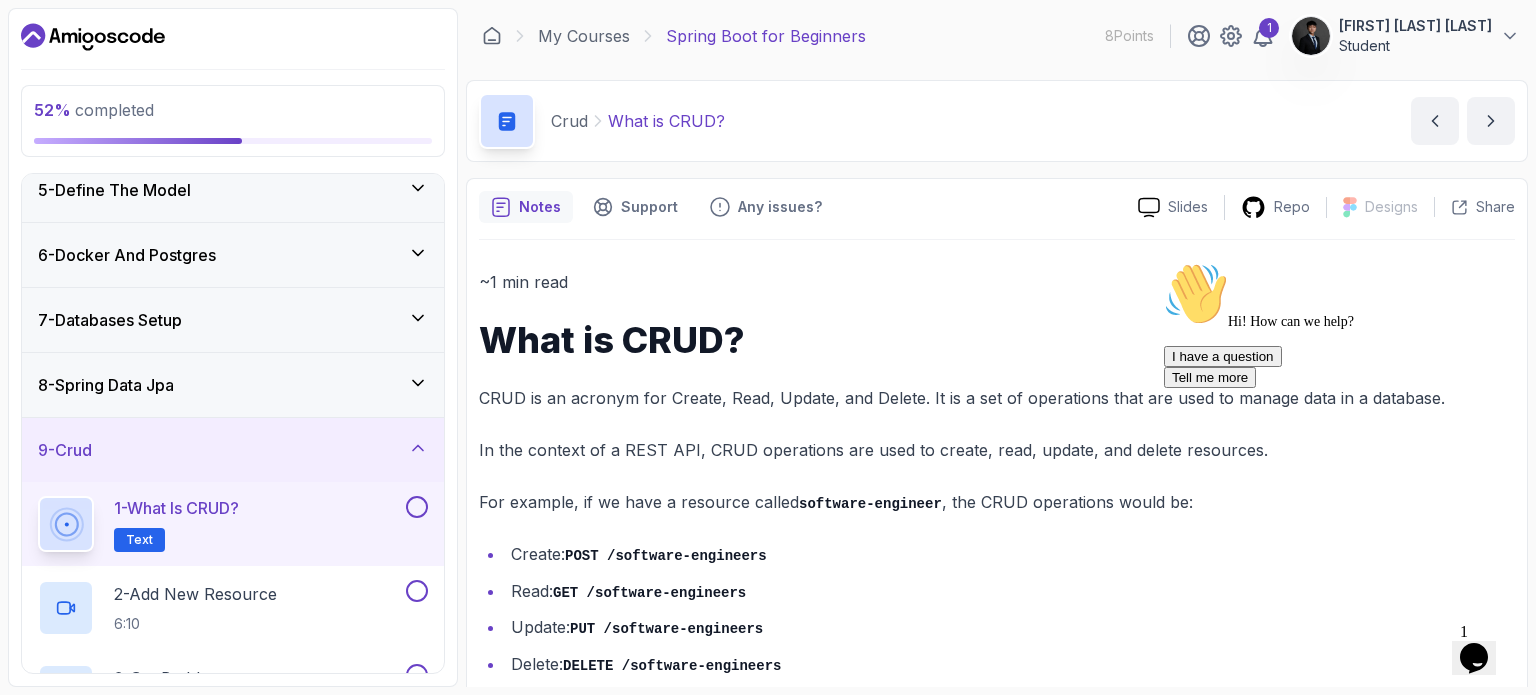 drag, startPoint x: 552, startPoint y: 399, endPoint x: 566, endPoint y: 397, distance: 14.142136 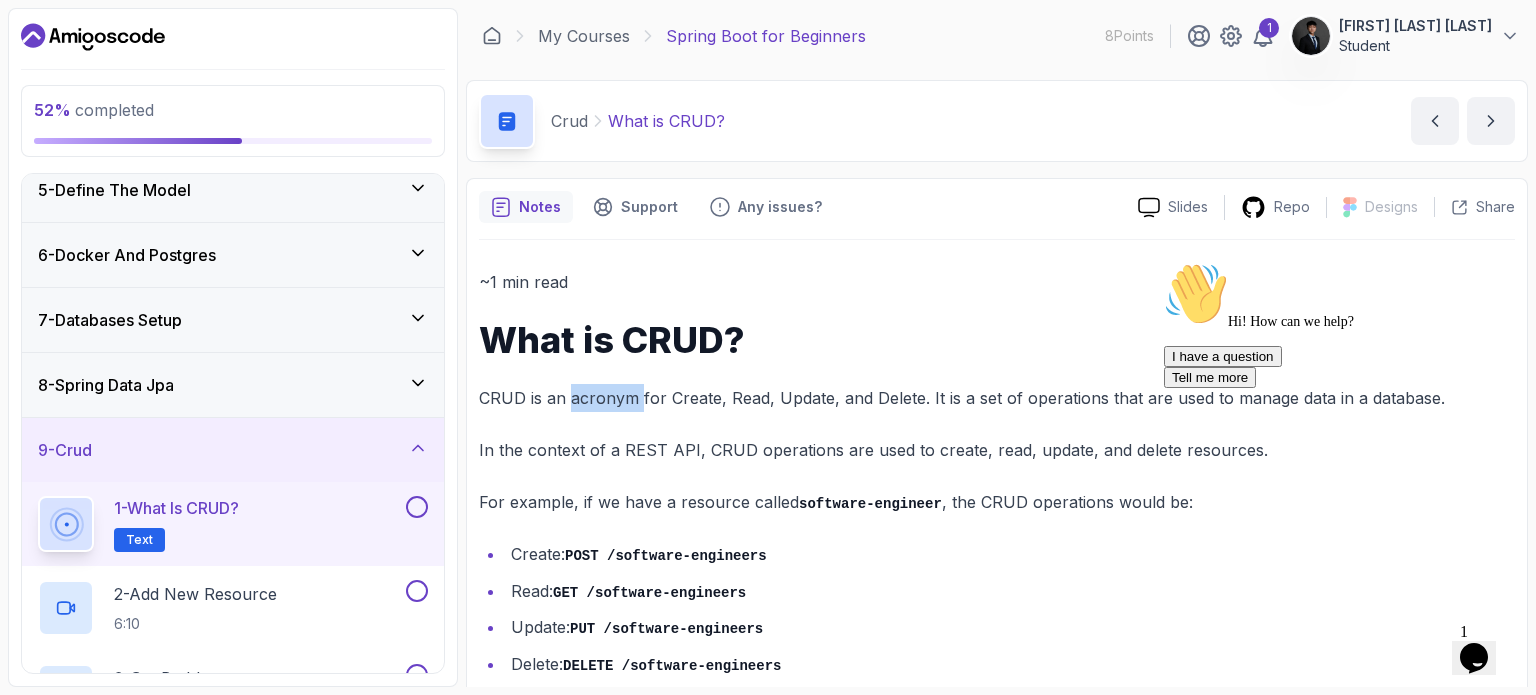 click on "CRUD is an acronym for Create, Read, Update, and Delete. It is a set of operations that are used to manage data in a database." at bounding box center [997, 398] 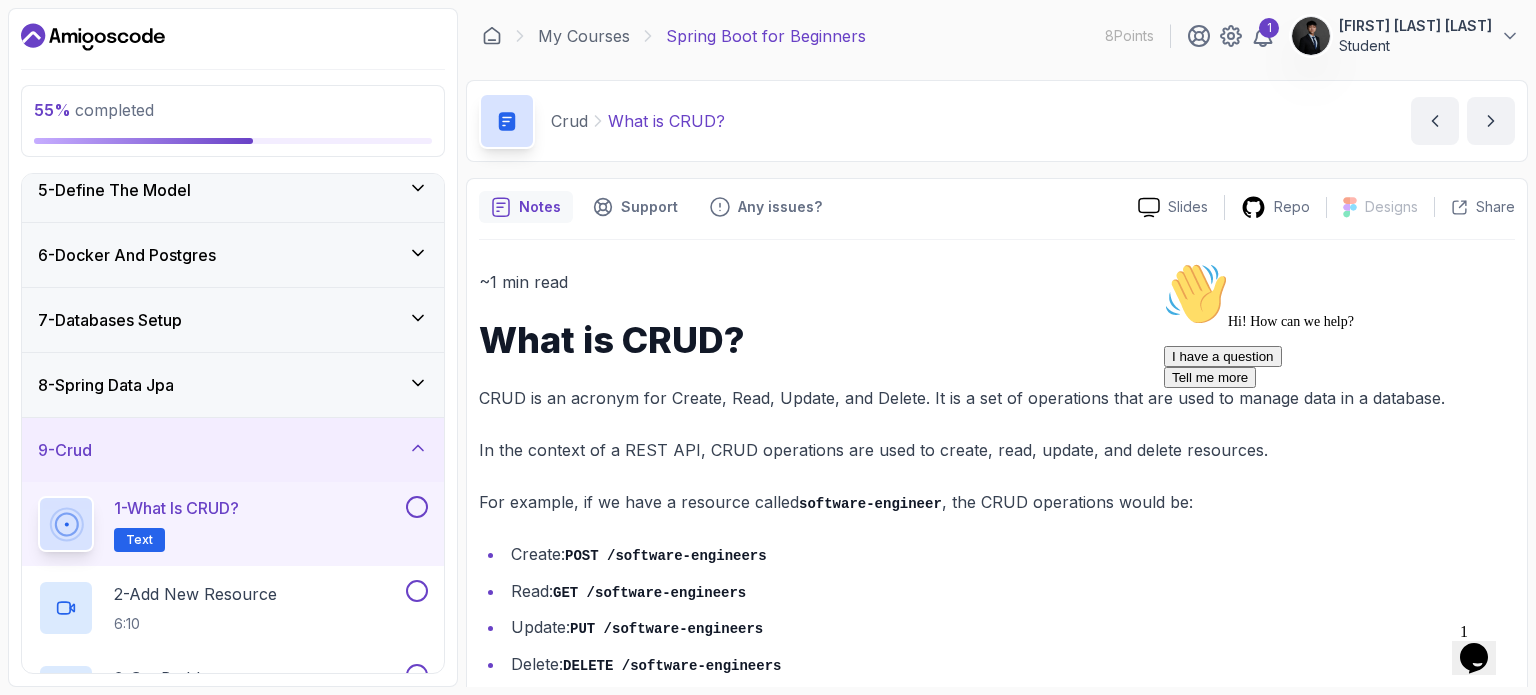 click on "~1 min read What is CRUD?
CRUD is an acronym for Create, Read, Update, and Delete. It is a set of operations that are used to manage data in a database.
In the context of a REST API, CRUD operations are used to create, read, update, and delete resources.
For example, if we have a resource called  software-engineer , the CRUD operations would be:
Create:  POST /software-engineers
Read:  GET /software-engineers
Update:  PUT /software-engineers
Delete:  DELETE /software-engineers
In the following sections, we will learn how to implement CRUD operations in a Spring Boot application." at bounding box center [997, 499] 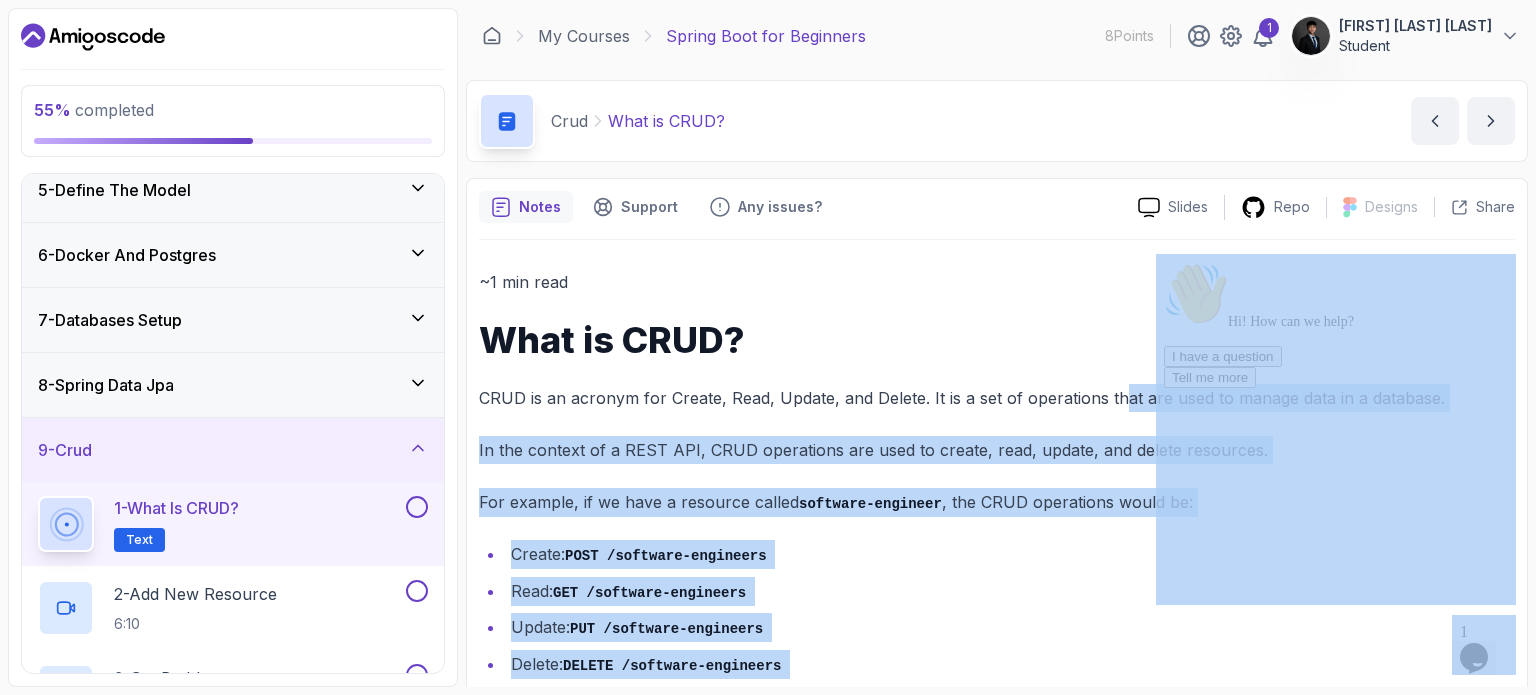 drag, startPoint x: 2269, startPoint y: 645, endPoint x: 1347, endPoint y: 395, distance: 955.2926 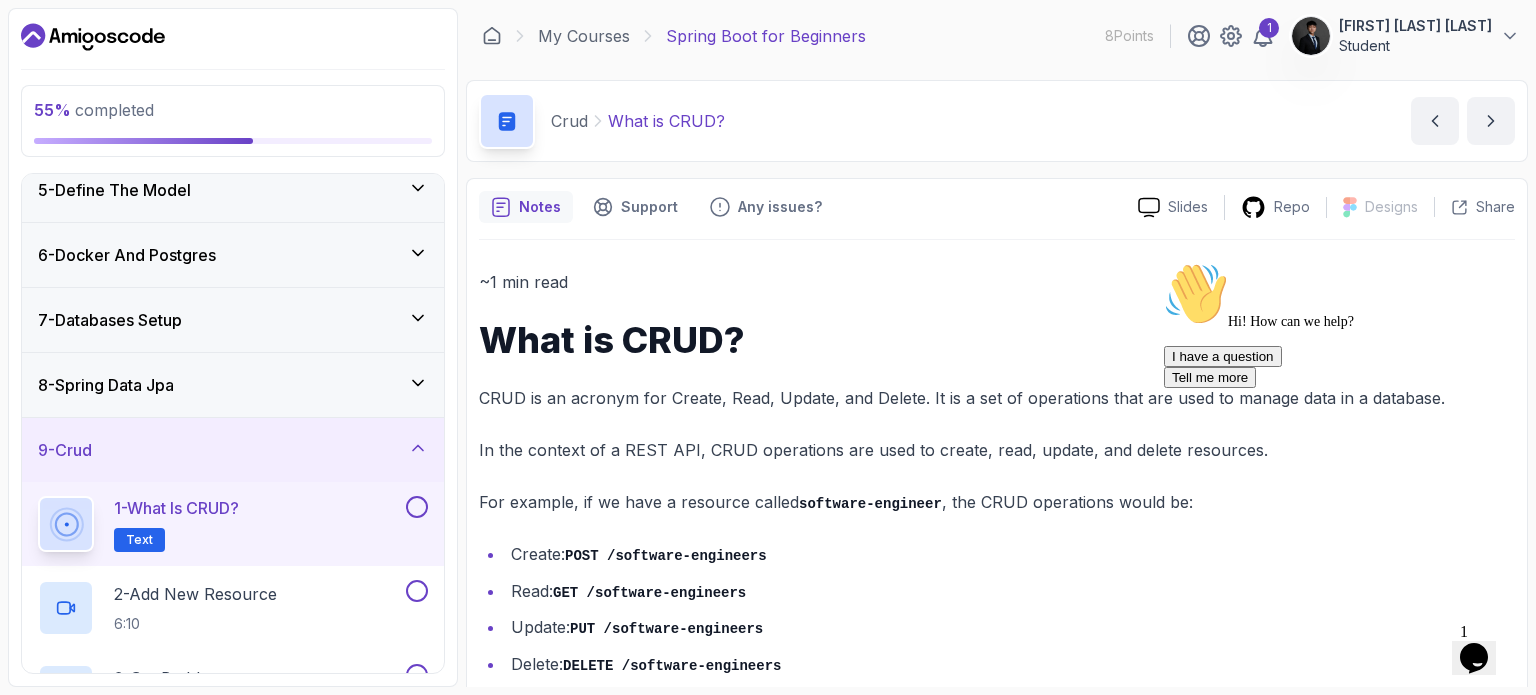click at bounding box center (1344, 262) 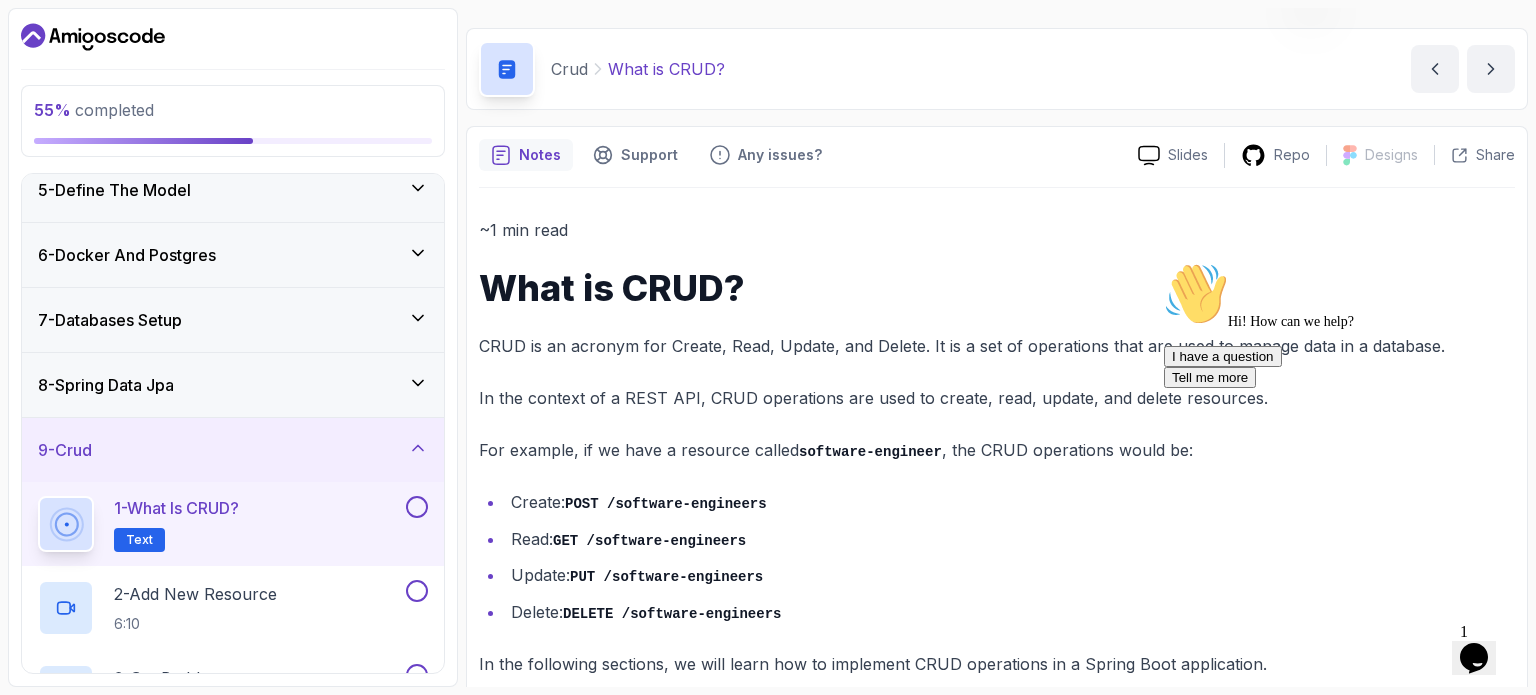scroll, scrollTop: 80, scrollLeft: 0, axis: vertical 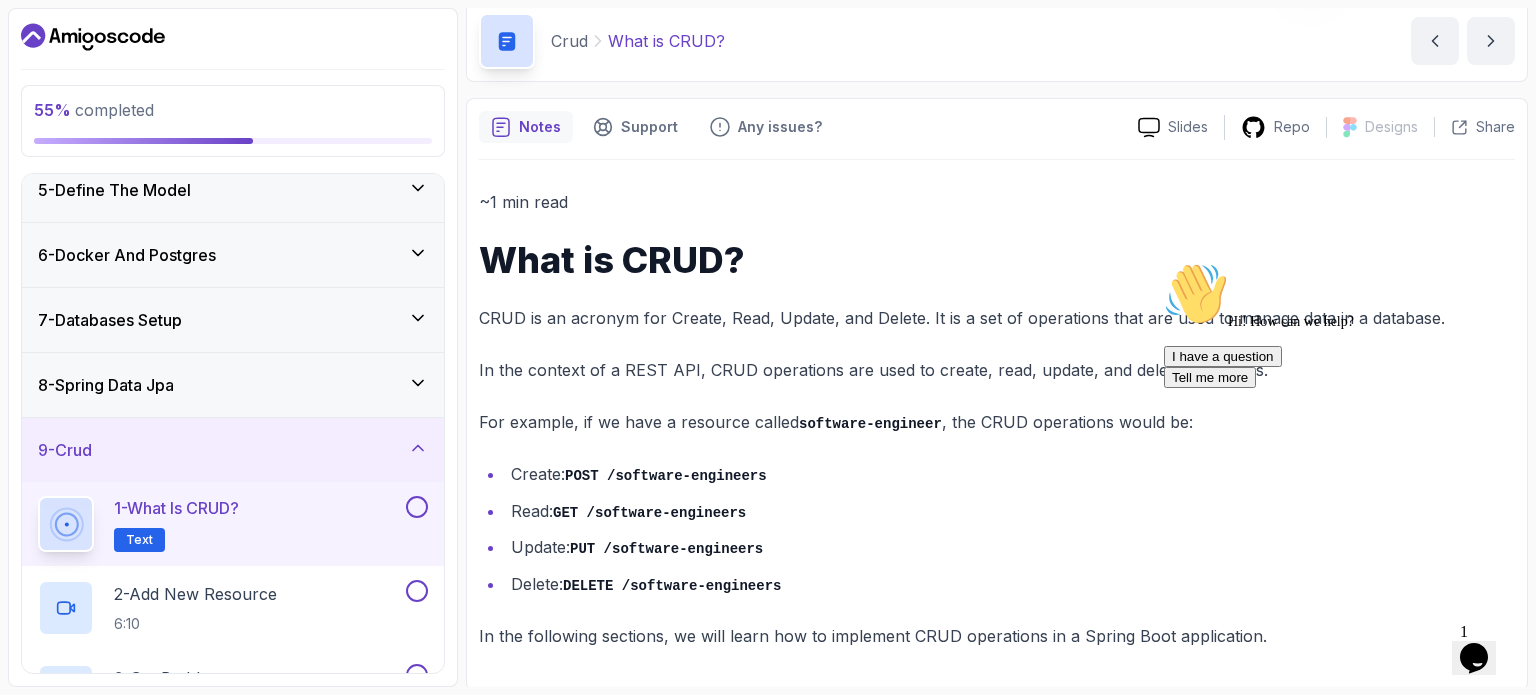 click at bounding box center (1164, 262) 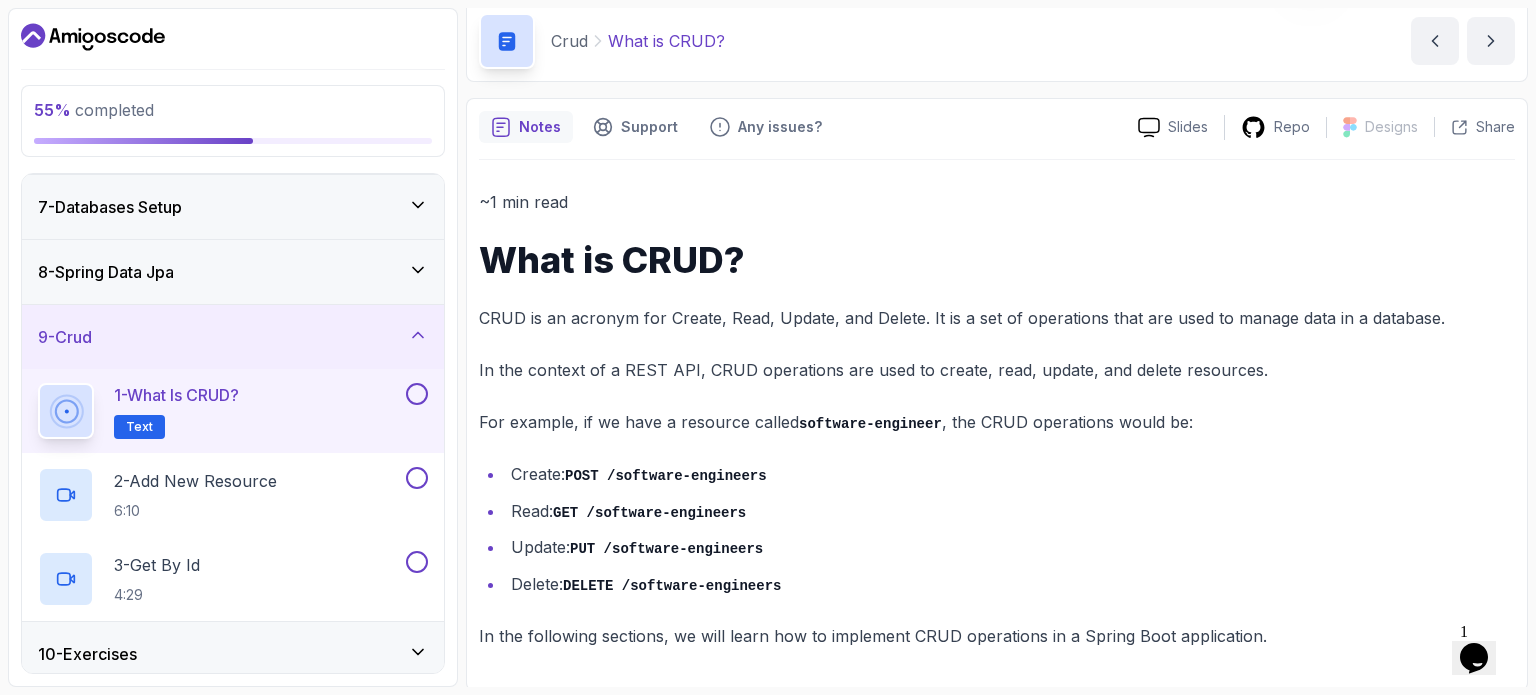 scroll, scrollTop: 528, scrollLeft: 0, axis: vertical 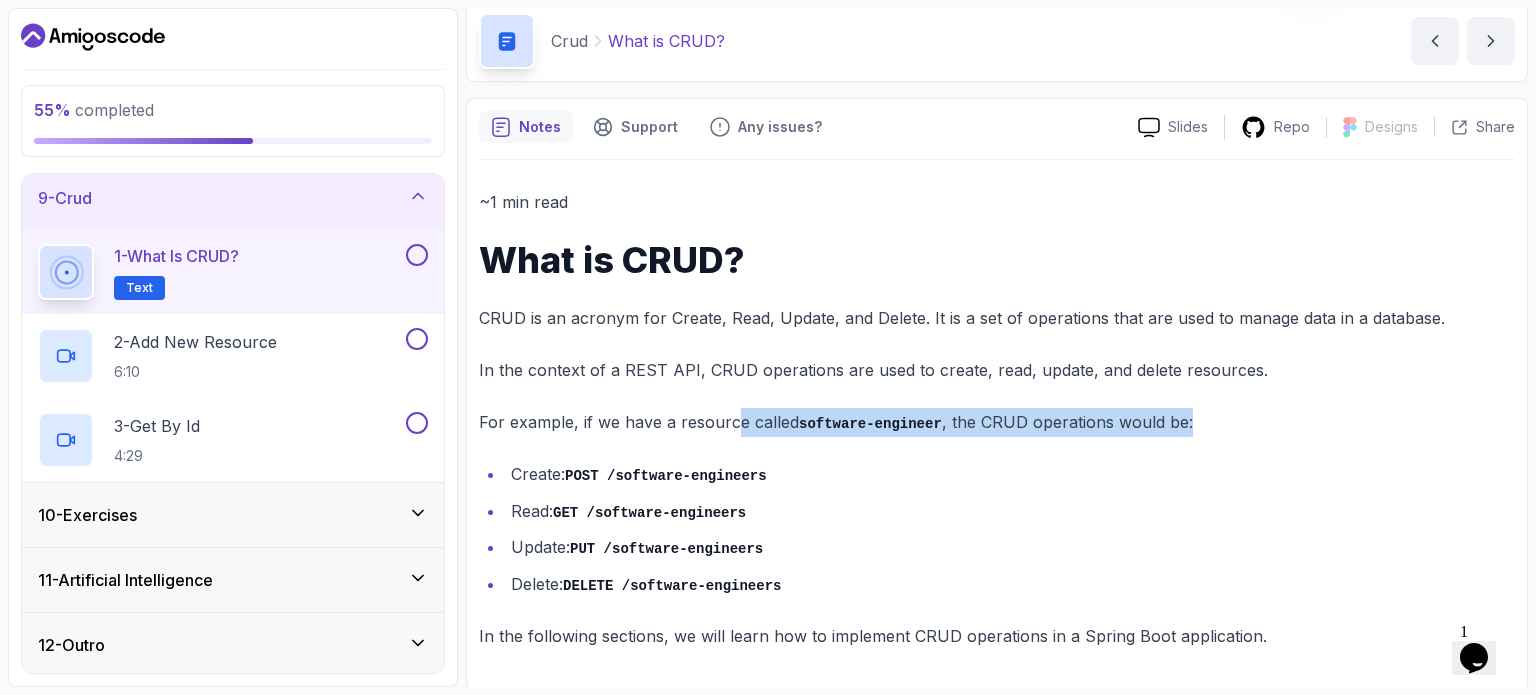 drag, startPoint x: 771, startPoint y: 414, endPoint x: 1187, endPoint y: 435, distance: 416.52972 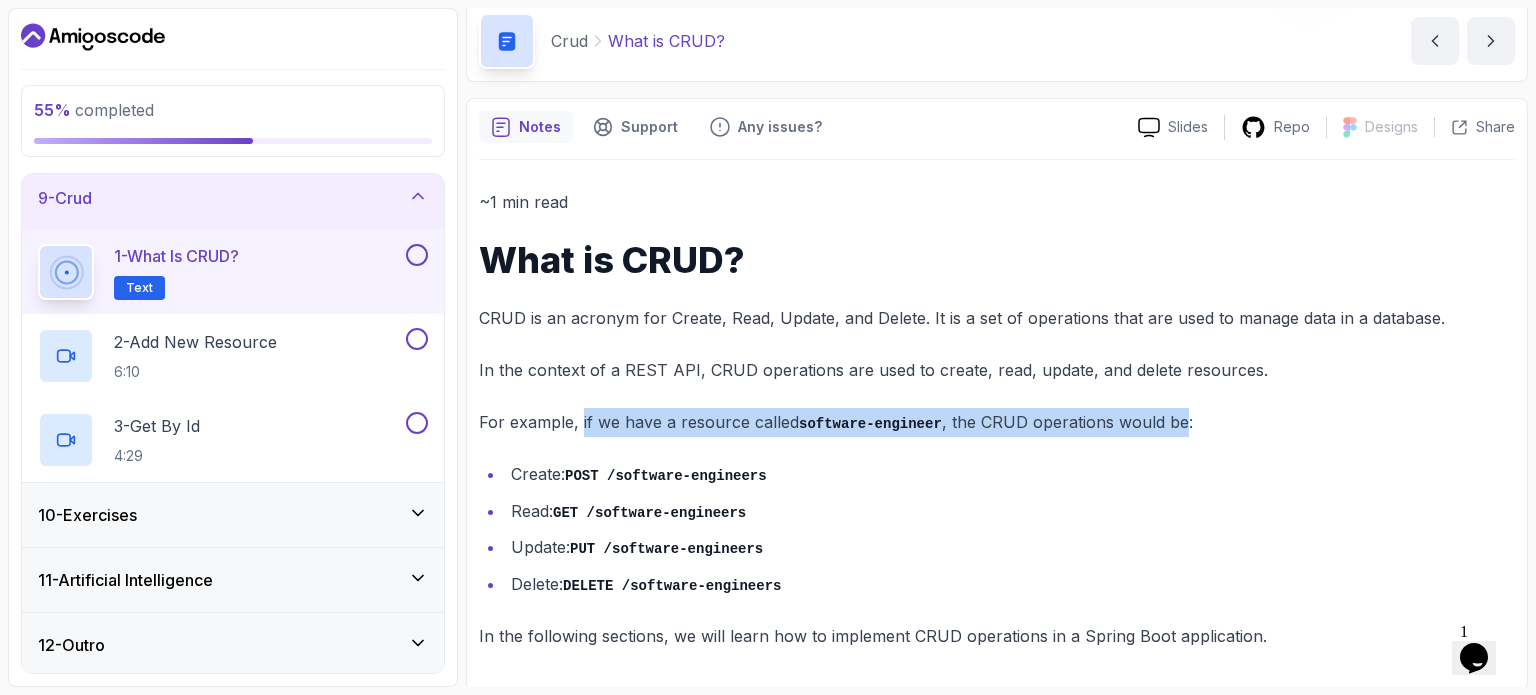drag, startPoint x: 1144, startPoint y: 420, endPoint x: 580, endPoint y: 422, distance: 564.00354 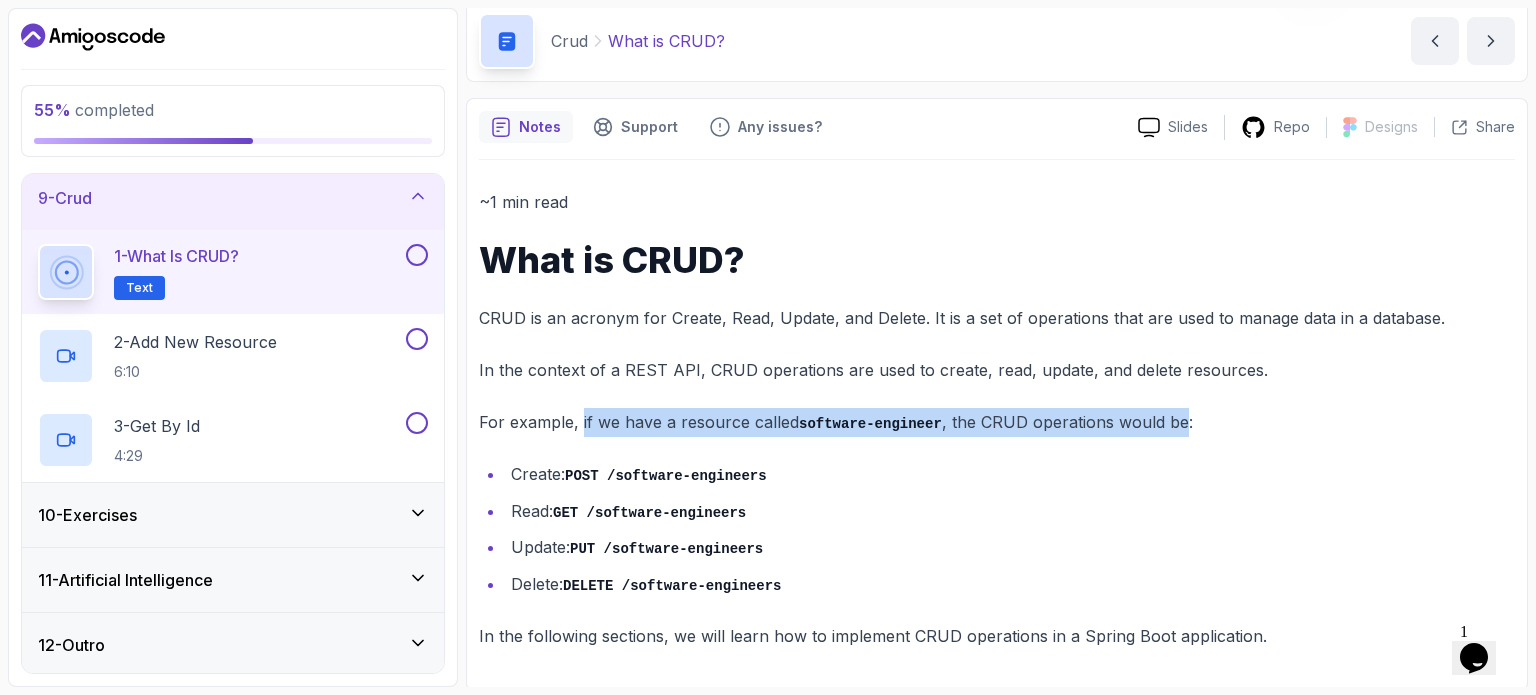 click on "For example, if we have a resource called  software-engineer , the CRUD operations would be:" at bounding box center (997, 422) 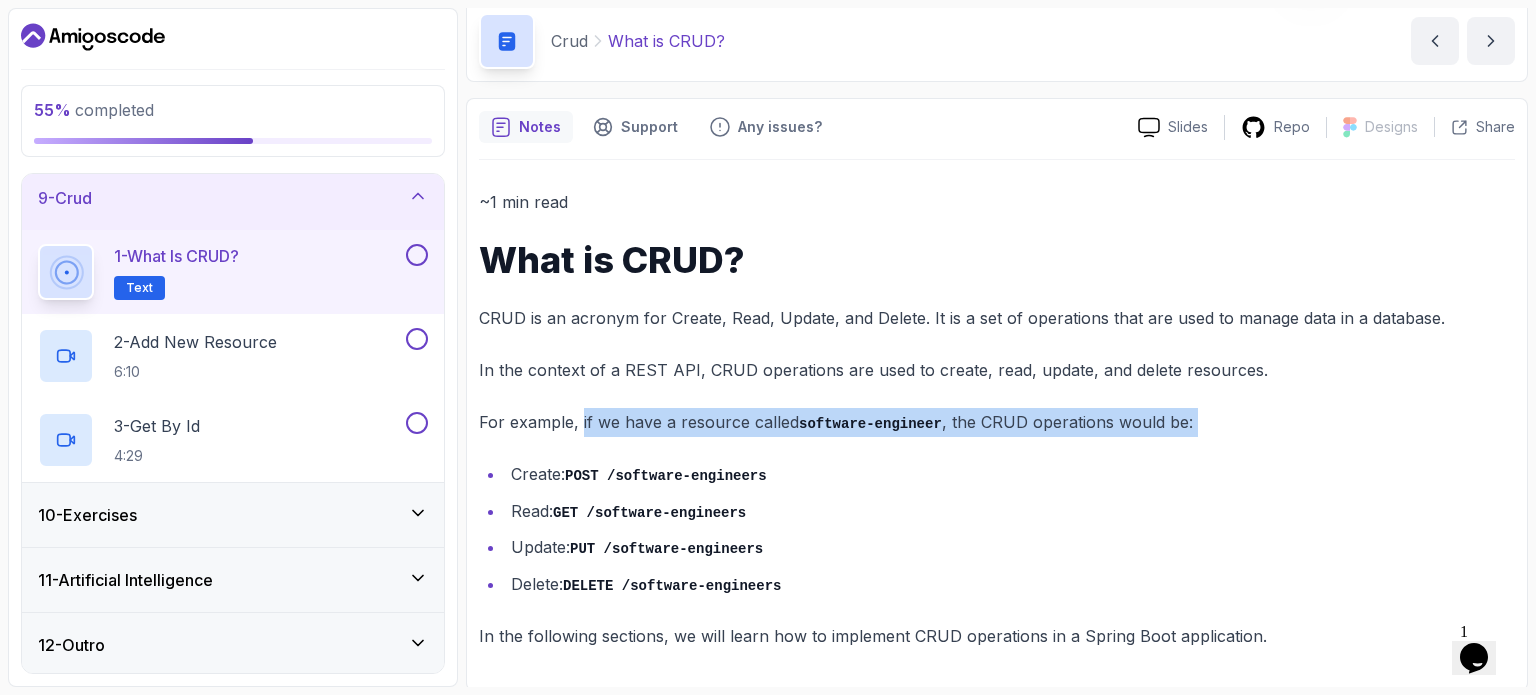 drag, startPoint x: 580, startPoint y: 422, endPoint x: 1204, endPoint y: 419, distance: 624.0072 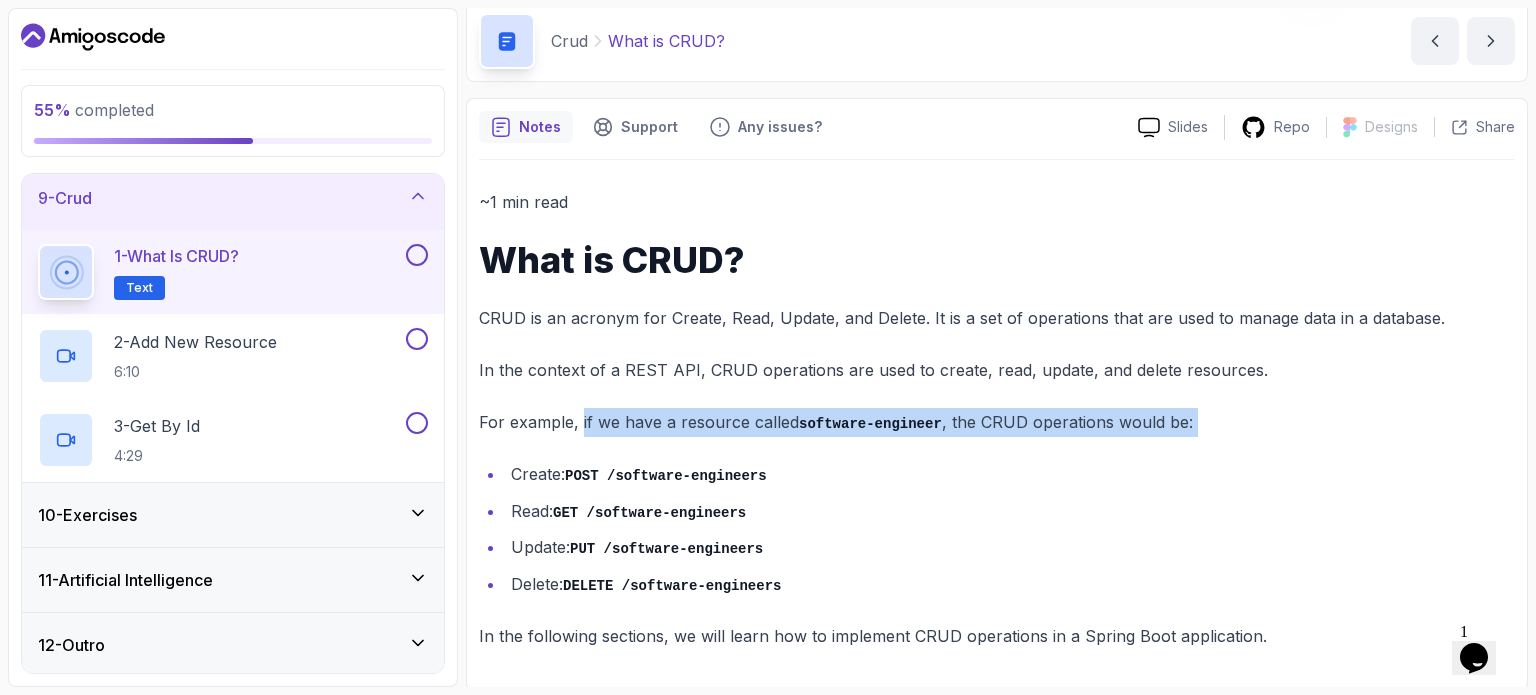 click on "For example, if we have a resource called  software-engineer , the CRUD operations would be:" at bounding box center (997, 422) 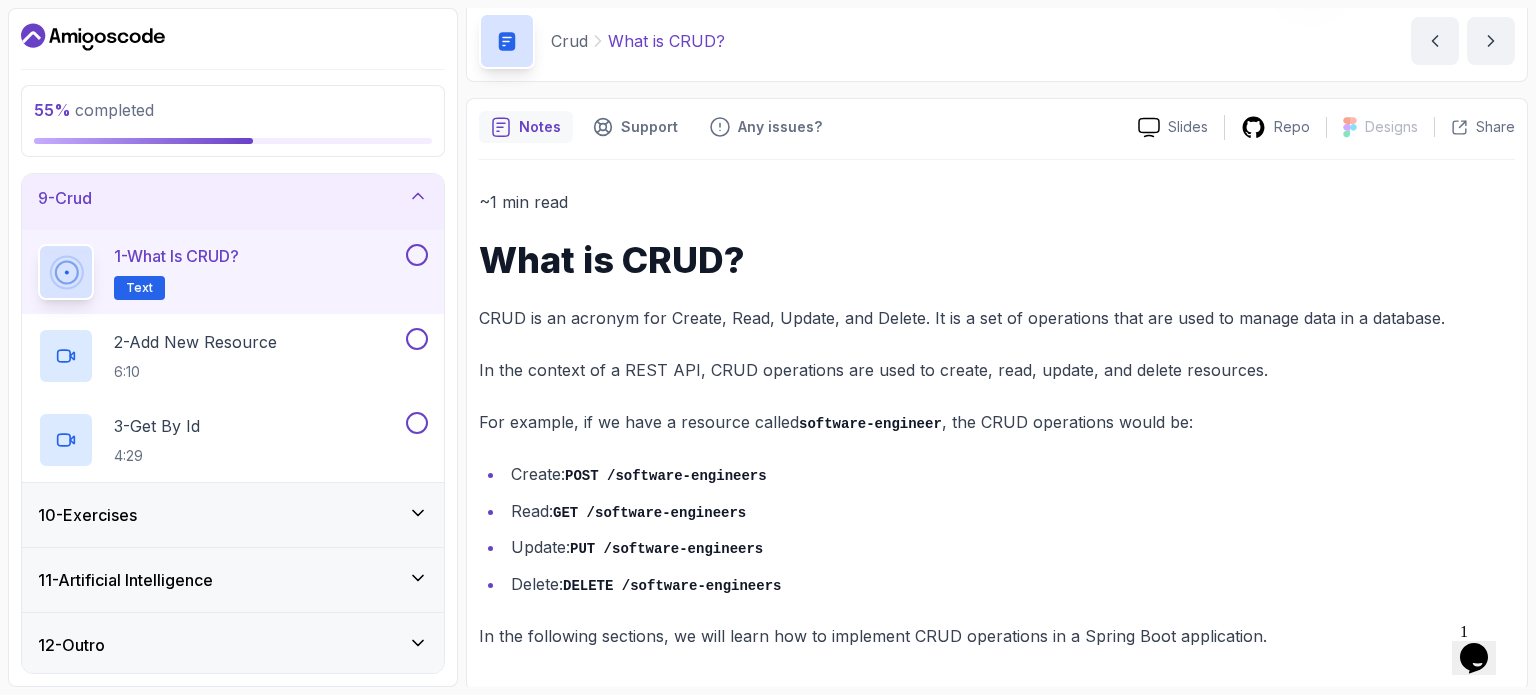 click on "1  -  What is CRUD? Text" at bounding box center [233, 272] 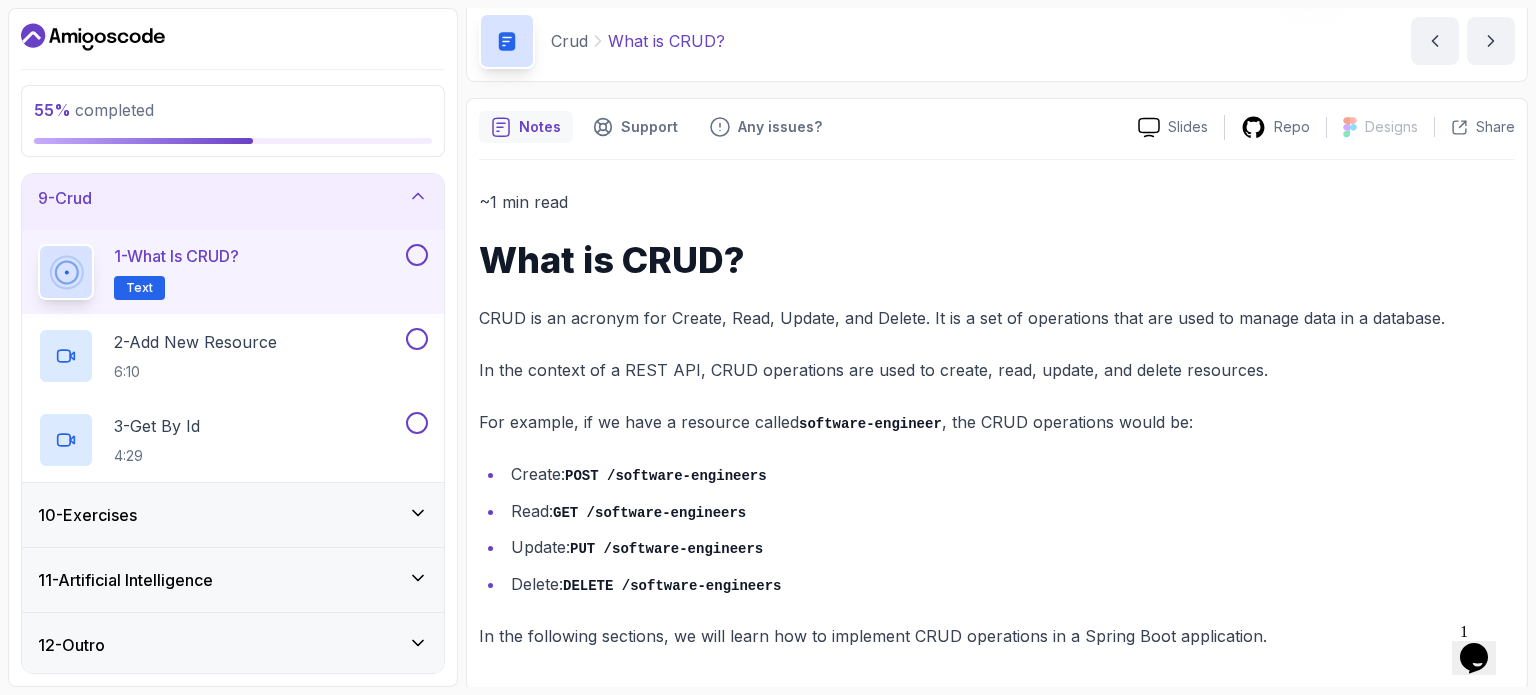 click at bounding box center (417, 255) 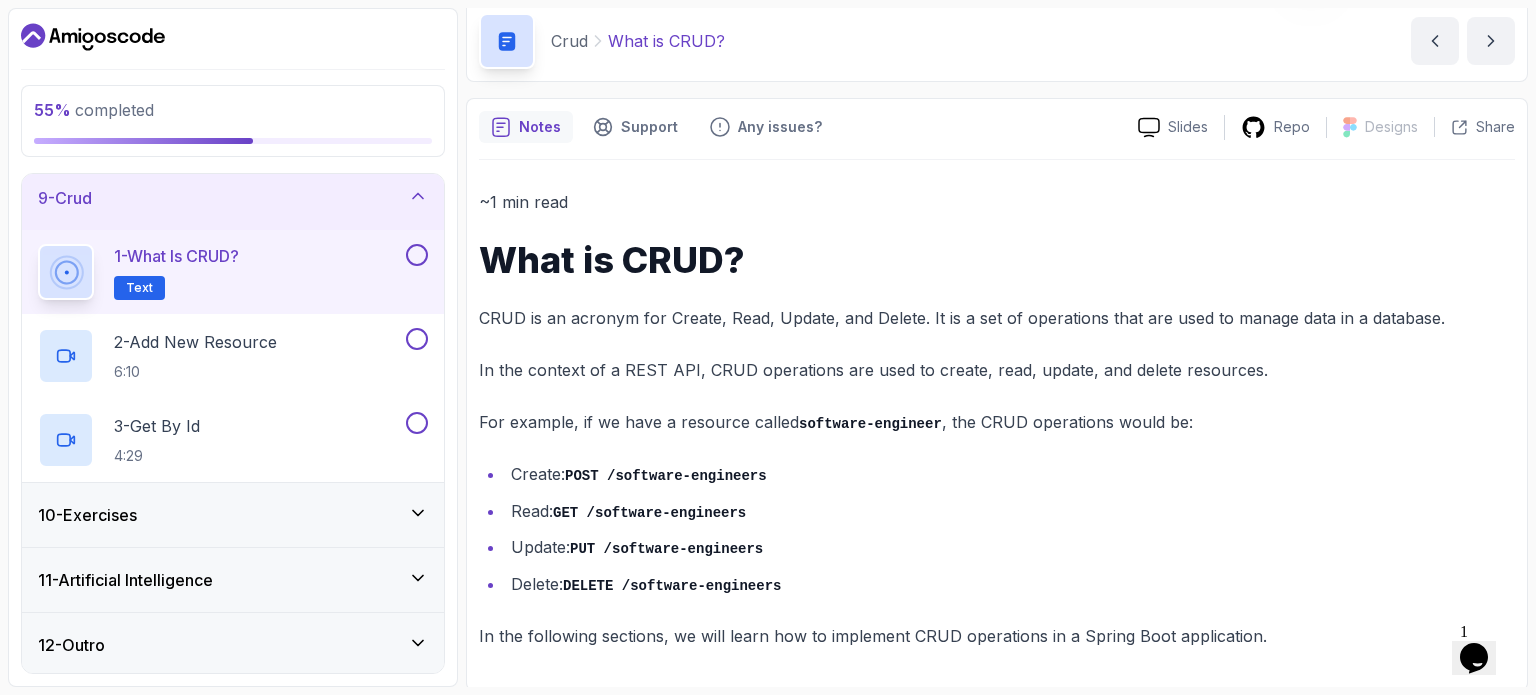 click at bounding box center (417, 255) 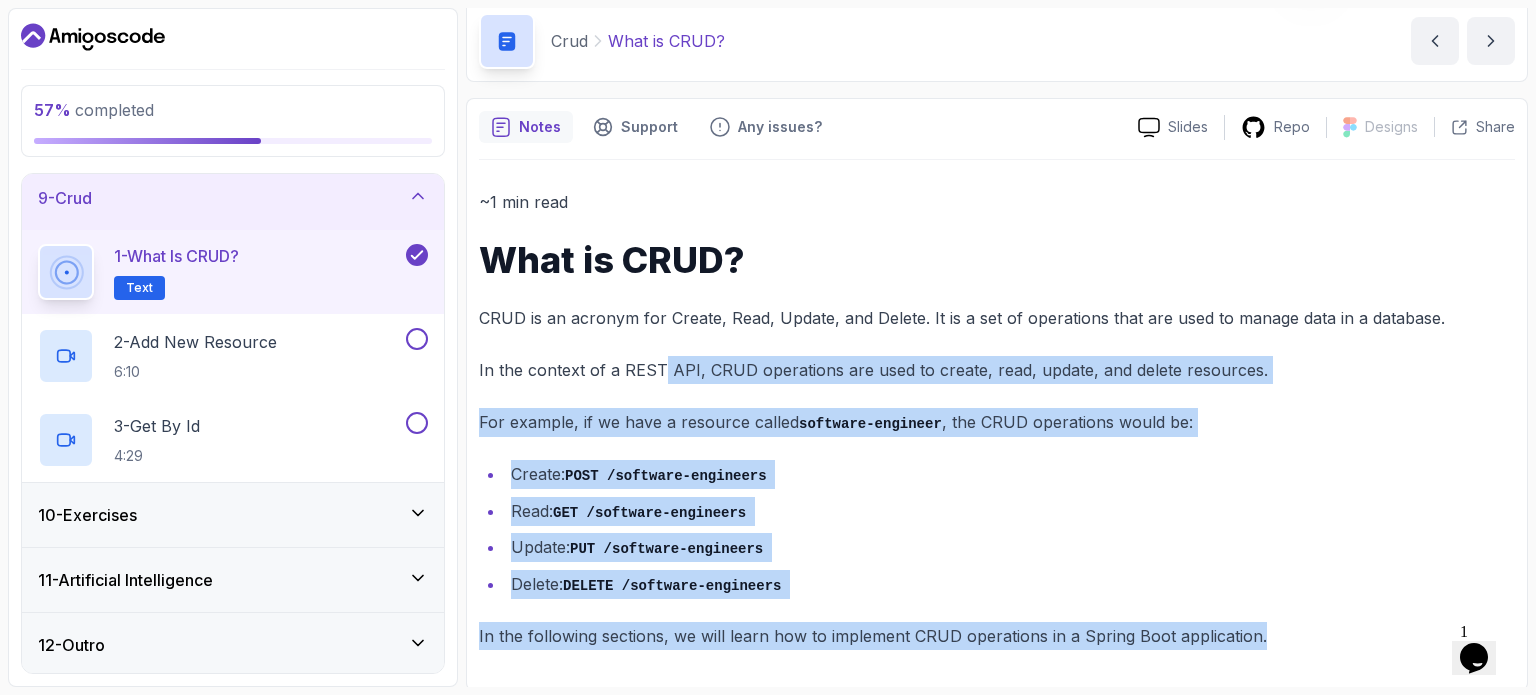 drag, startPoint x: 664, startPoint y: 359, endPoint x: 1276, endPoint y: 635, distance: 671.3568 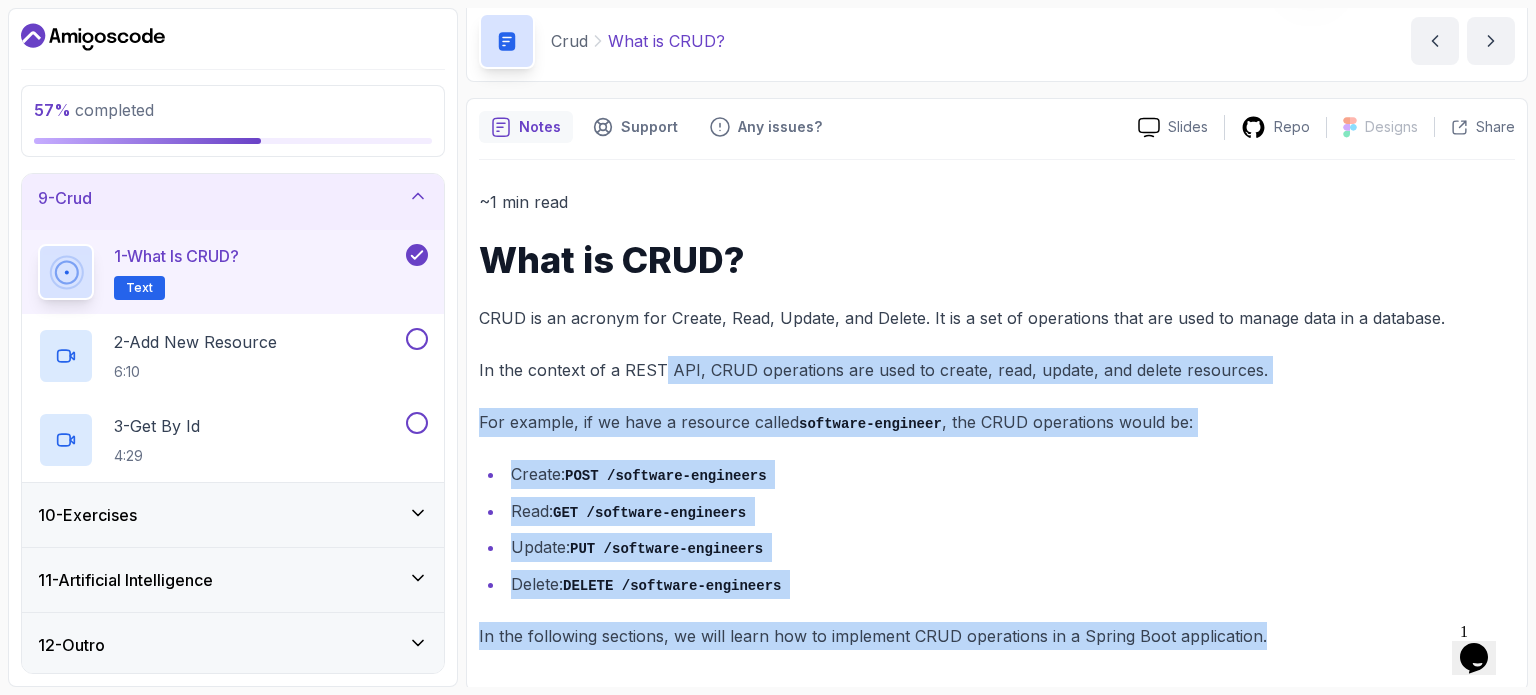 click on "~1 min read What is CRUD?
CRUD is an acronym for Create, Read, Update, and Delete. It is a set of operations that are used to manage data in a database.
In the context of a REST API, CRUD operations are used to create, read, update, and delete resources.
For example, if we have a resource called  software-engineer , the CRUD operations would be:
Create:  POST /software-engineers
Read:  GET /software-engineers
Update:  PUT /software-engineers
Delete:  DELETE /software-engineers
In the following sections, we will learn how to implement CRUD operations in a Spring Boot application." at bounding box center (997, 419) 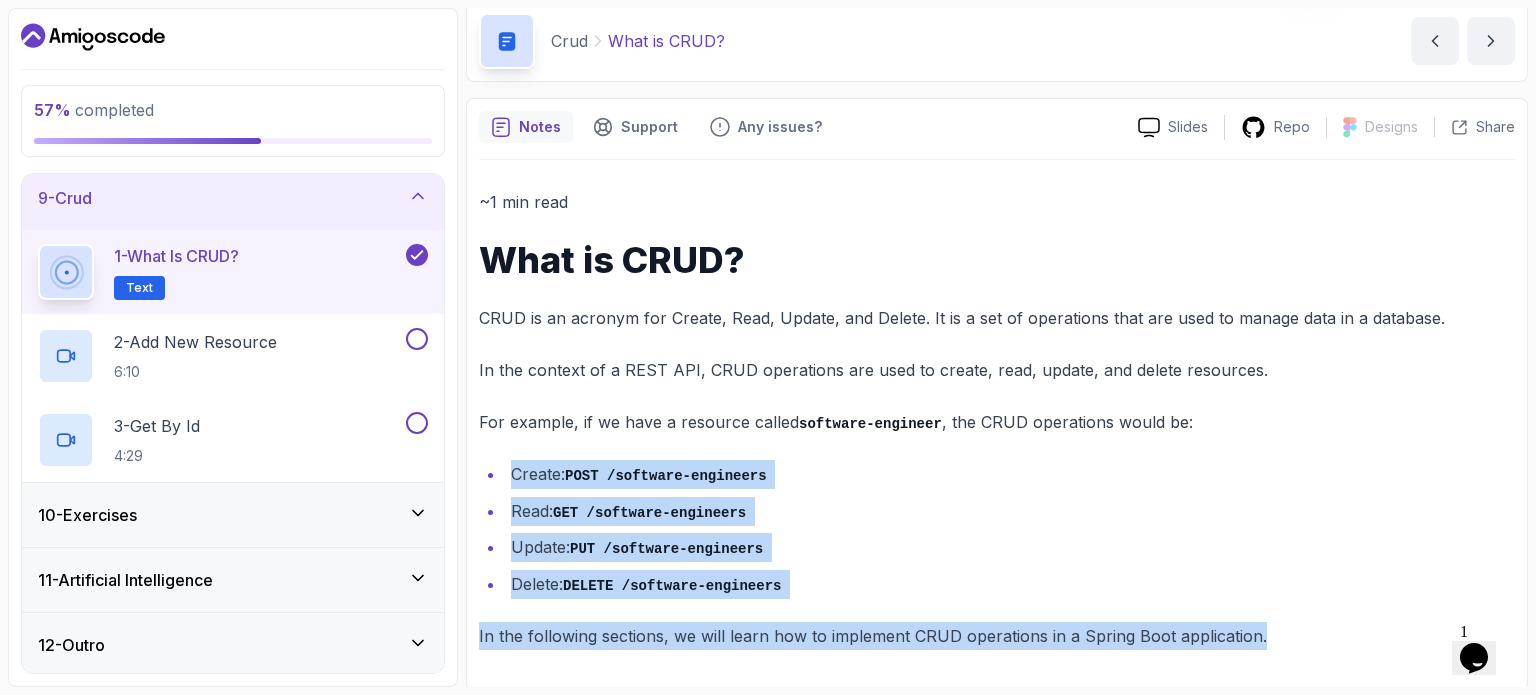 drag, startPoint x: 1174, startPoint y: 421, endPoint x: 1284, endPoint y: 642, distance: 246.8623 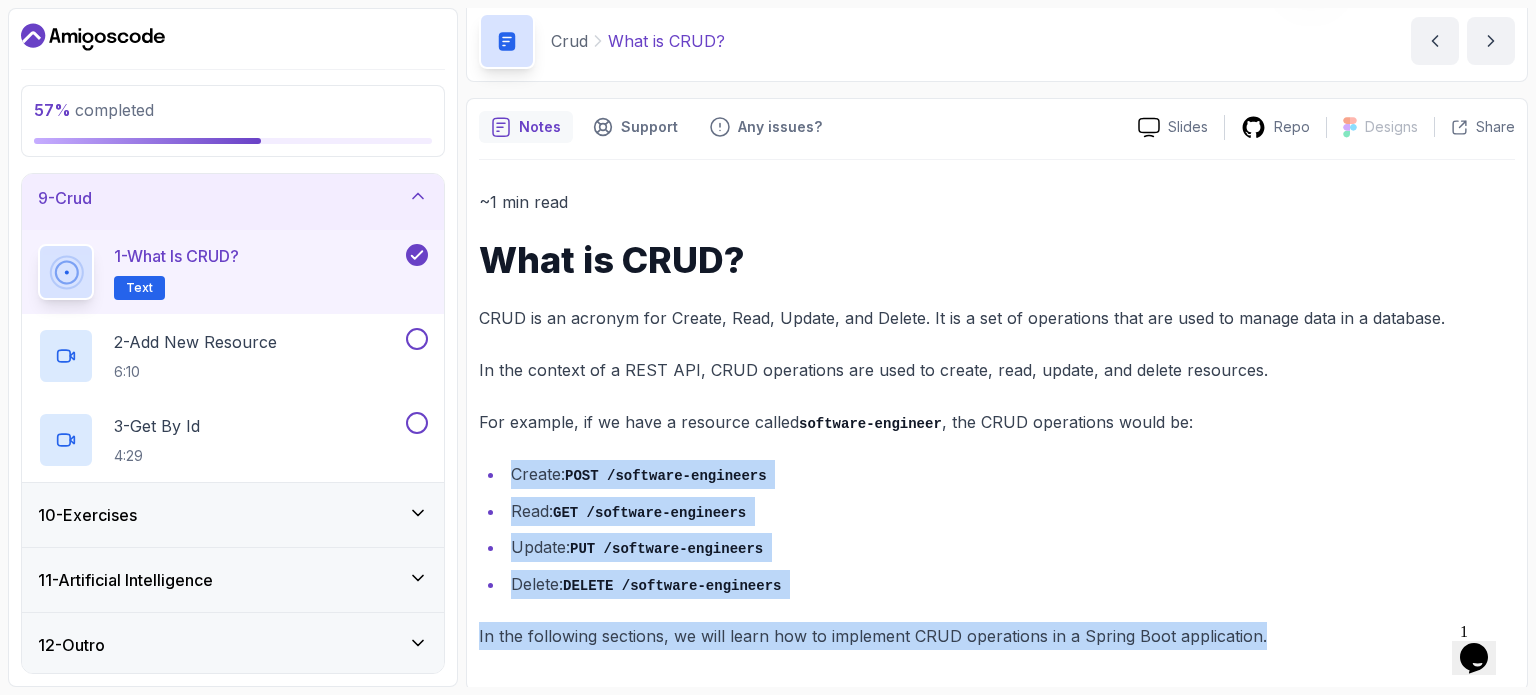 click on "~1 min read What is CRUD?
CRUD is an acronym for Create, Read, Update, and Delete. It is a set of operations that are used to manage data in a database.
In the context of a REST API, CRUD operations are used to create, read, update, and delete resources.
For example, if we have a resource called  software-engineer , the CRUD operations would be:
Create:  POST /software-engineers
Read:  GET /software-engineers
Update:  PUT /software-engineers
Delete:  DELETE /software-engineers
In the following sections, we will learn how to implement CRUD operations in a Spring Boot application." at bounding box center (997, 419) 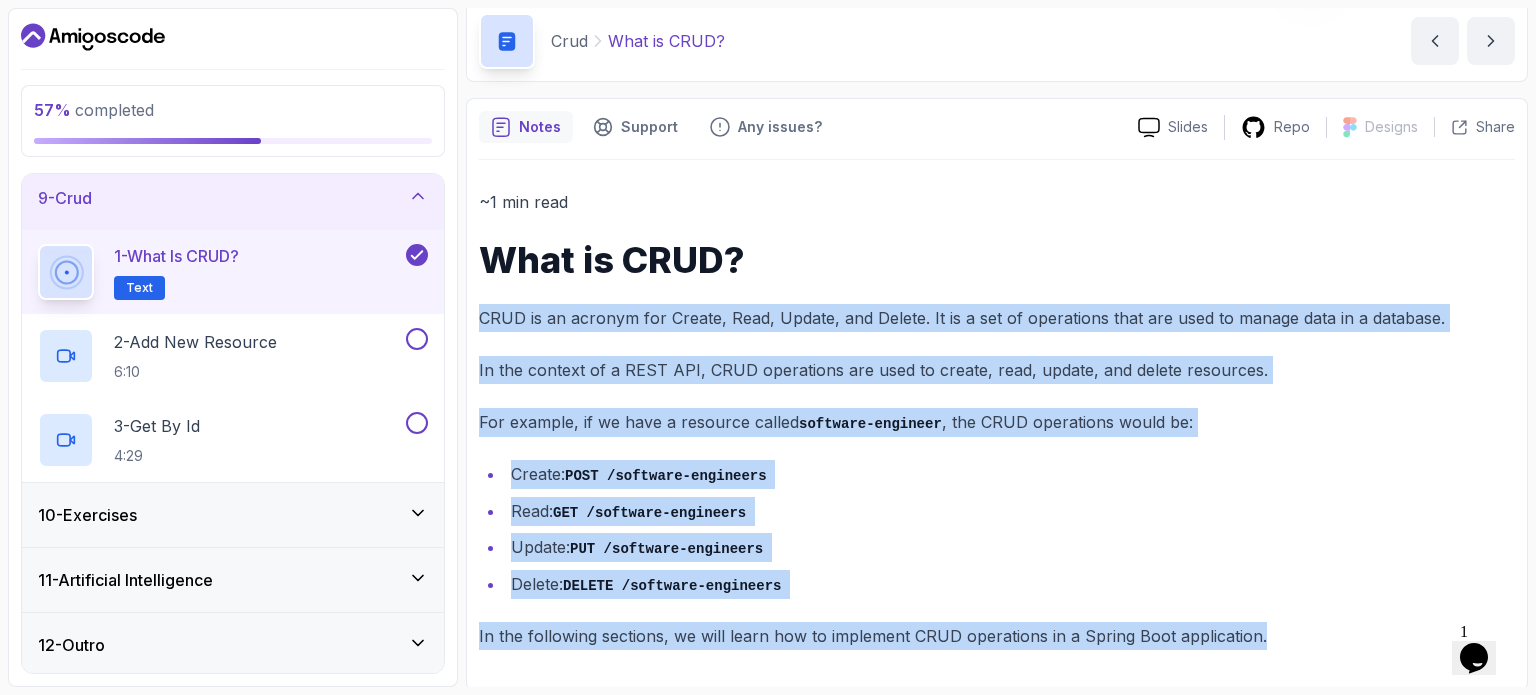 drag, startPoint x: 1116, startPoint y: 636, endPoint x: 482, endPoint y: 317, distance: 709.7302 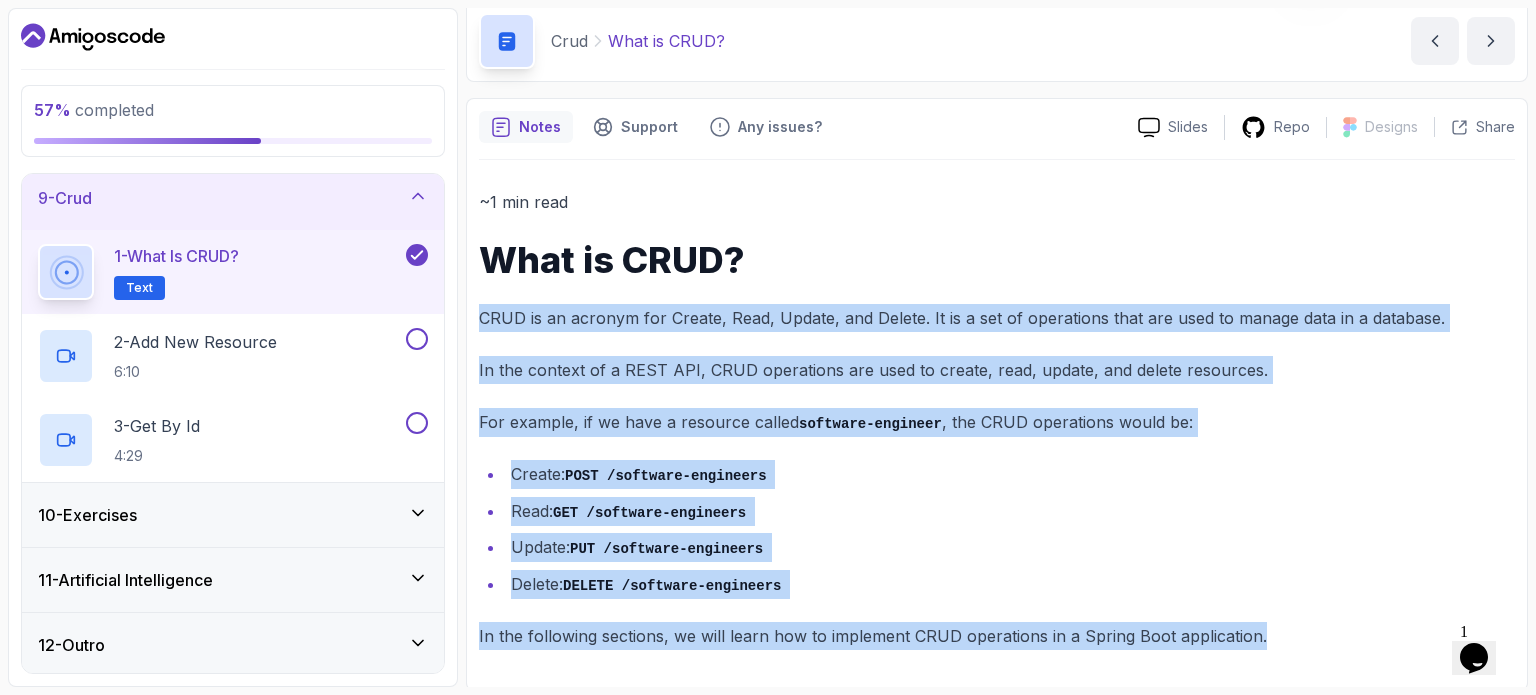 click on "~1 min read What is CRUD?
CRUD is an acronym for Create, Read, Update, and Delete. It is a set of operations that are used to manage data in a database.
In the context of a REST API, CRUD operations are used to create, read, update, and delete resources.
For example, if we have a resource called  software-engineer , the CRUD operations would be:
Create:  POST /software-engineers
Read:  GET /software-engineers
Update:  PUT /software-engineers
Delete:  DELETE /software-engineers
In the following sections, we will learn how to implement CRUD operations in a Spring Boot application." at bounding box center [997, 419] 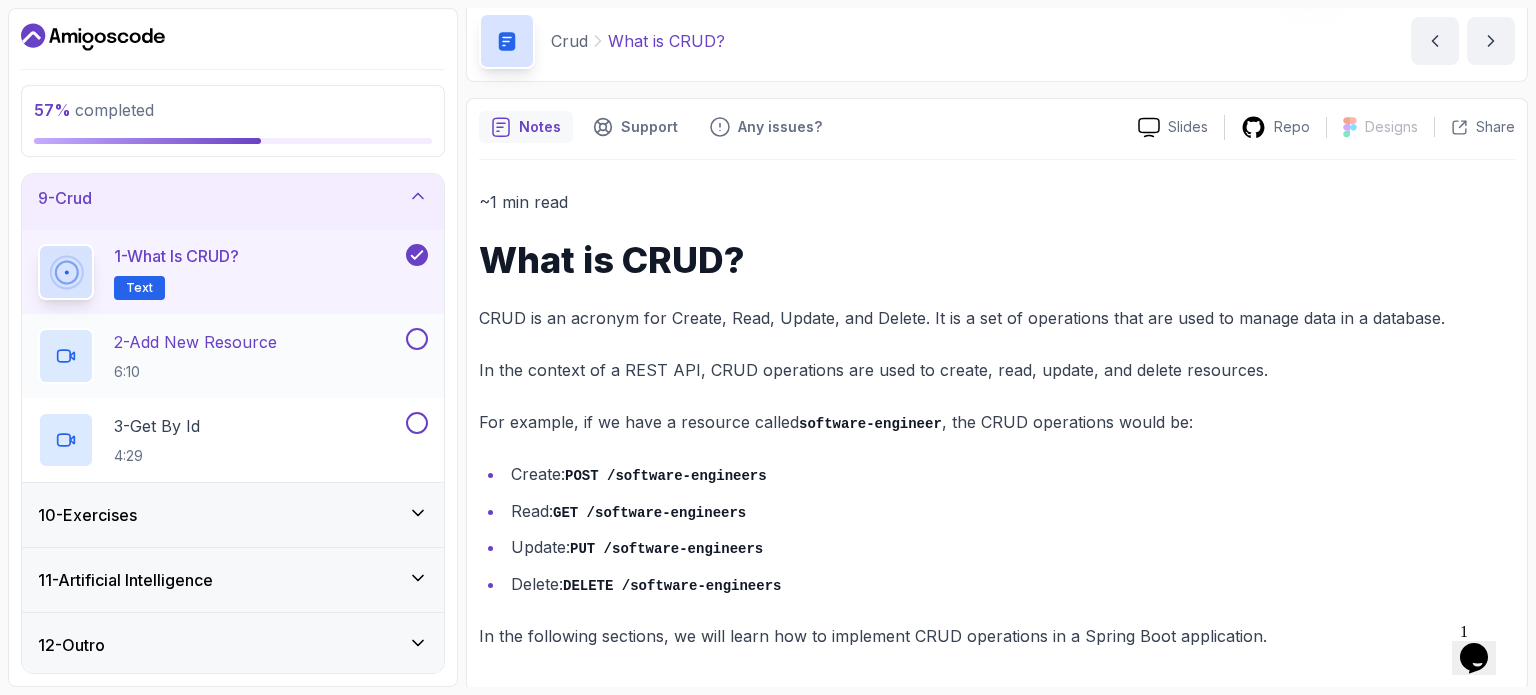 click on "2  -  Add New Resource 6:10" at bounding box center (220, 356) 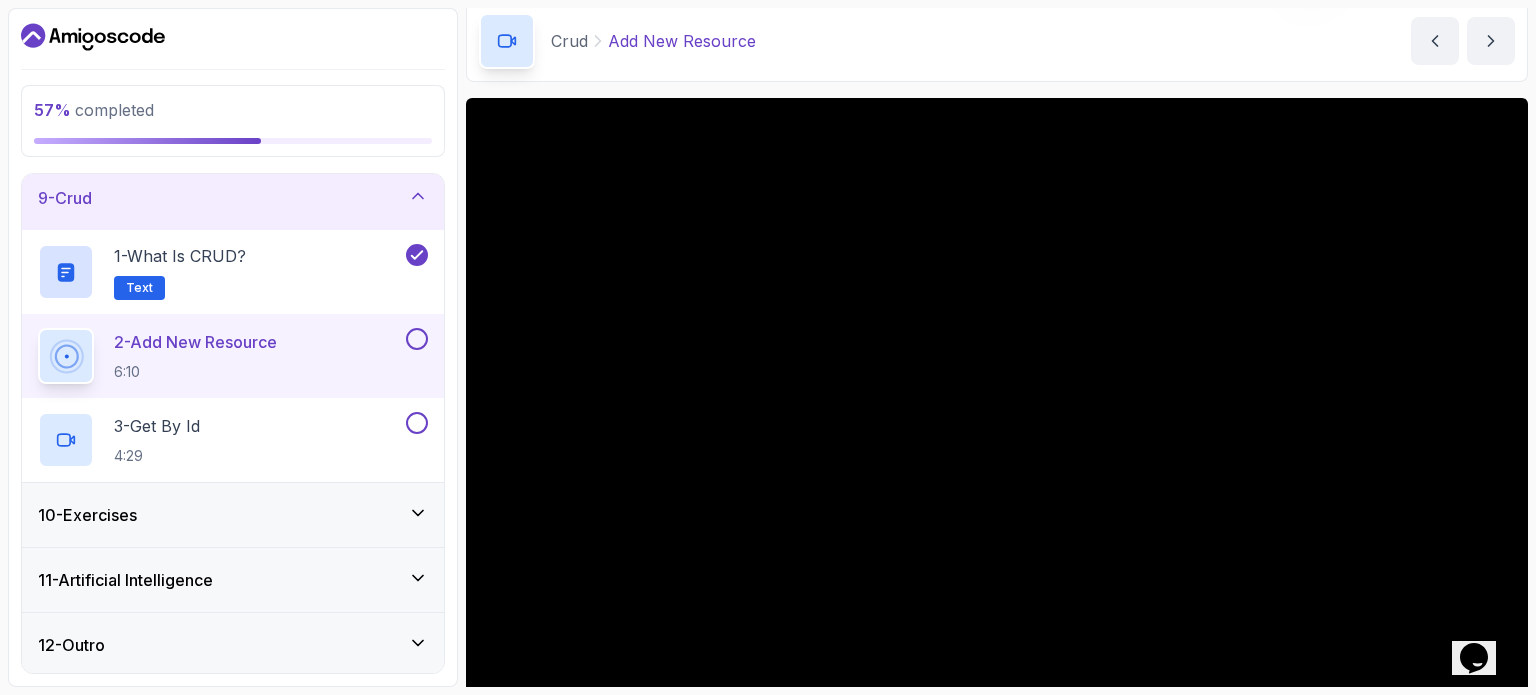 scroll, scrollTop: 0, scrollLeft: 0, axis: both 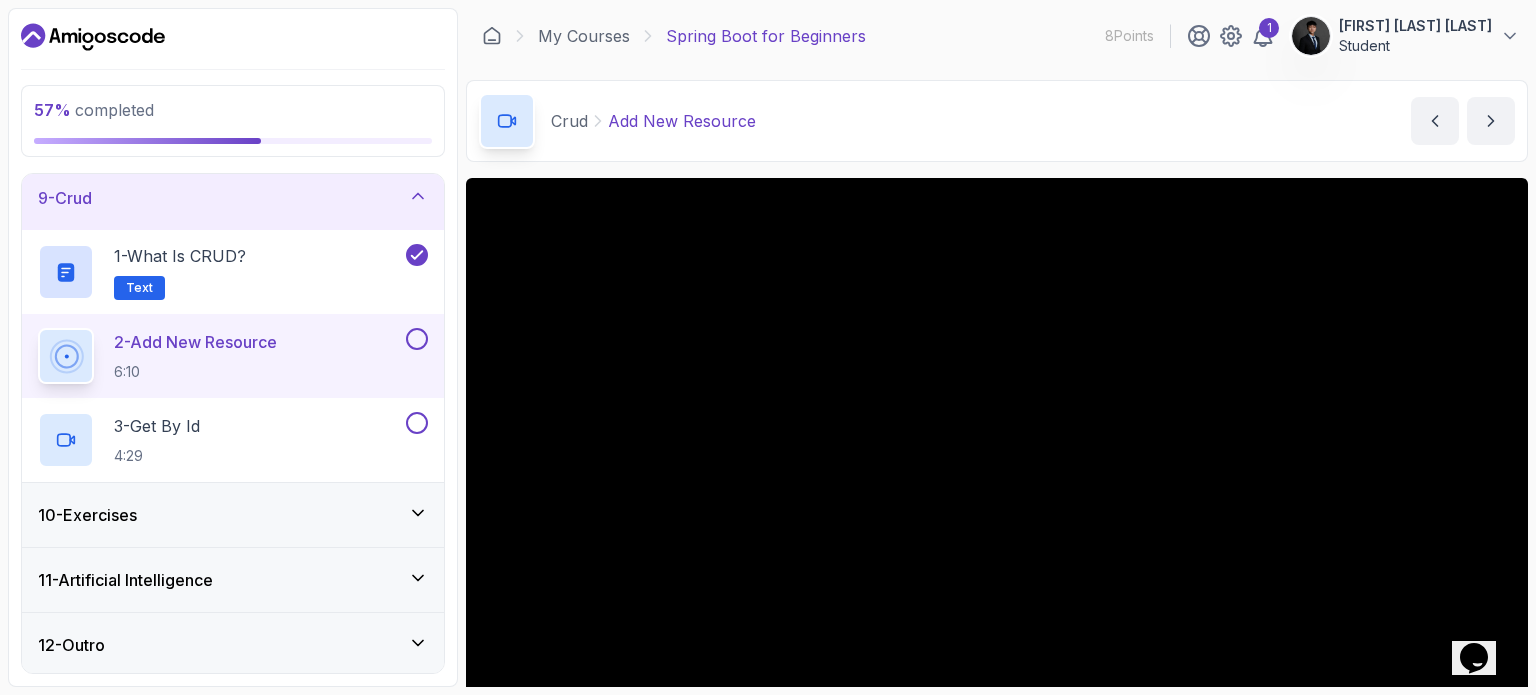 drag, startPoint x: 1342, startPoint y: 90, endPoint x: 1291, endPoint y: 181, distance: 104.316826 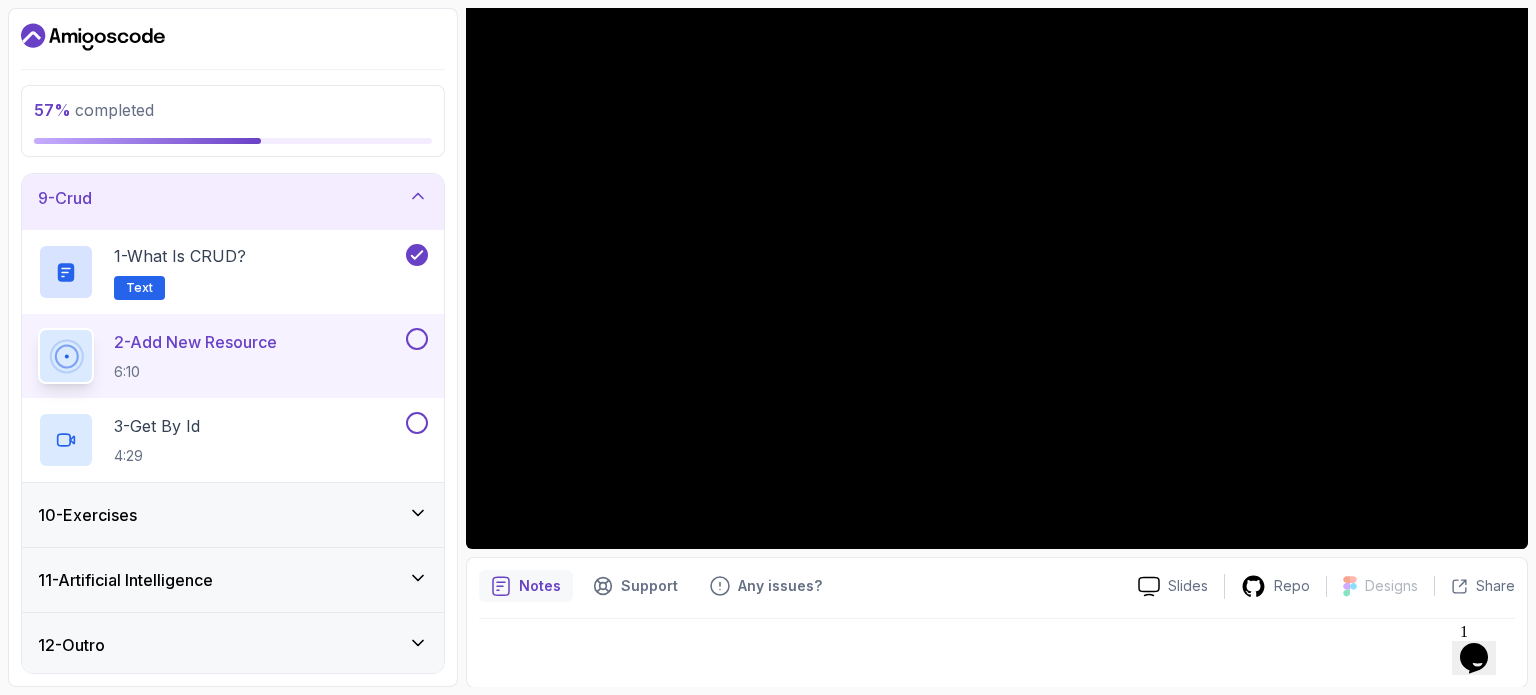scroll, scrollTop: 126, scrollLeft: 0, axis: vertical 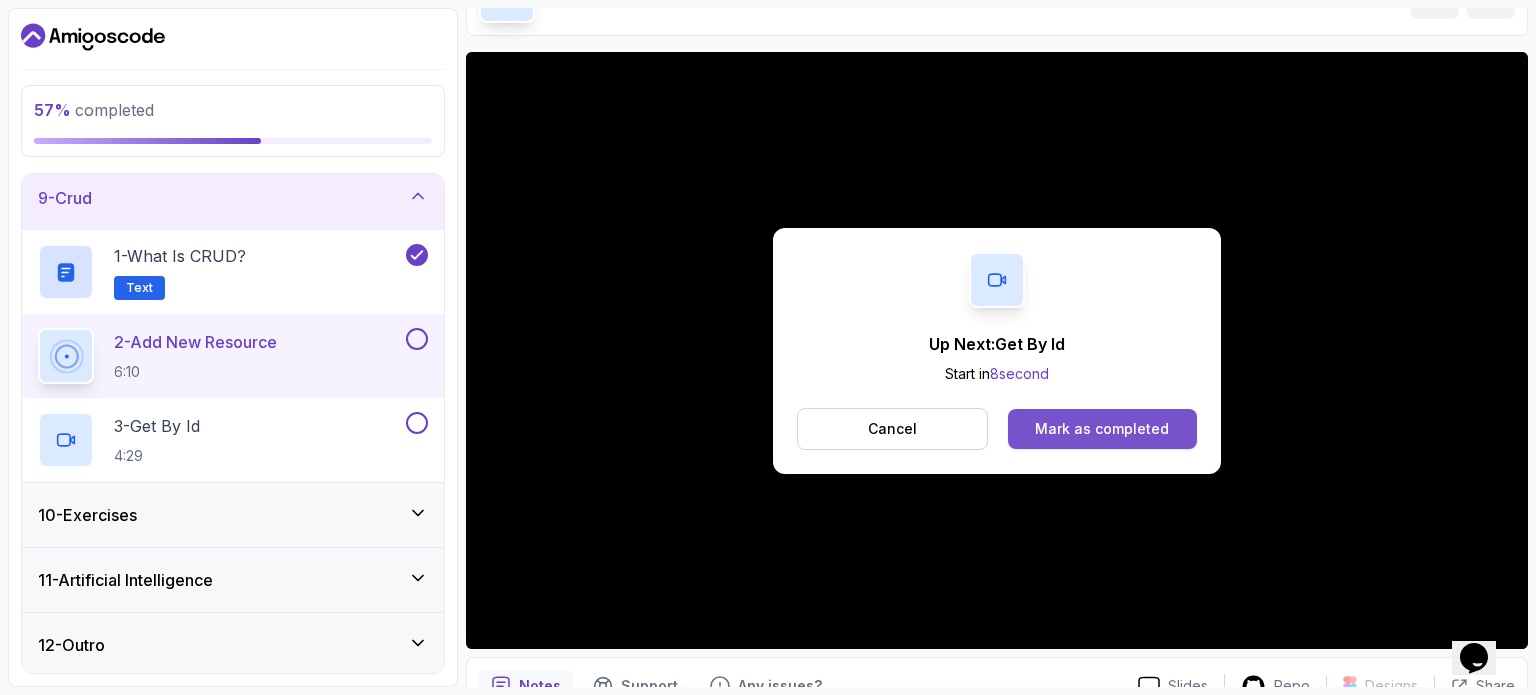 click on "Mark as completed" at bounding box center (1102, 429) 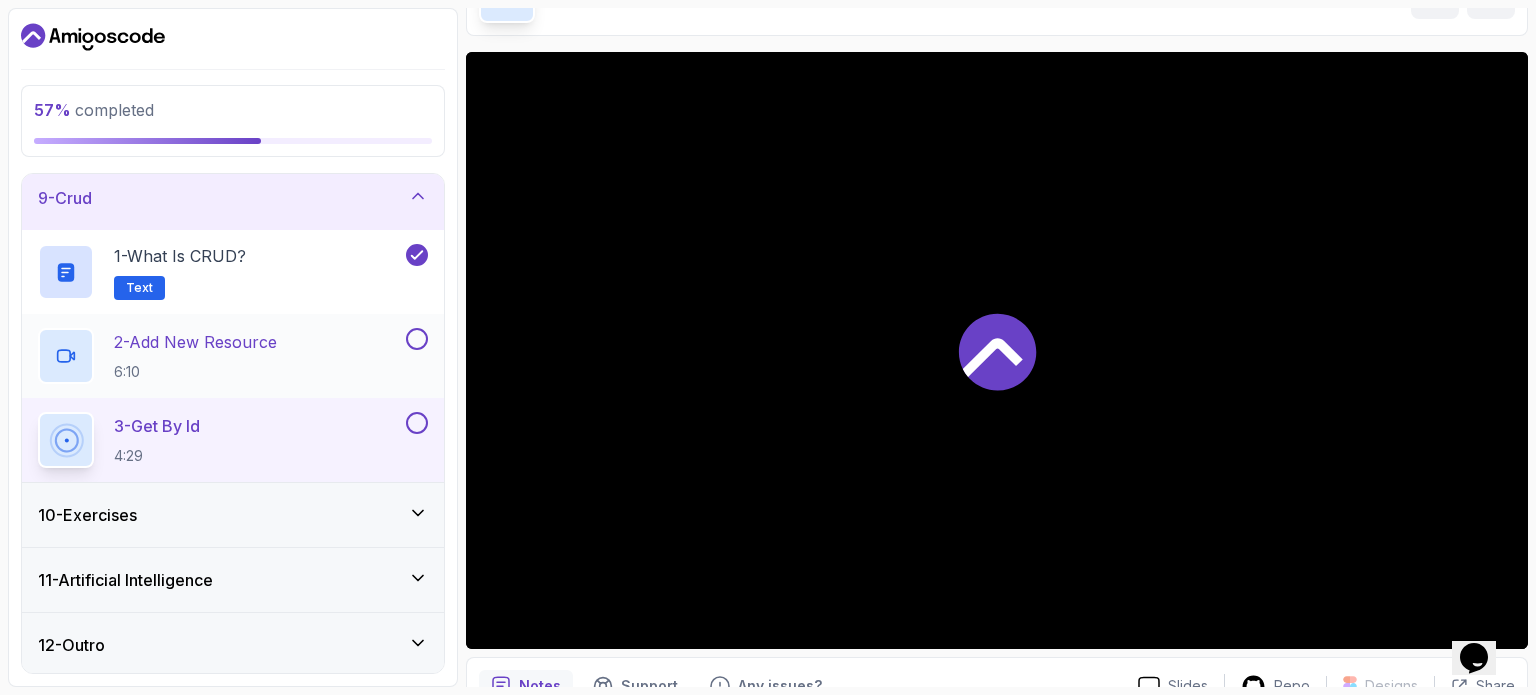 click on "2  -  Add New Resource 6:10" at bounding box center [195, 356] 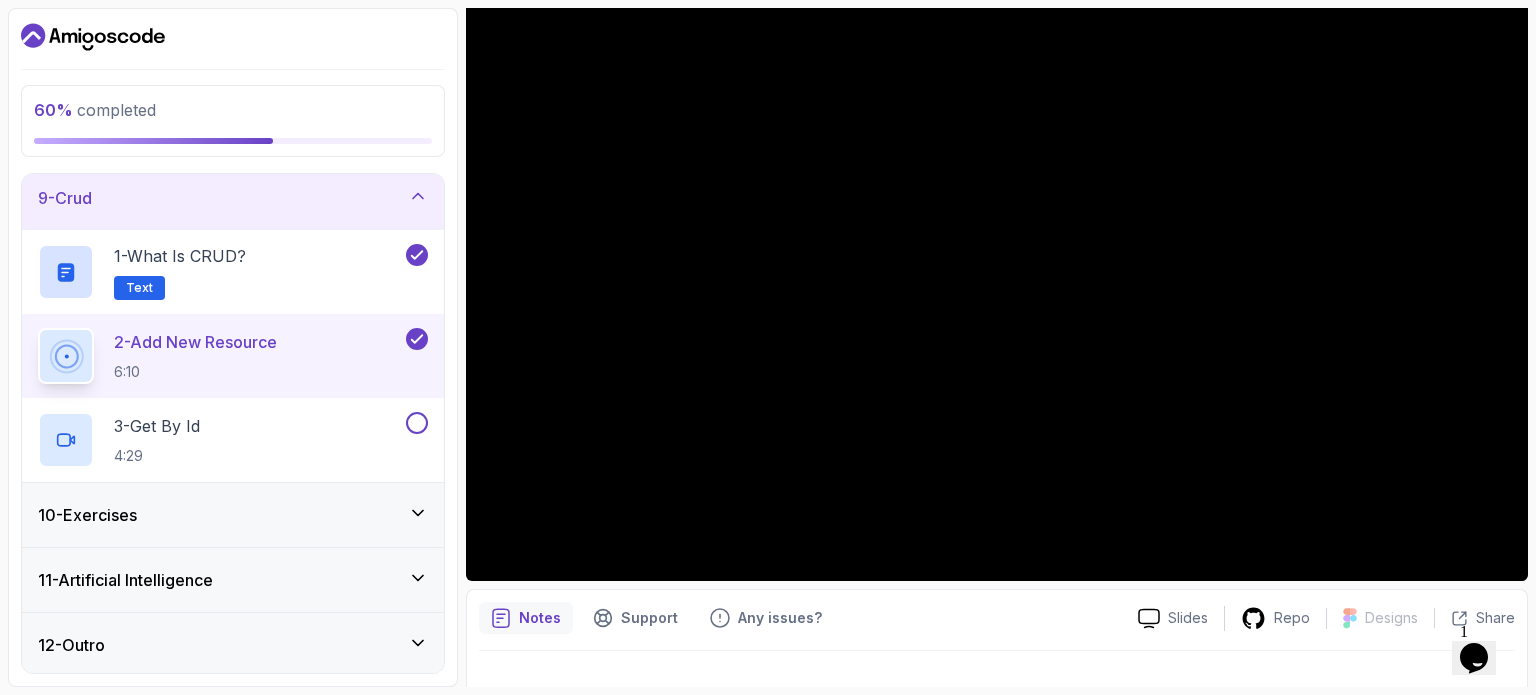 scroll, scrollTop: 226, scrollLeft: 0, axis: vertical 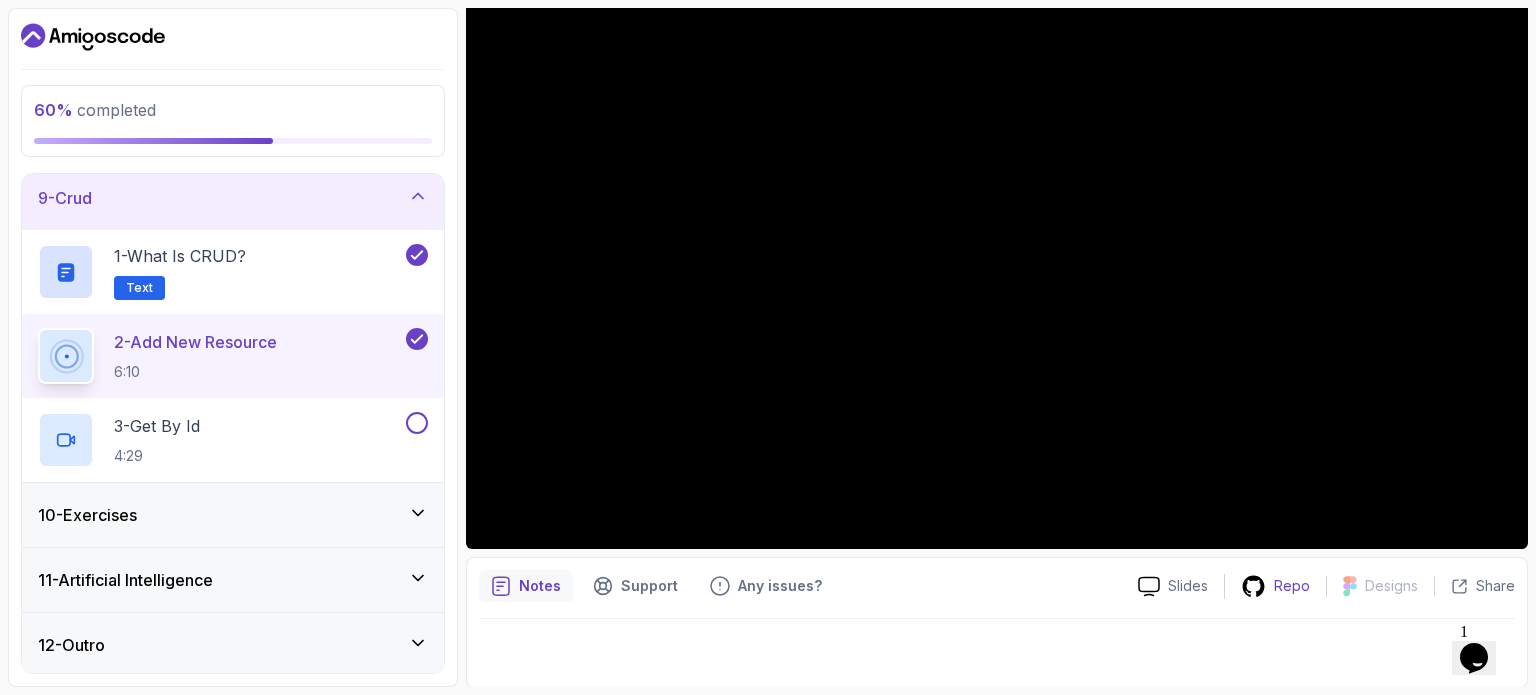 click on "Repo" at bounding box center [1292, 586] 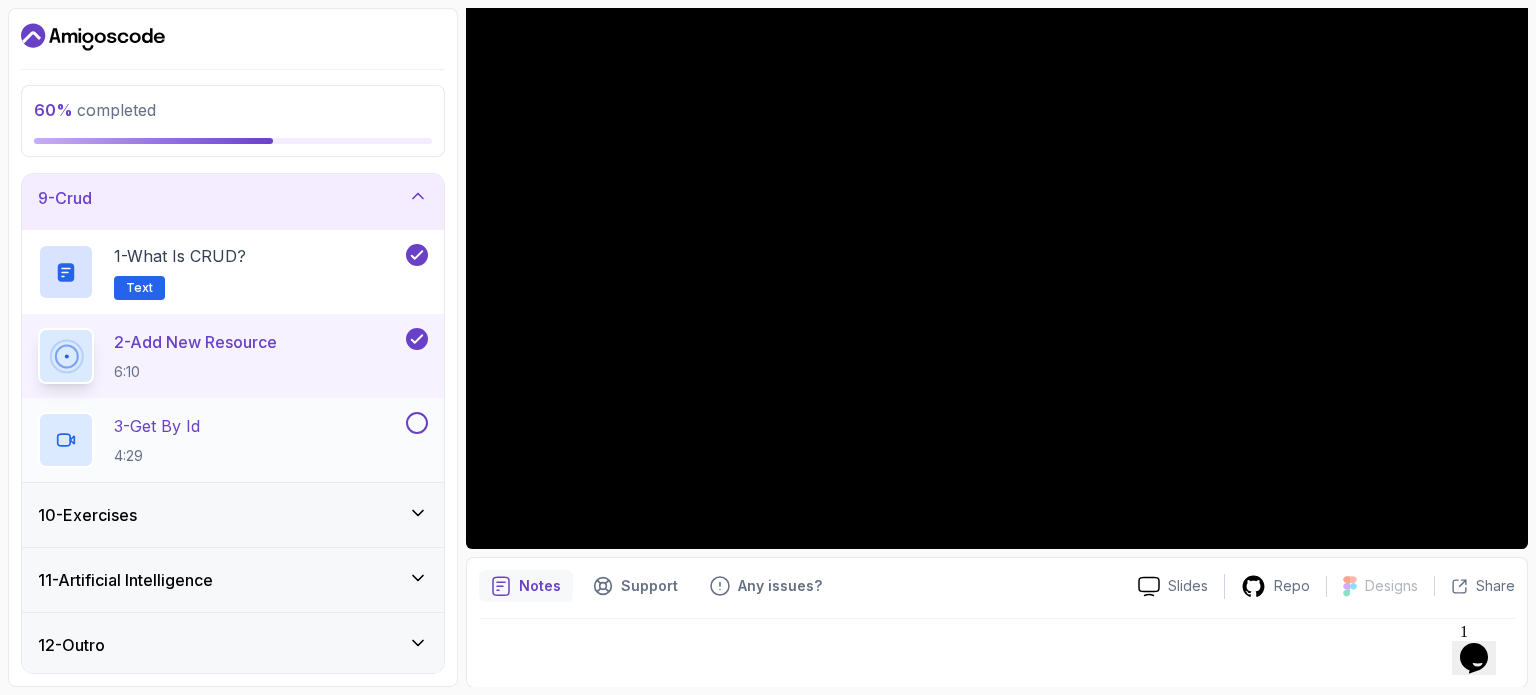click on "3  -  Get By Id 4:29" at bounding box center [220, 440] 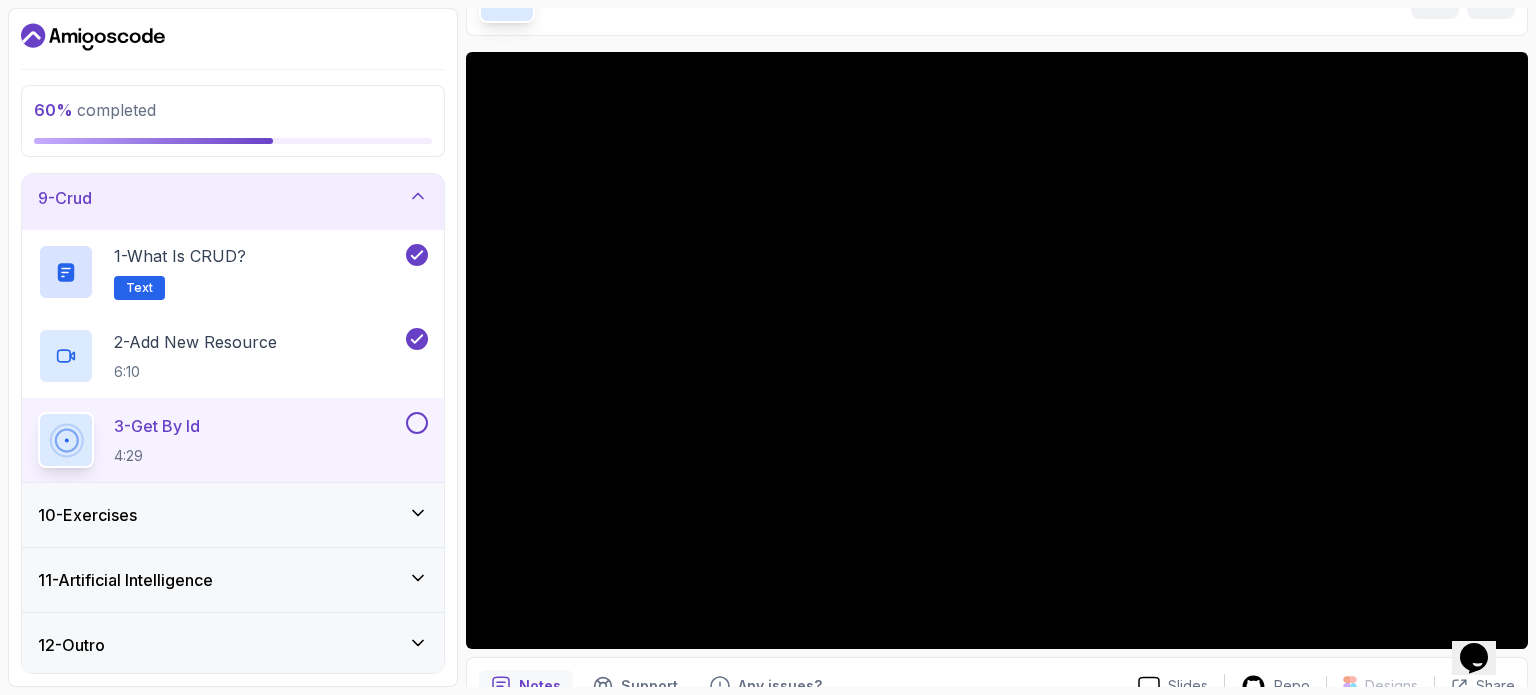 scroll, scrollTop: 226, scrollLeft: 0, axis: vertical 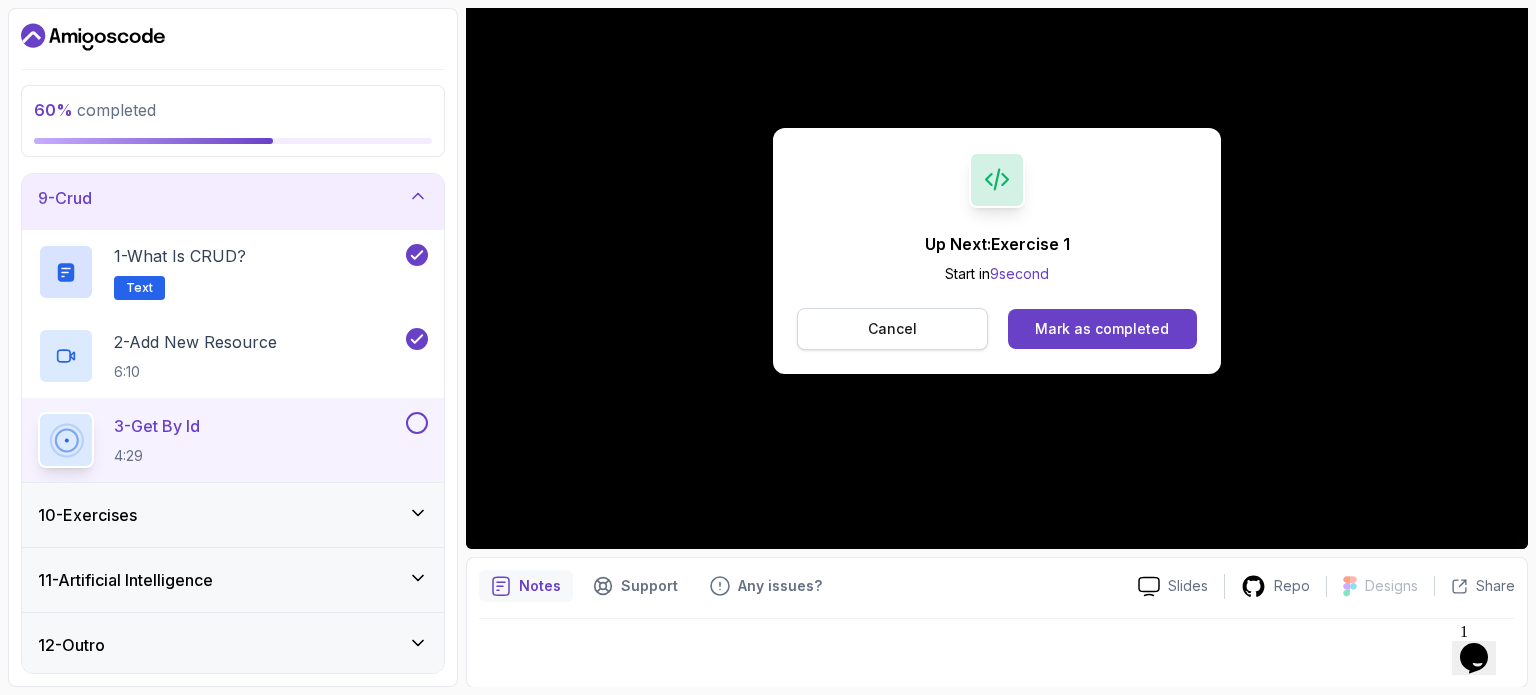 click on "Cancel" at bounding box center (892, 329) 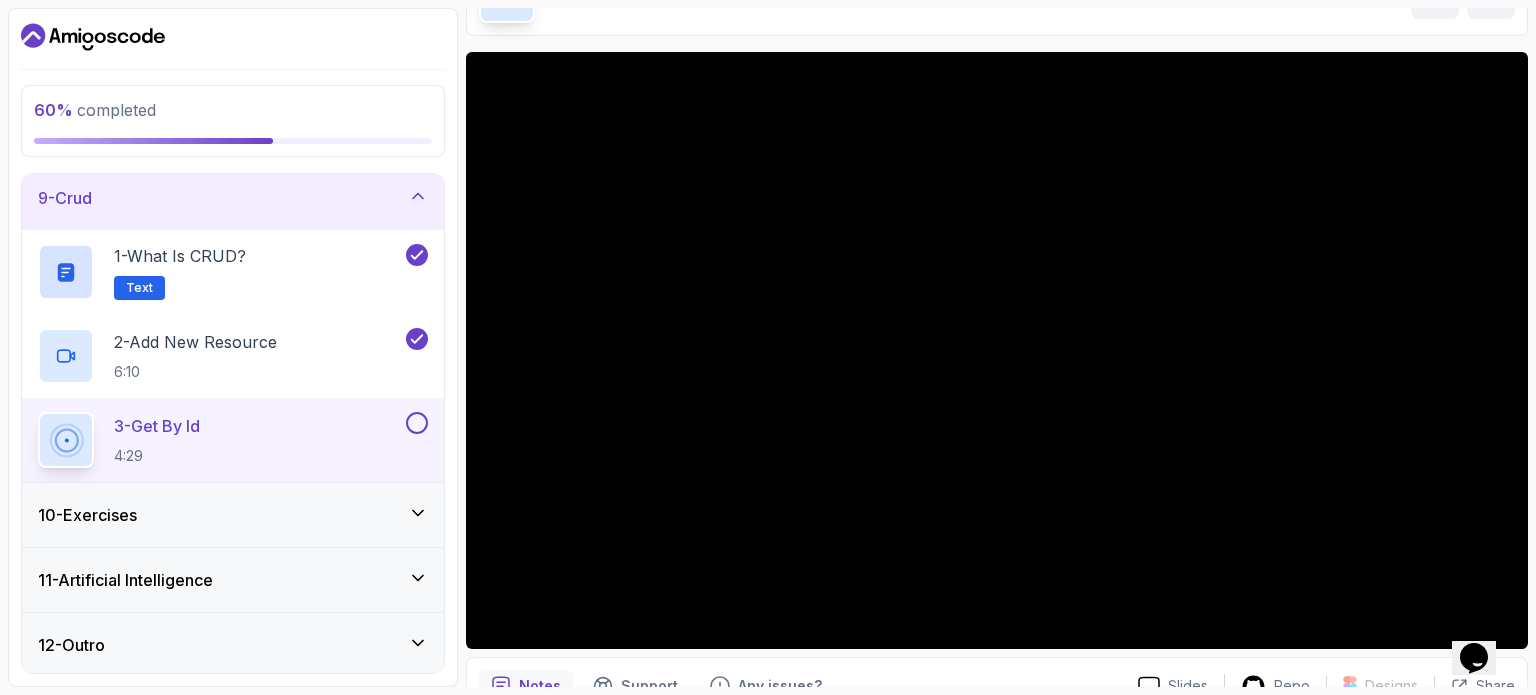 scroll, scrollTop: 226, scrollLeft: 0, axis: vertical 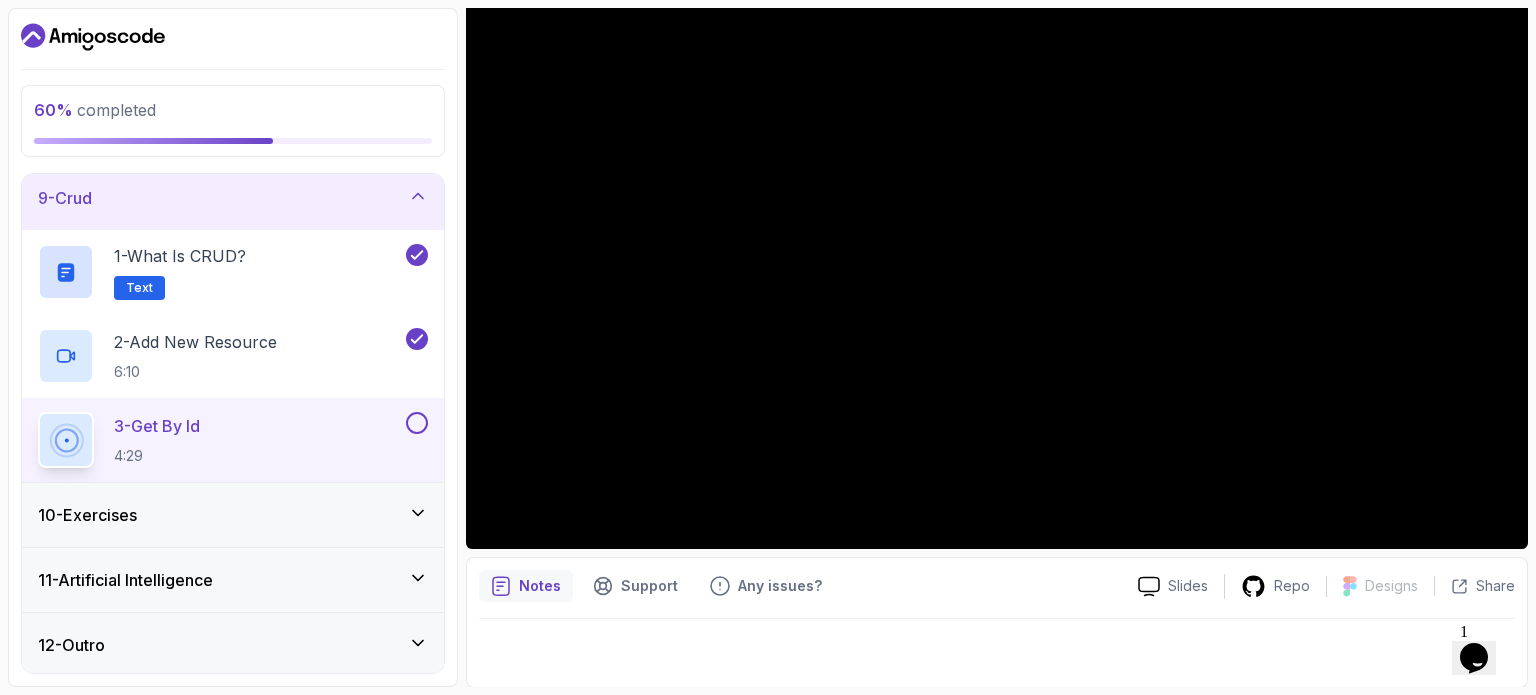 click on "10  -  Exercises" at bounding box center [233, 515] 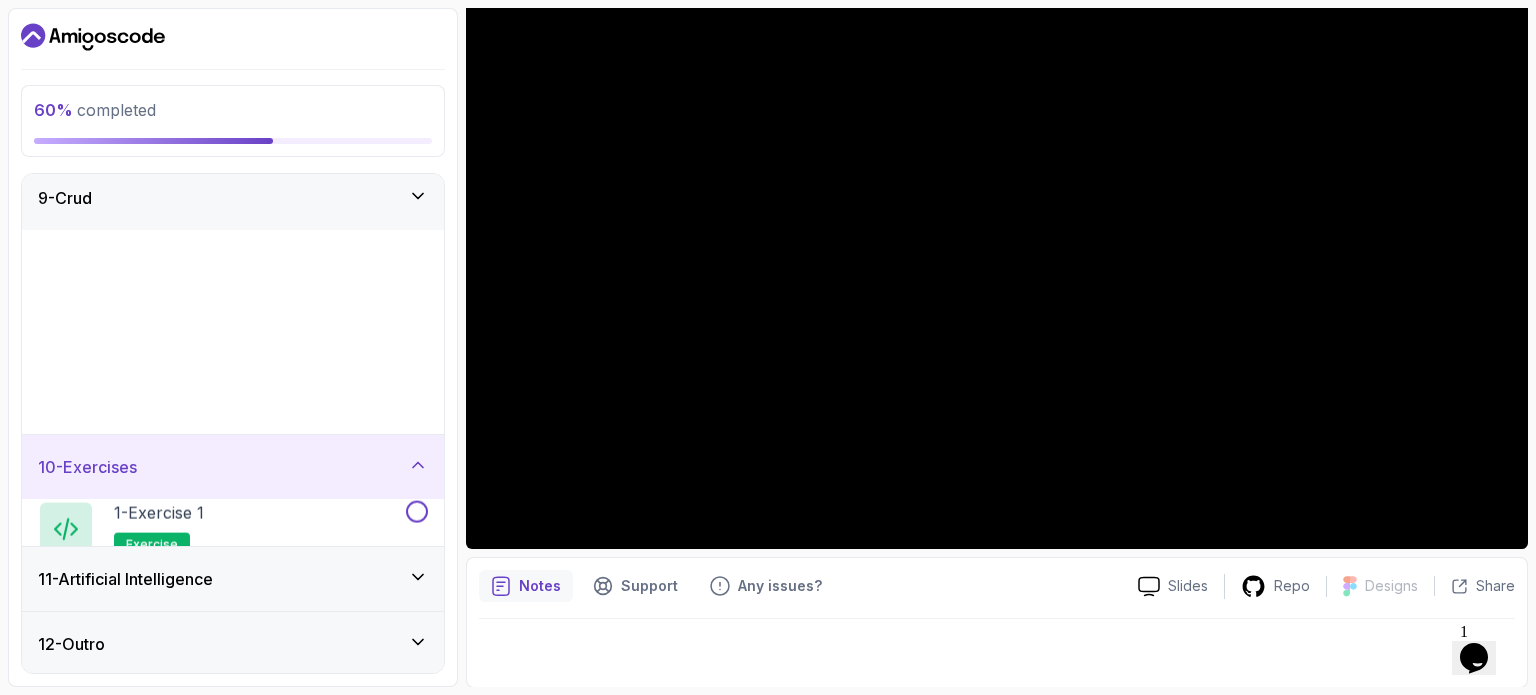 scroll, scrollTop: 528, scrollLeft: 0, axis: vertical 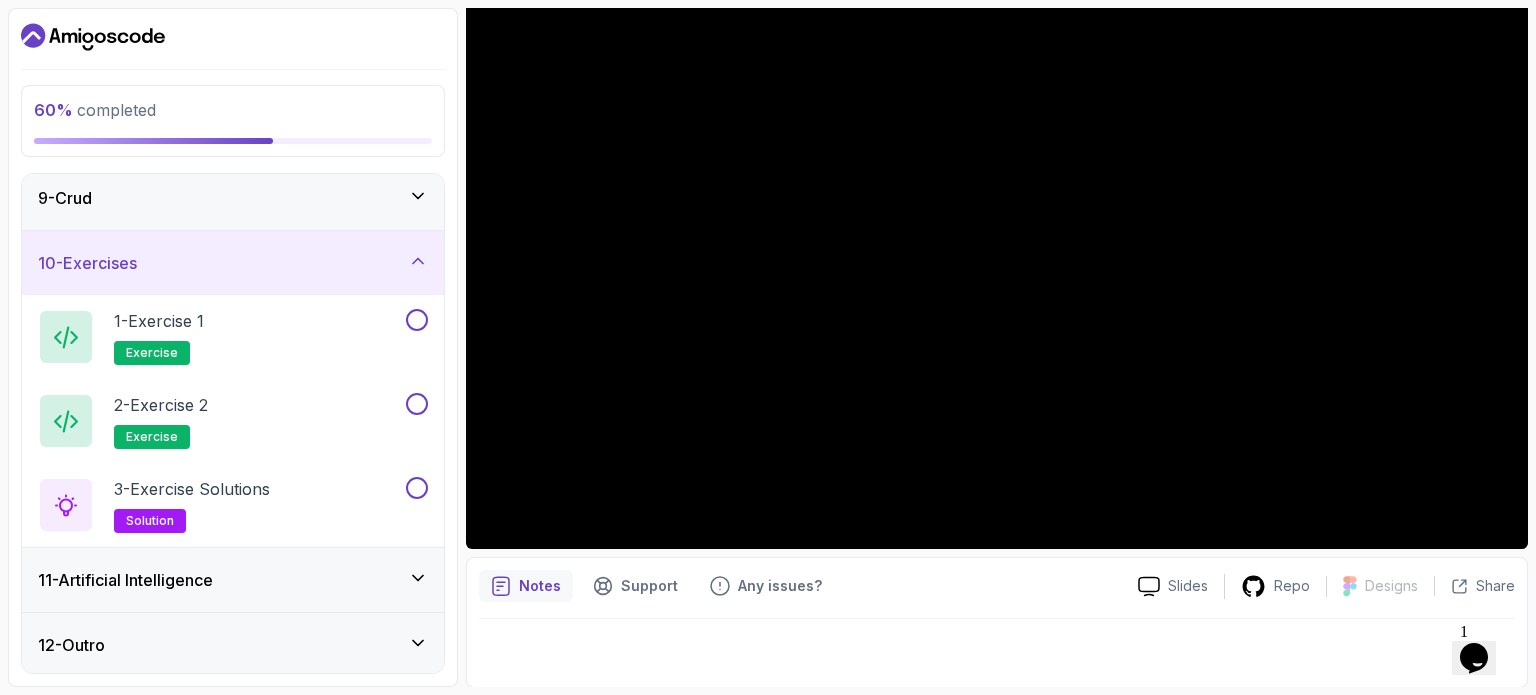 click on "9  -  Crud" at bounding box center [233, 198] 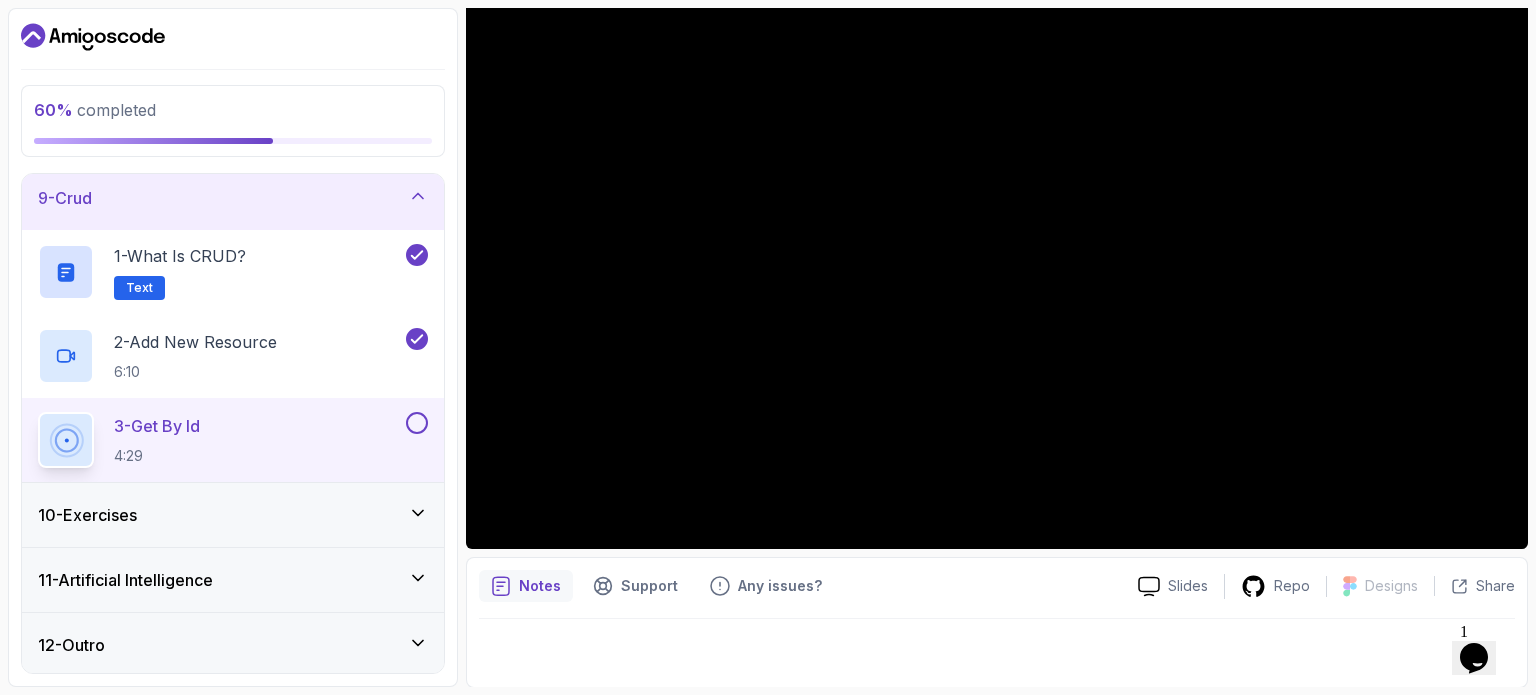 click at bounding box center (417, 423) 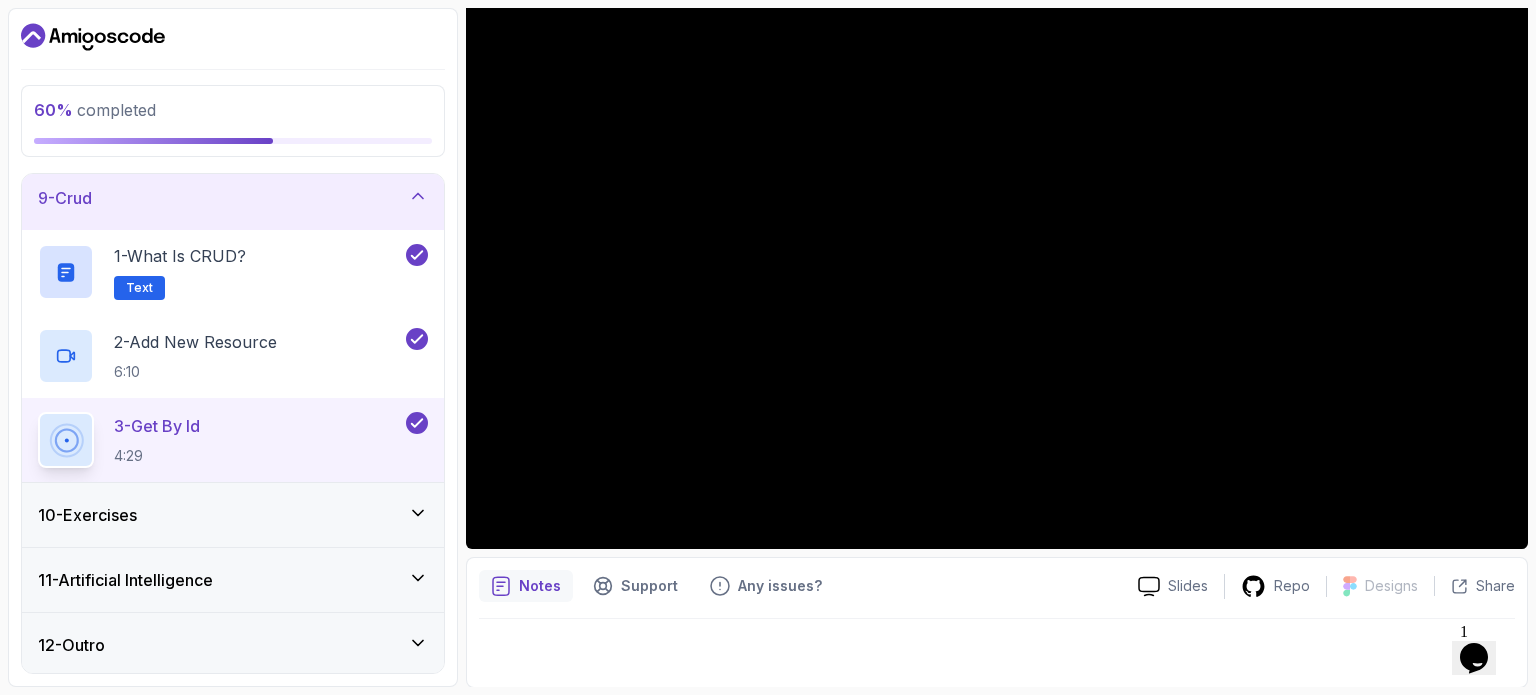 click on "10  -  Exercises" at bounding box center [233, 515] 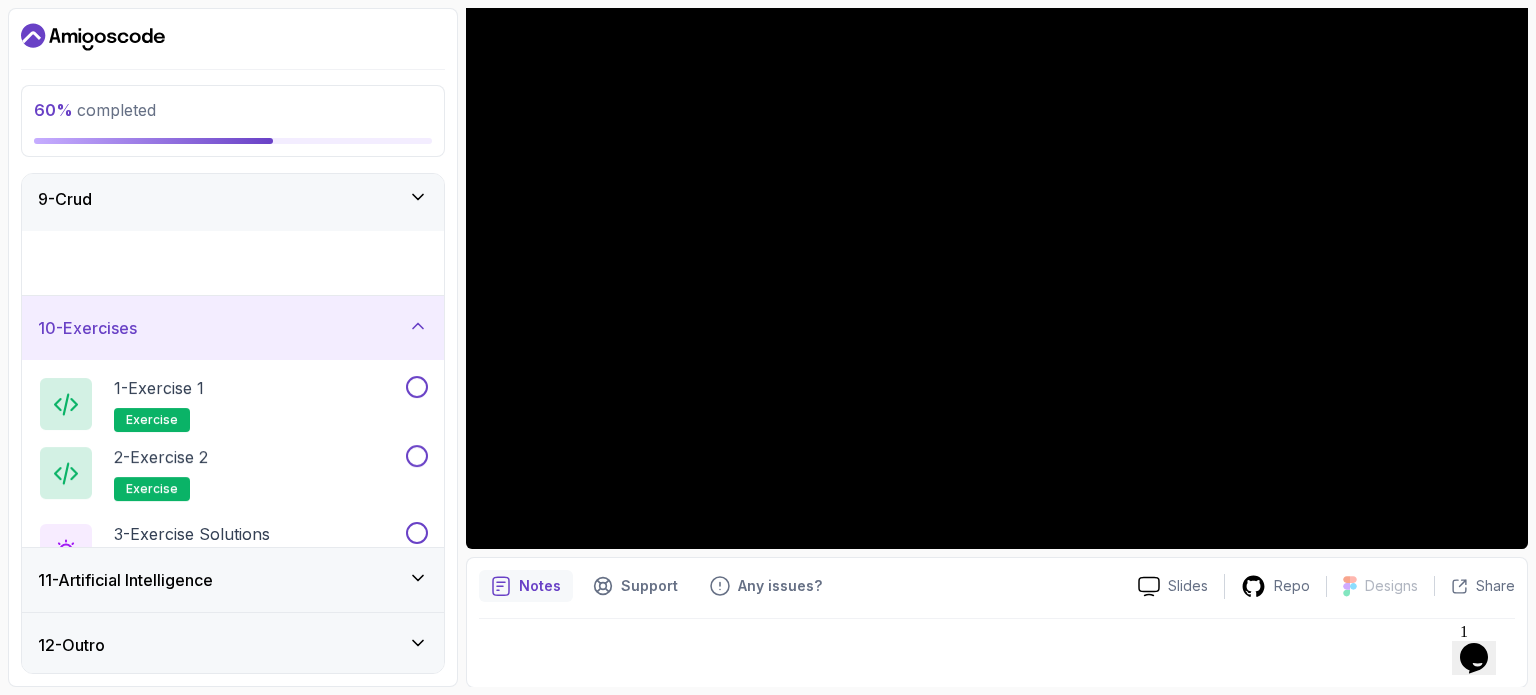 scroll, scrollTop: 528, scrollLeft: 0, axis: vertical 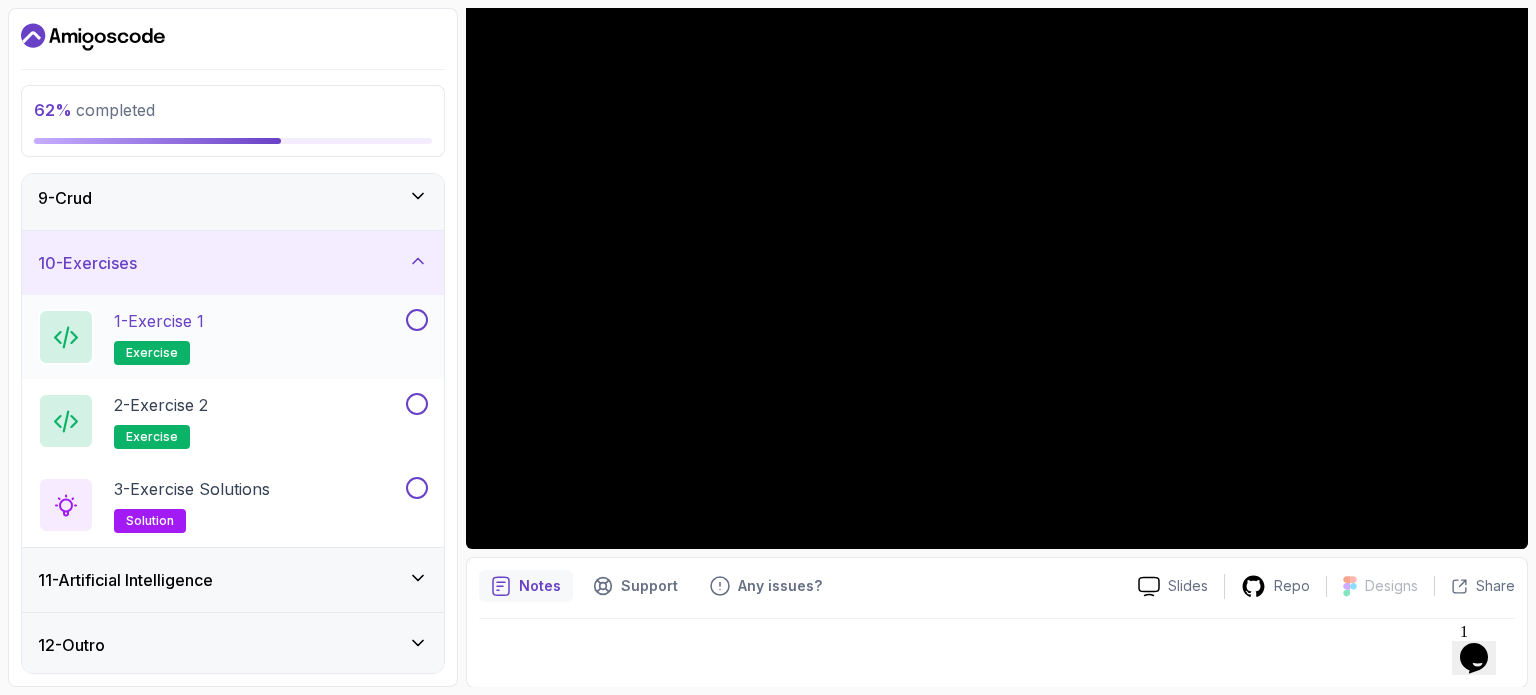 click on "1  -  Exercise 1 exercise" at bounding box center [220, 337] 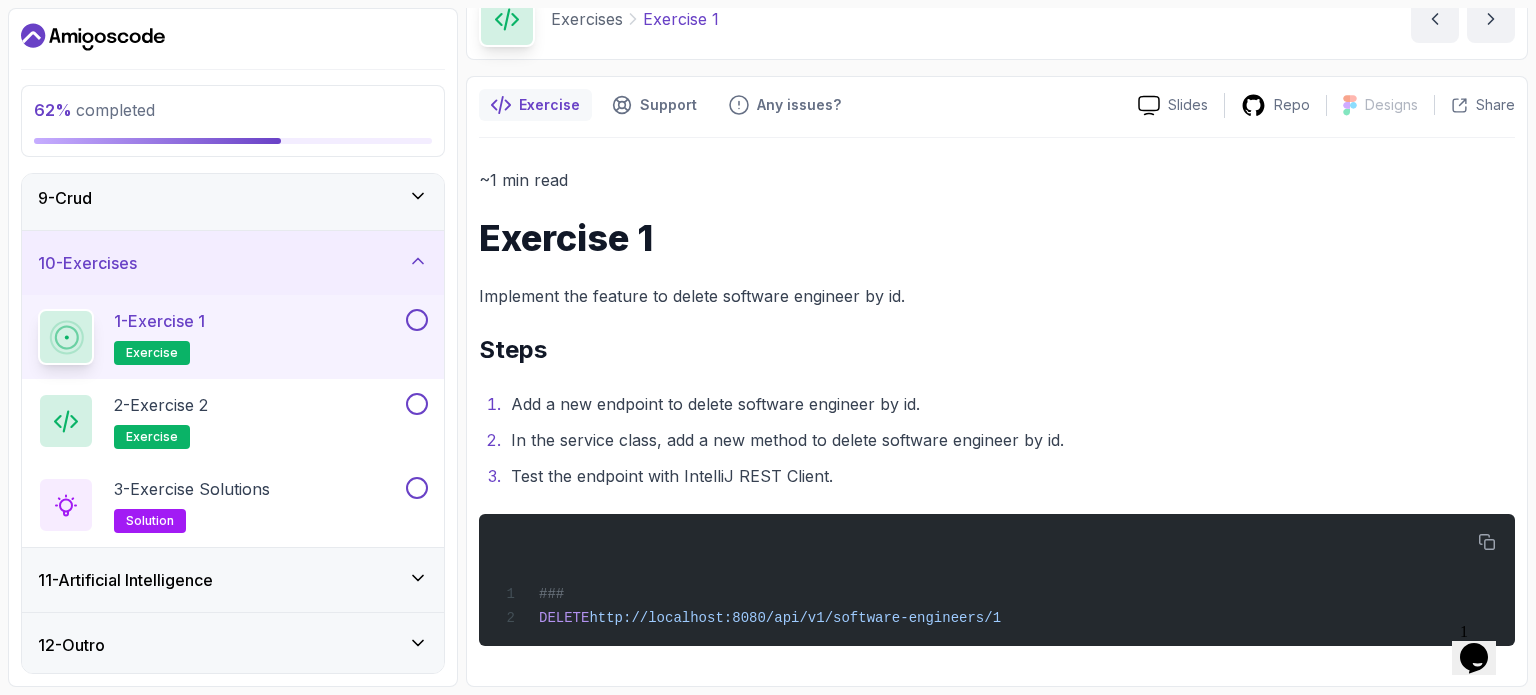 scroll, scrollTop: 100, scrollLeft: 0, axis: vertical 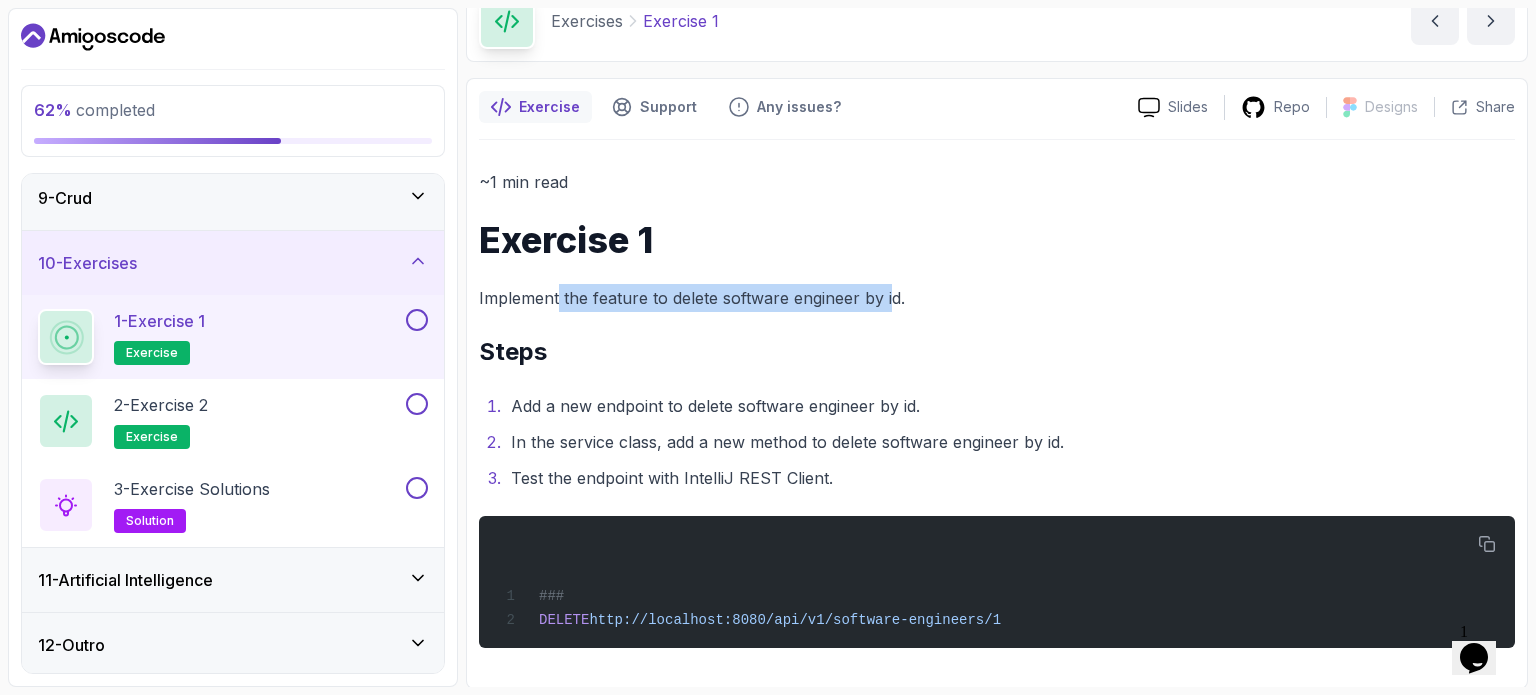 drag, startPoint x: 557, startPoint y: 299, endPoint x: 887, endPoint y: 304, distance: 330.03787 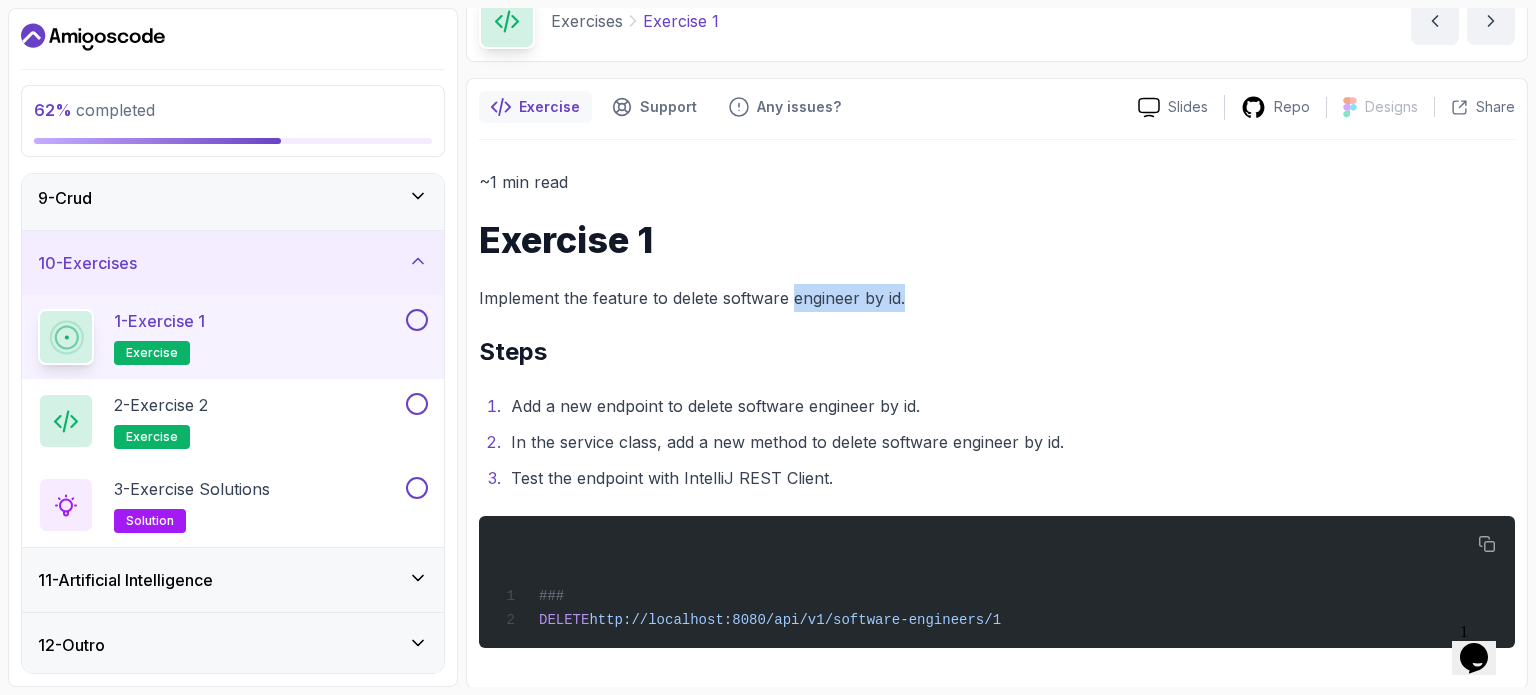 drag, startPoint x: 914, startPoint y: 300, endPoint x: 791, endPoint y: 299, distance: 123.00407 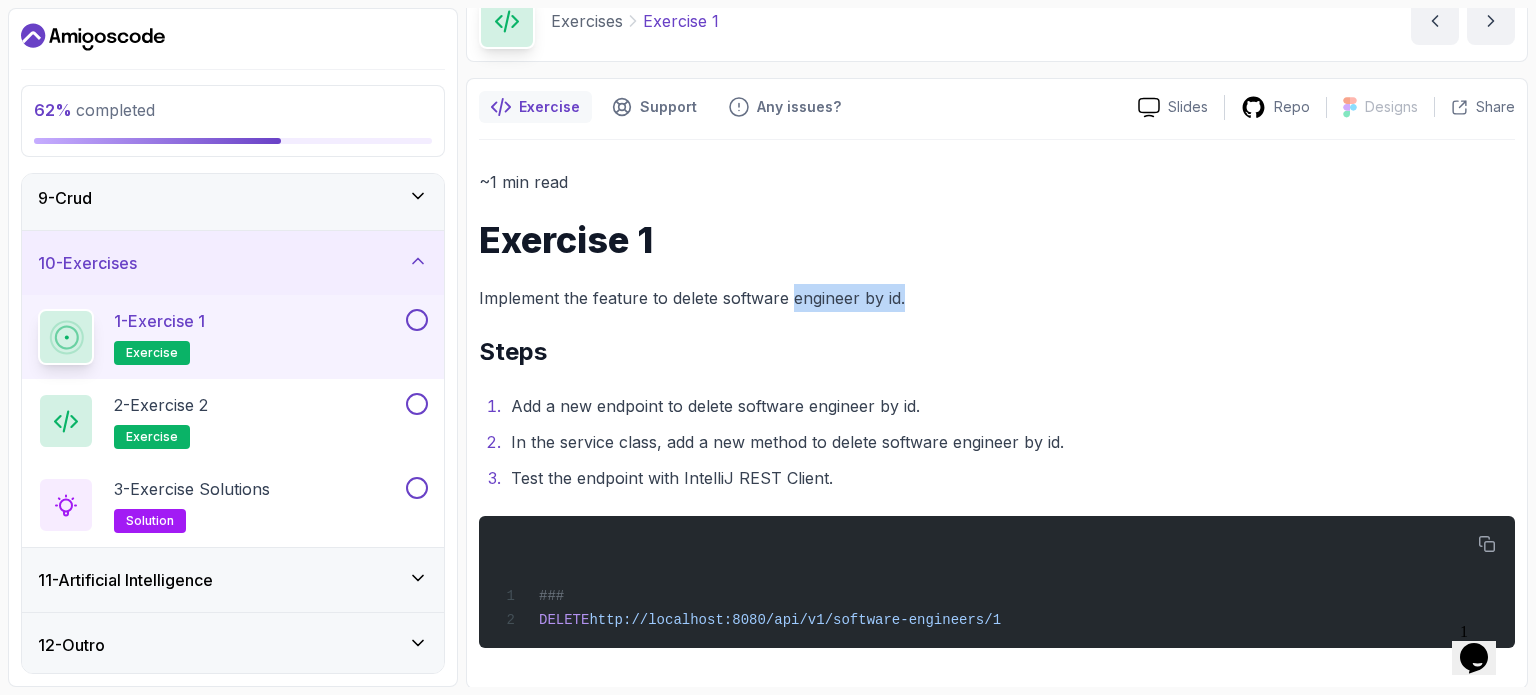 click on "Implement the feature to delete software engineer by id." at bounding box center (997, 298) 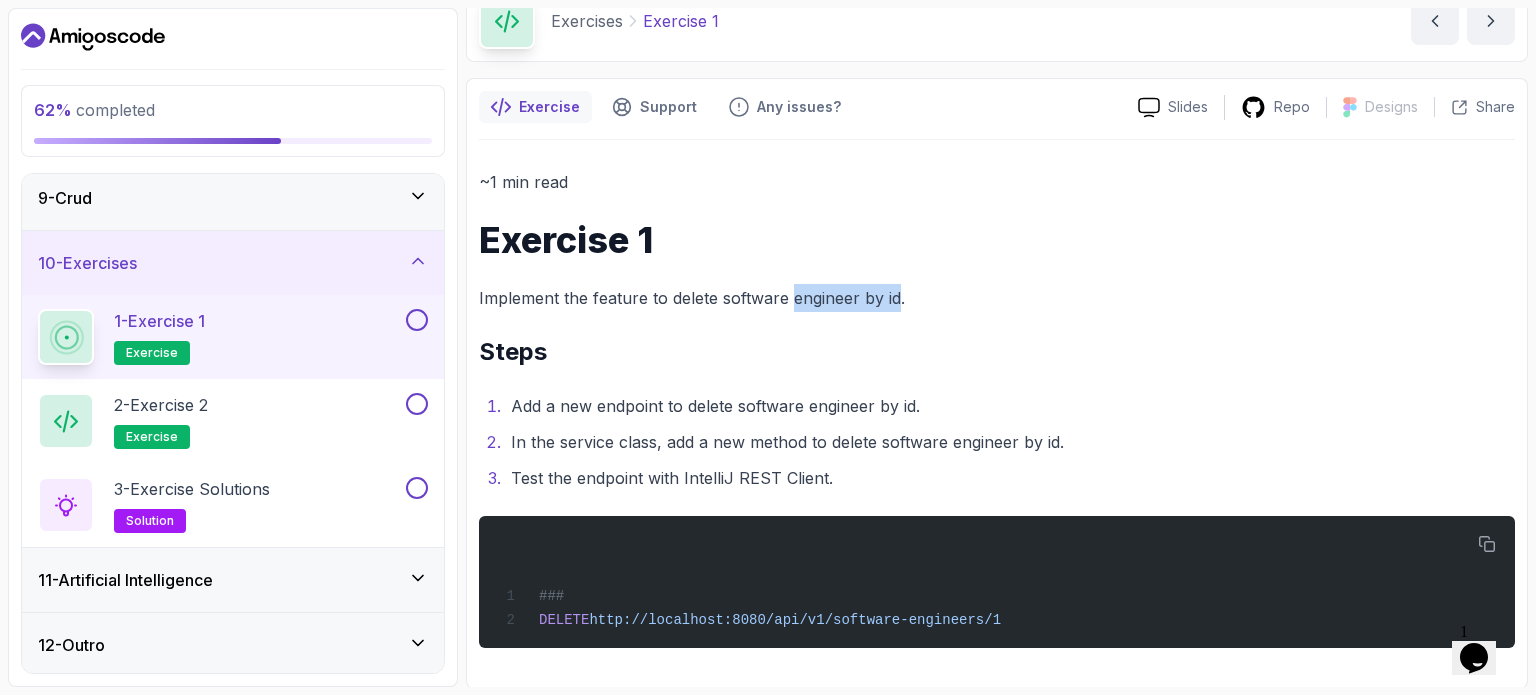 drag, startPoint x: 791, startPoint y: 299, endPoint x: 885, endPoint y: 296, distance: 94.04786 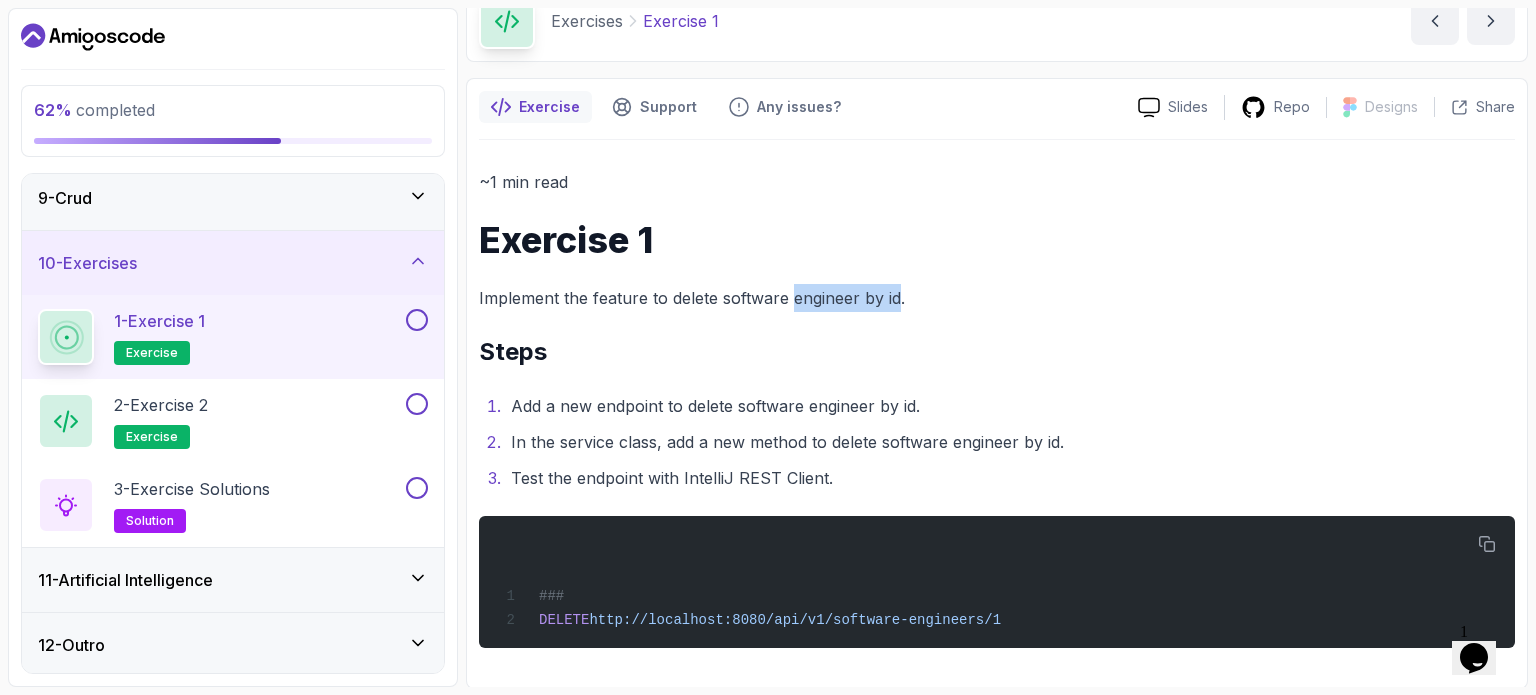 click on "Implement the feature to delete software engineer by id." at bounding box center (997, 298) 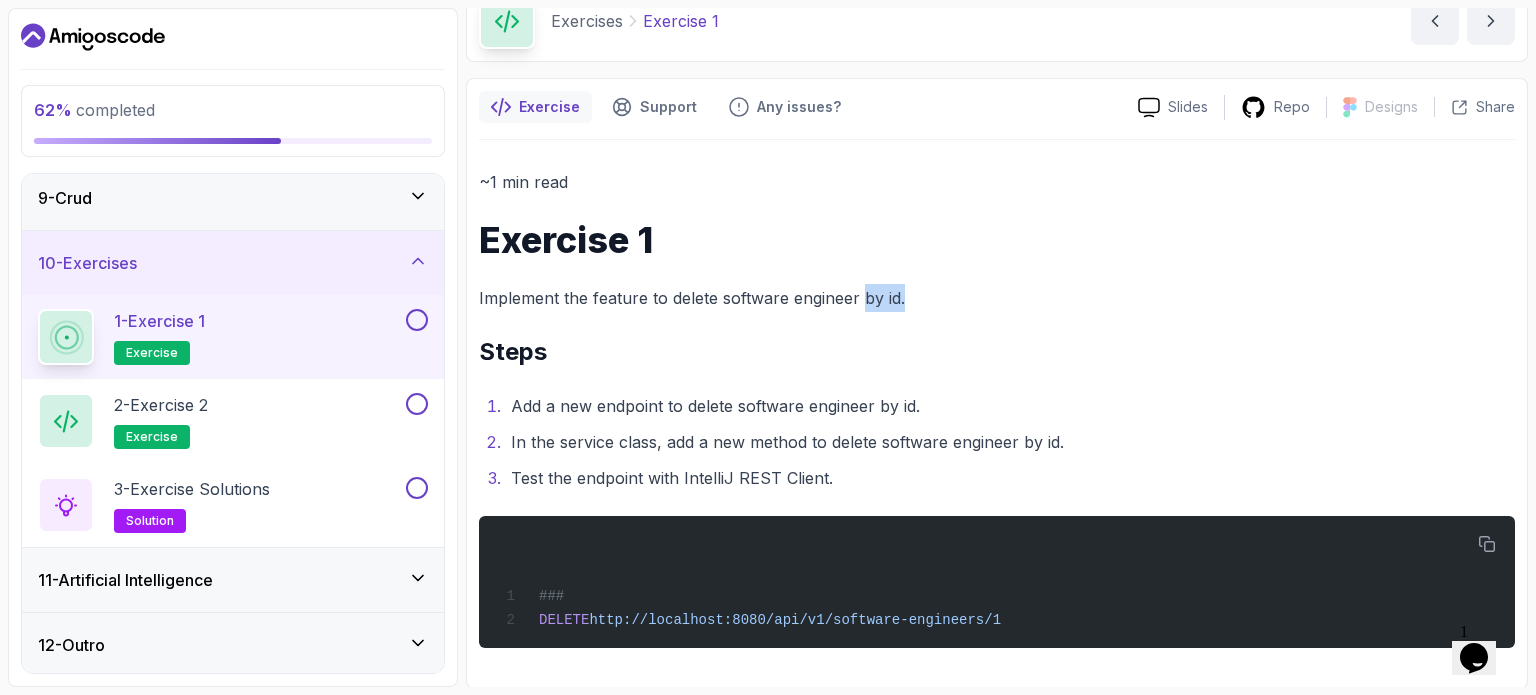 drag, startPoint x: 908, startPoint y: 296, endPoint x: 863, endPoint y: 301, distance: 45.276924 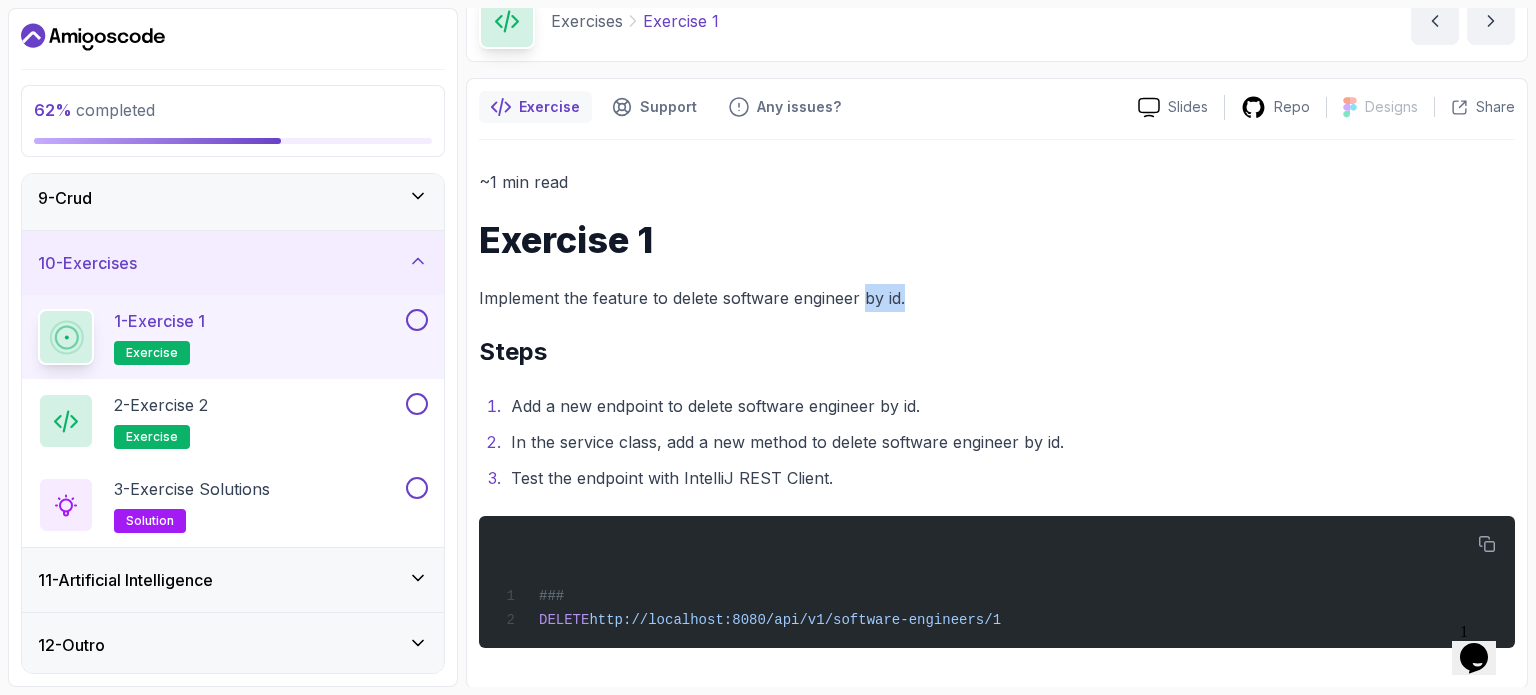 click on "Implement the feature to delete software engineer by id." at bounding box center [997, 298] 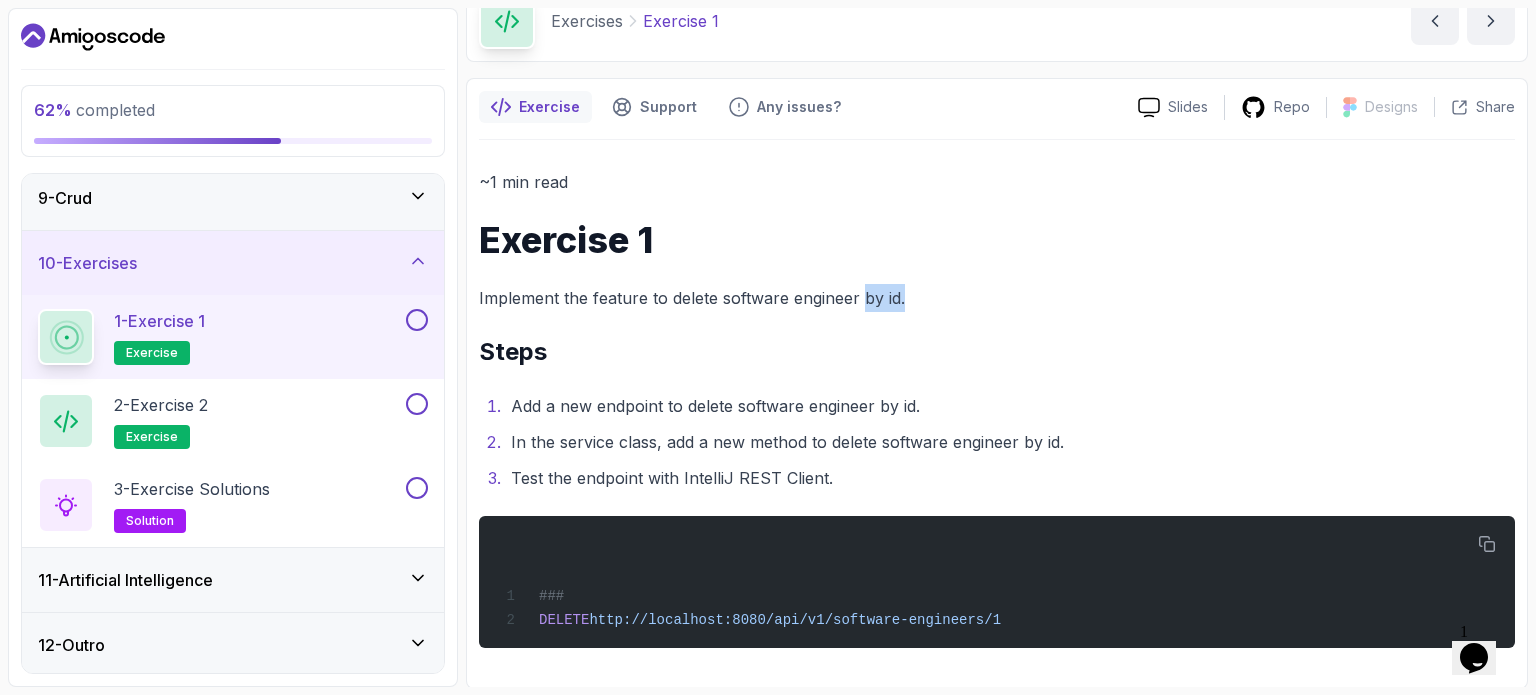 drag, startPoint x: 861, startPoint y: 297, endPoint x: 919, endPoint y: 301, distance: 58.137768 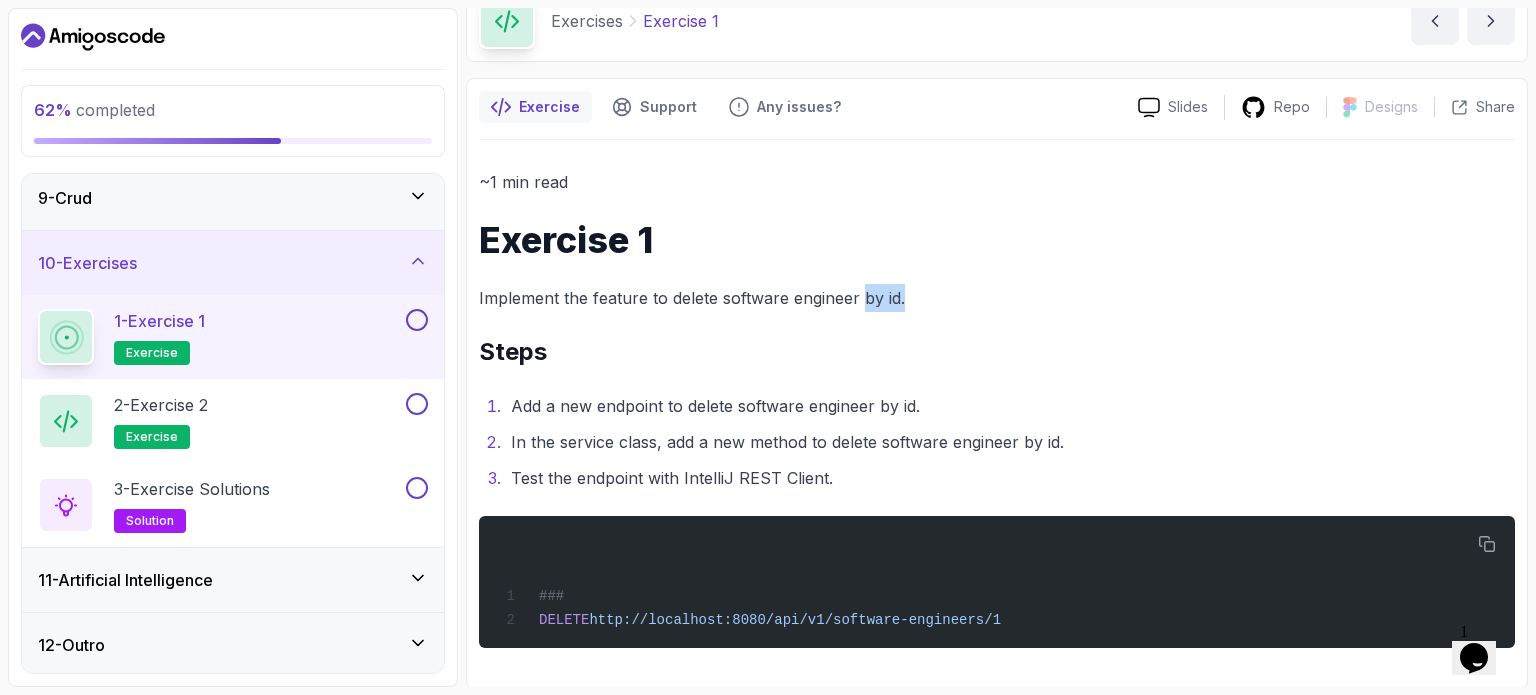 click on "Implement the feature to delete software engineer by id." at bounding box center [997, 298] 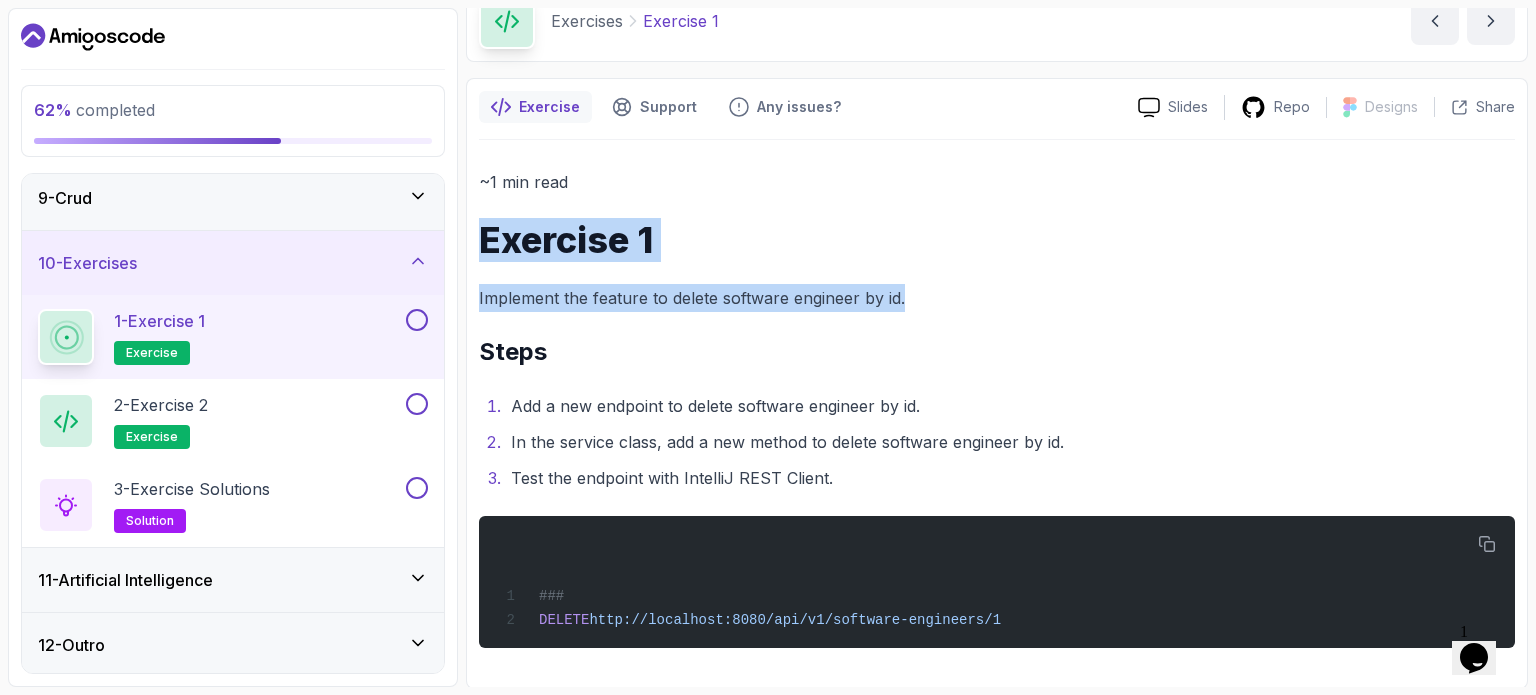drag, startPoint x: 924, startPoint y: 289, endPoint x: 481, endPoint y: 236, distance: 446.15915 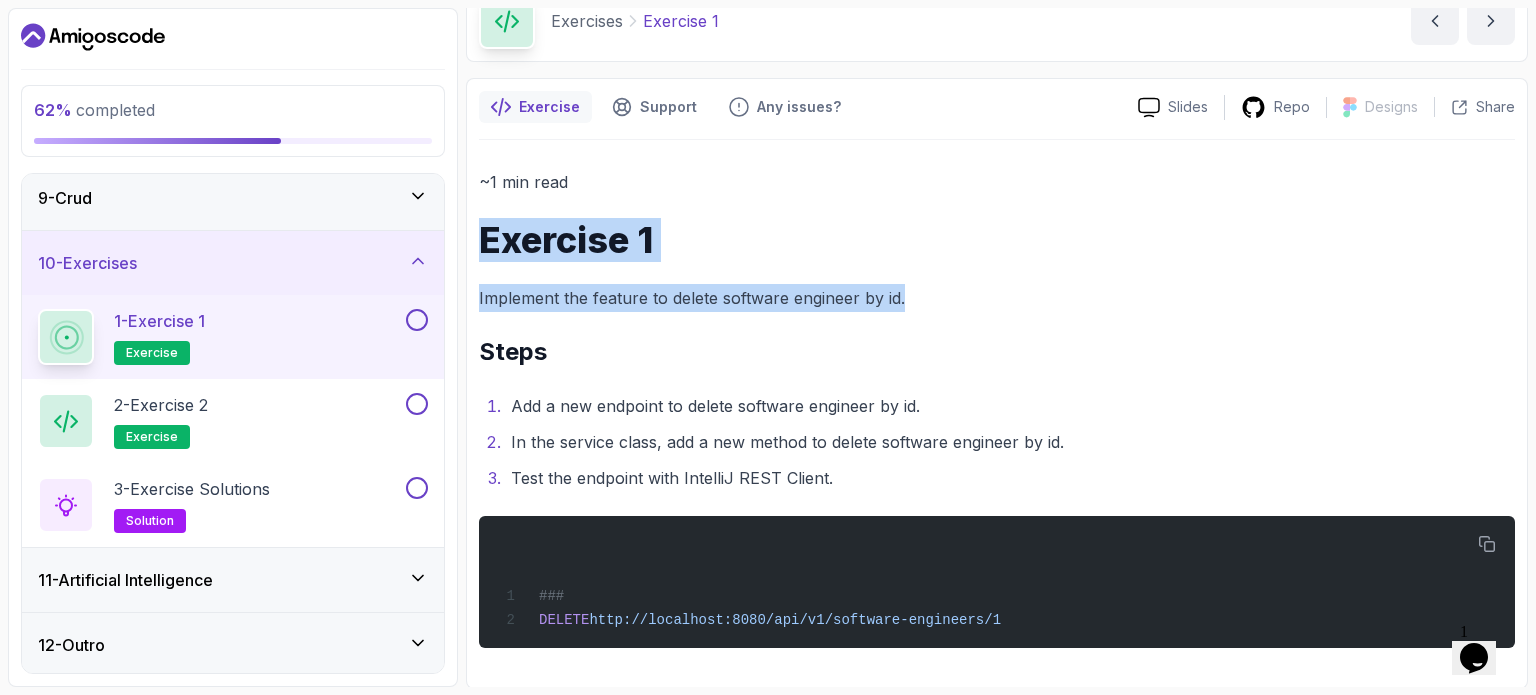 click on "~1 min read Exercise 1
Implement the feature to delete software engineer by id.
Steps
Add a new endpoint to delete software engineer by id.
In the service class, add a new method to delete software engineer by id.
Test the endpoint with IntelliJ REST Client.
###
DELETE  http://localhost:8080/api/v1/software-engineers/1" at bounding box center [997, 408] 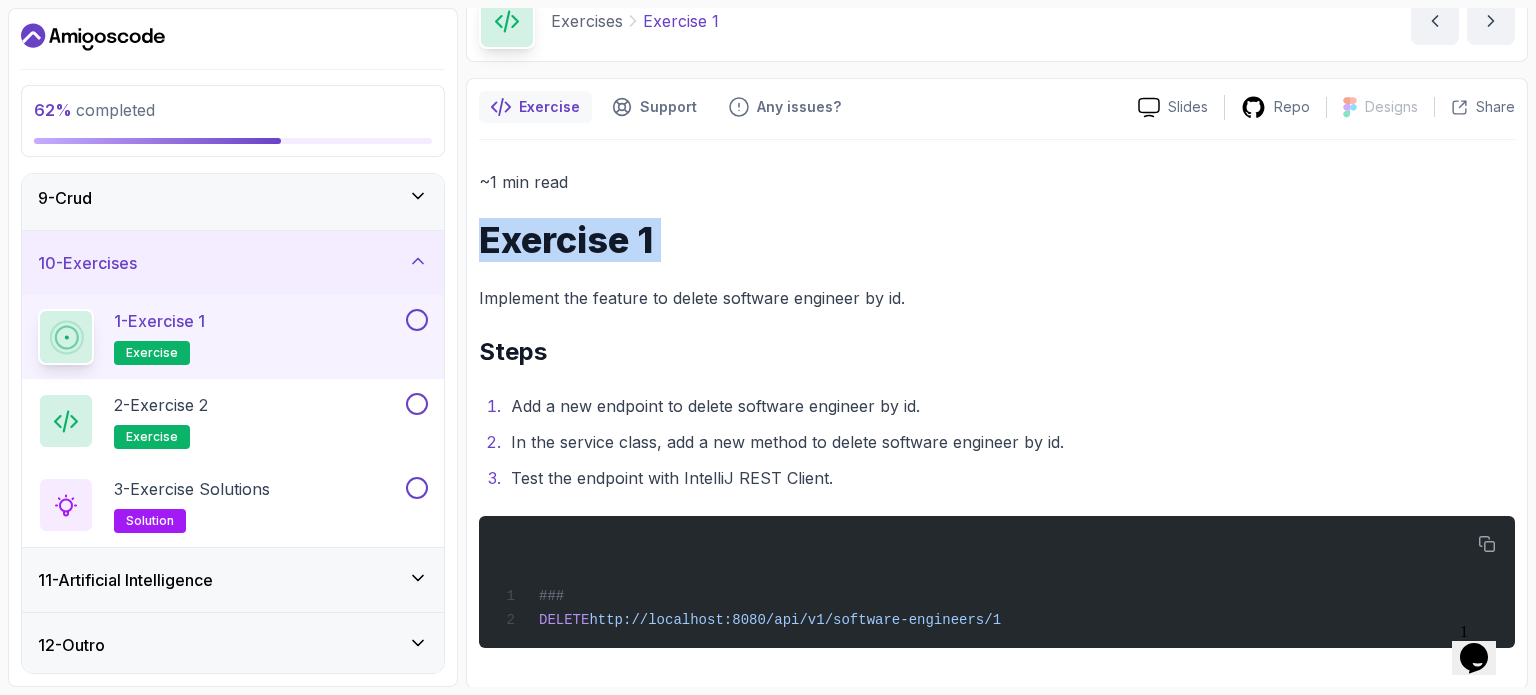 drag, startPoint x: 481, startPoint y: 236, endPoint x: 717, endPoint y: 248, distance: 236.30489 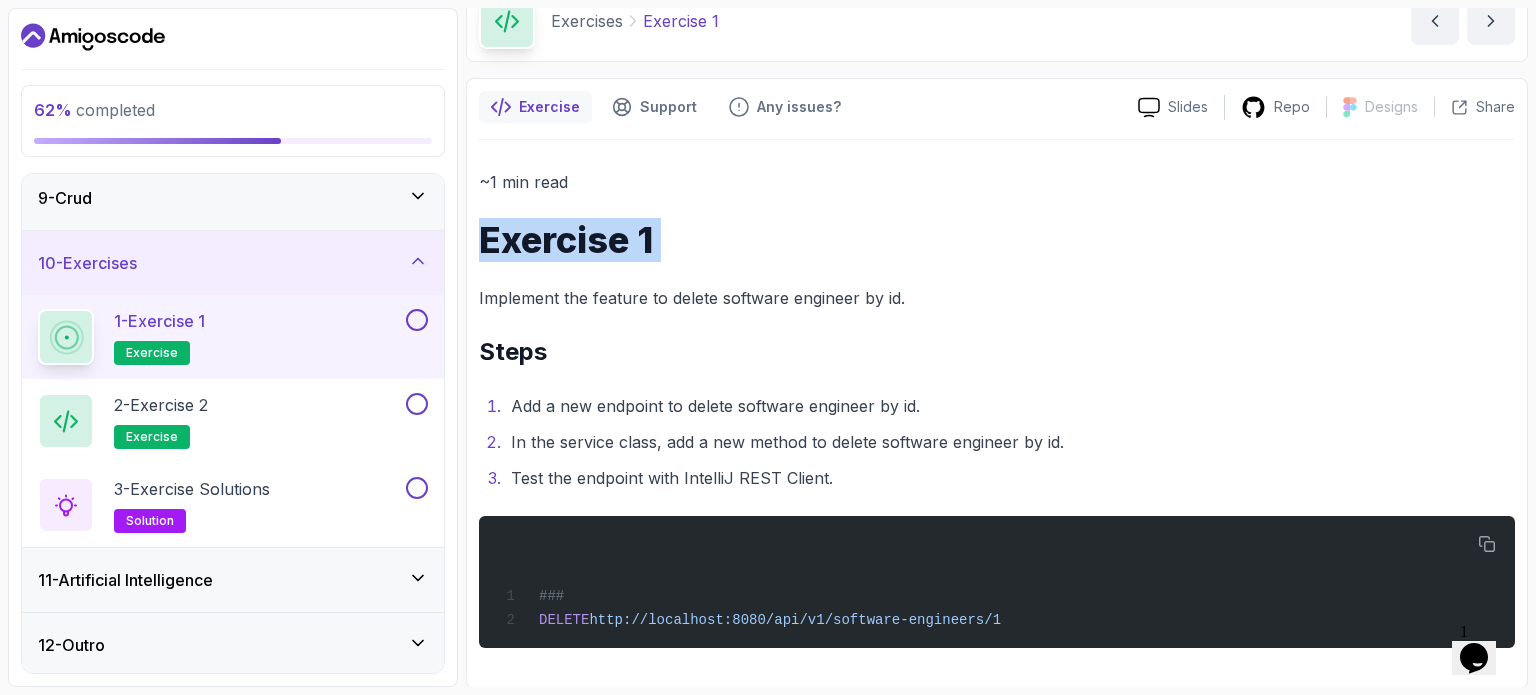 click on "Exercise 1" at bounding box center (997, 240) 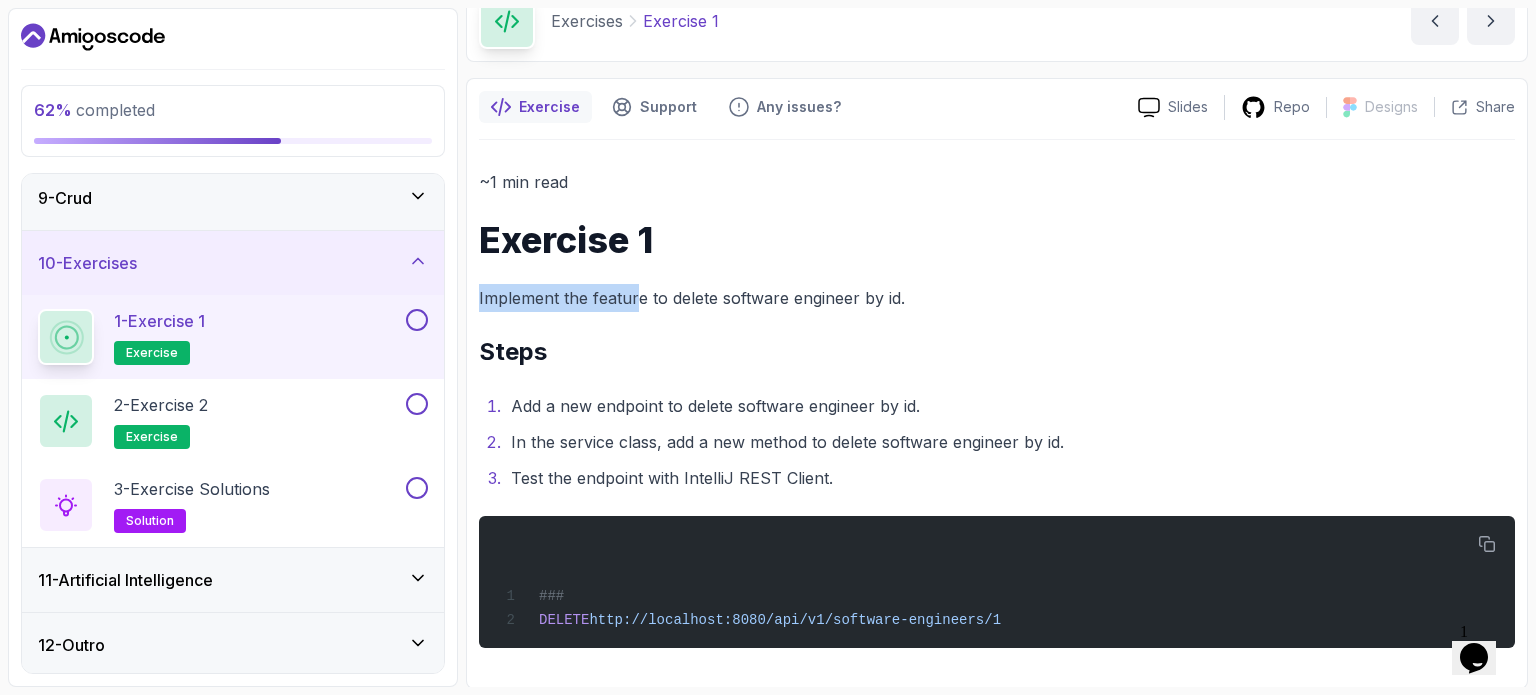 drag, startPoint x: 475, startPoint y: 293, endPoint x: 634, endPoint y: 291, distance: 159.01257 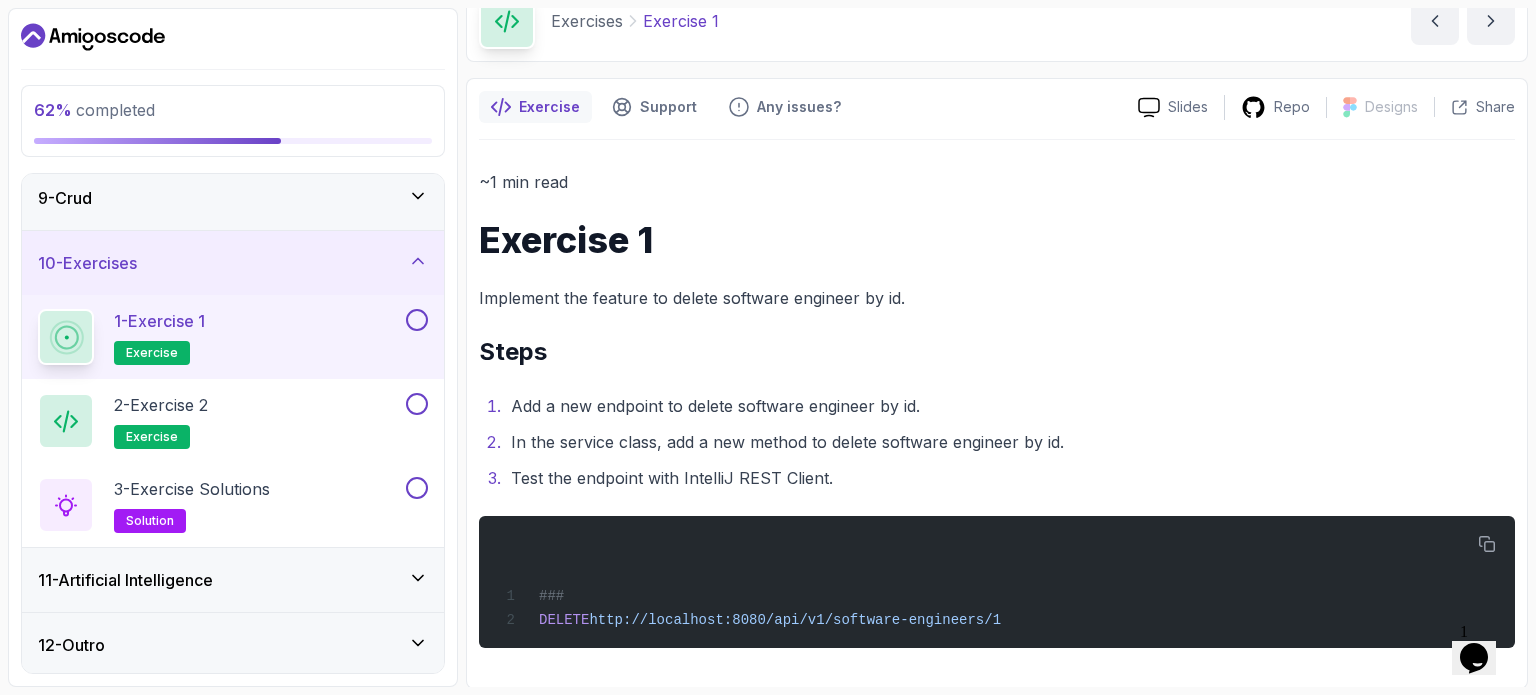 click on "Implement the feature to delete software engineer by id." at bounding box center [997, 298] 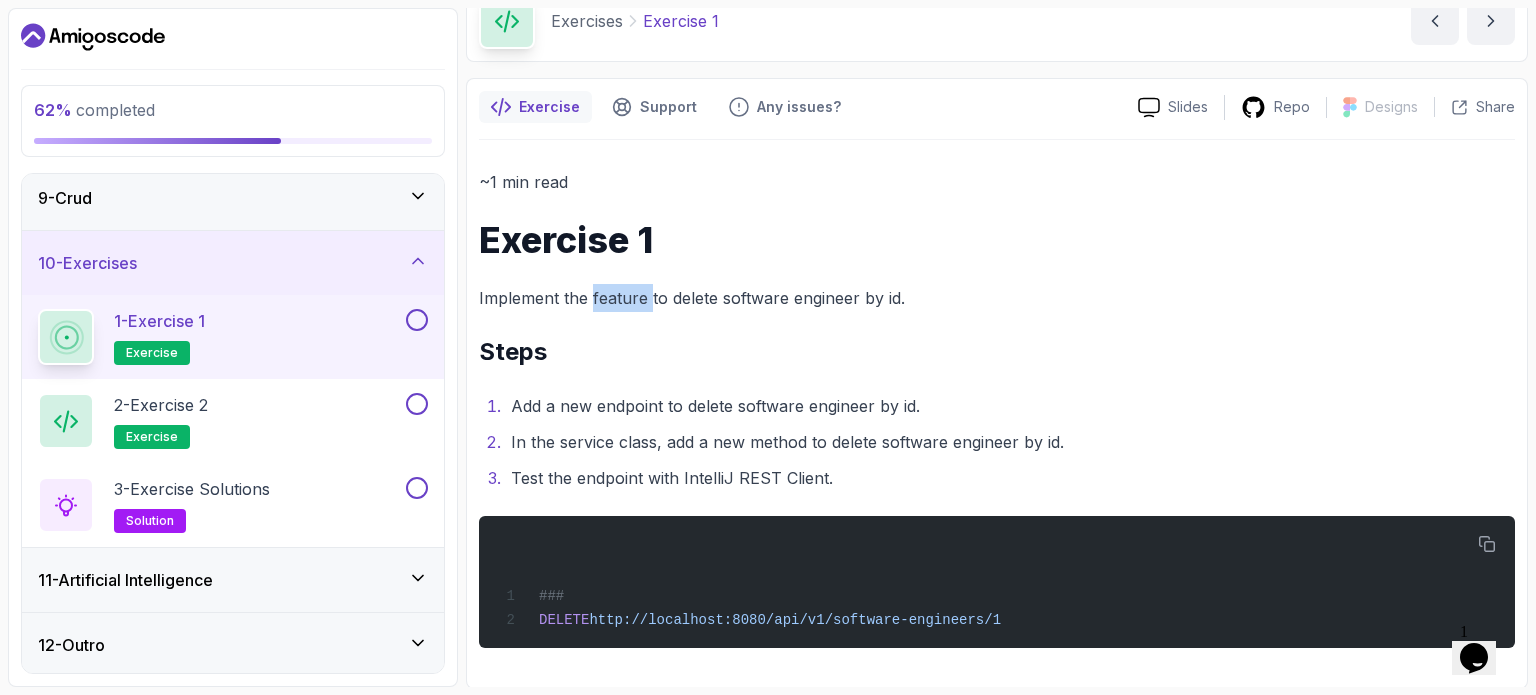 click on "Implement the feature to delete software engineer by id." at bounding box center (997, 298) 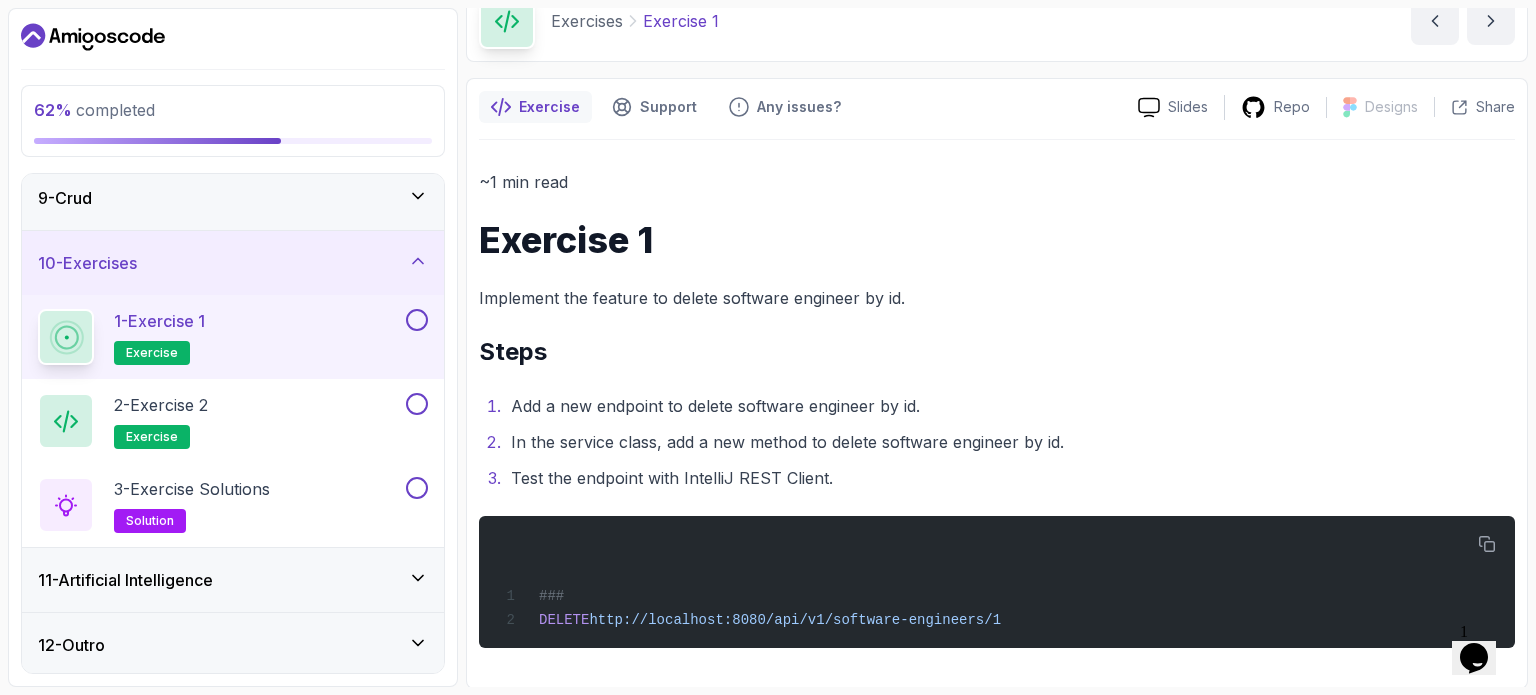 click on "Implement the feature to delete software engineer by id." at bounding box center [997, 298] 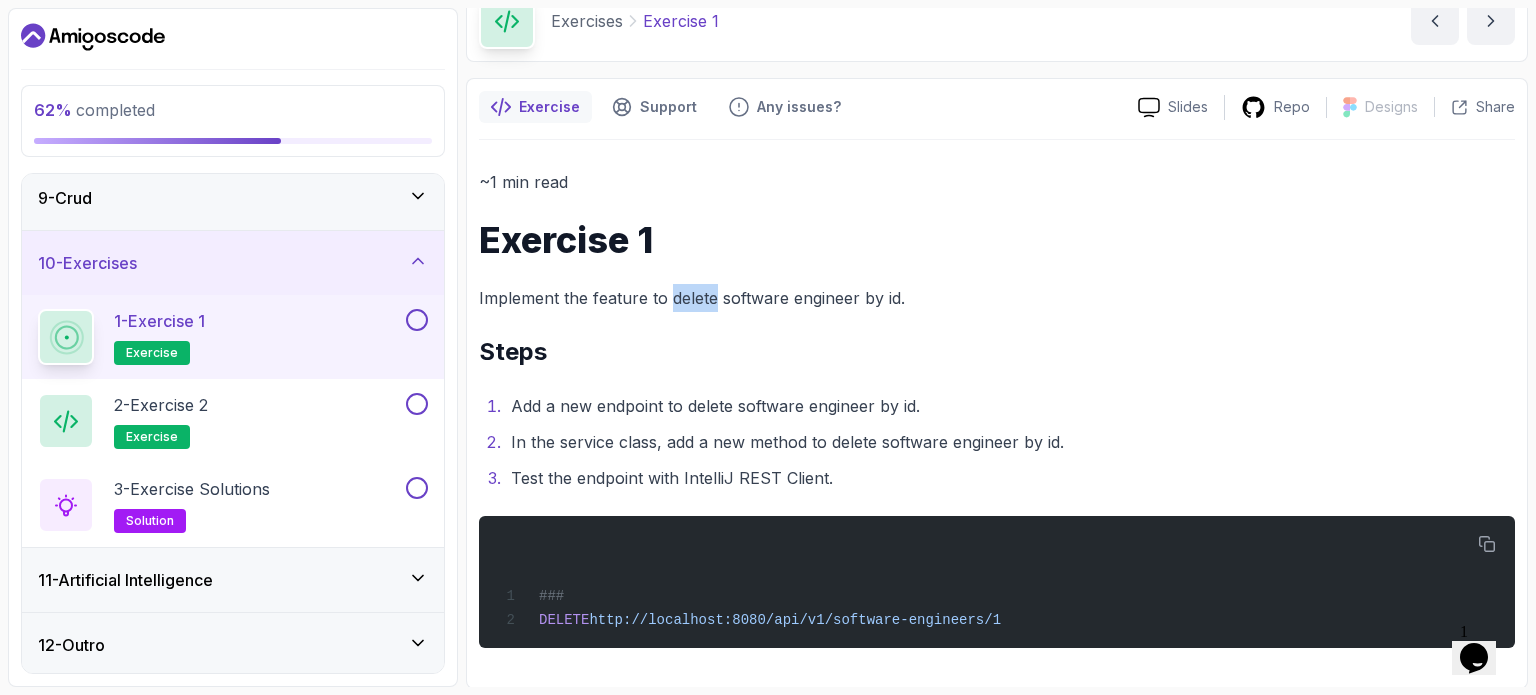 click on "Implement the feature to delete software engineer by id." at bounding box center [997, 298] 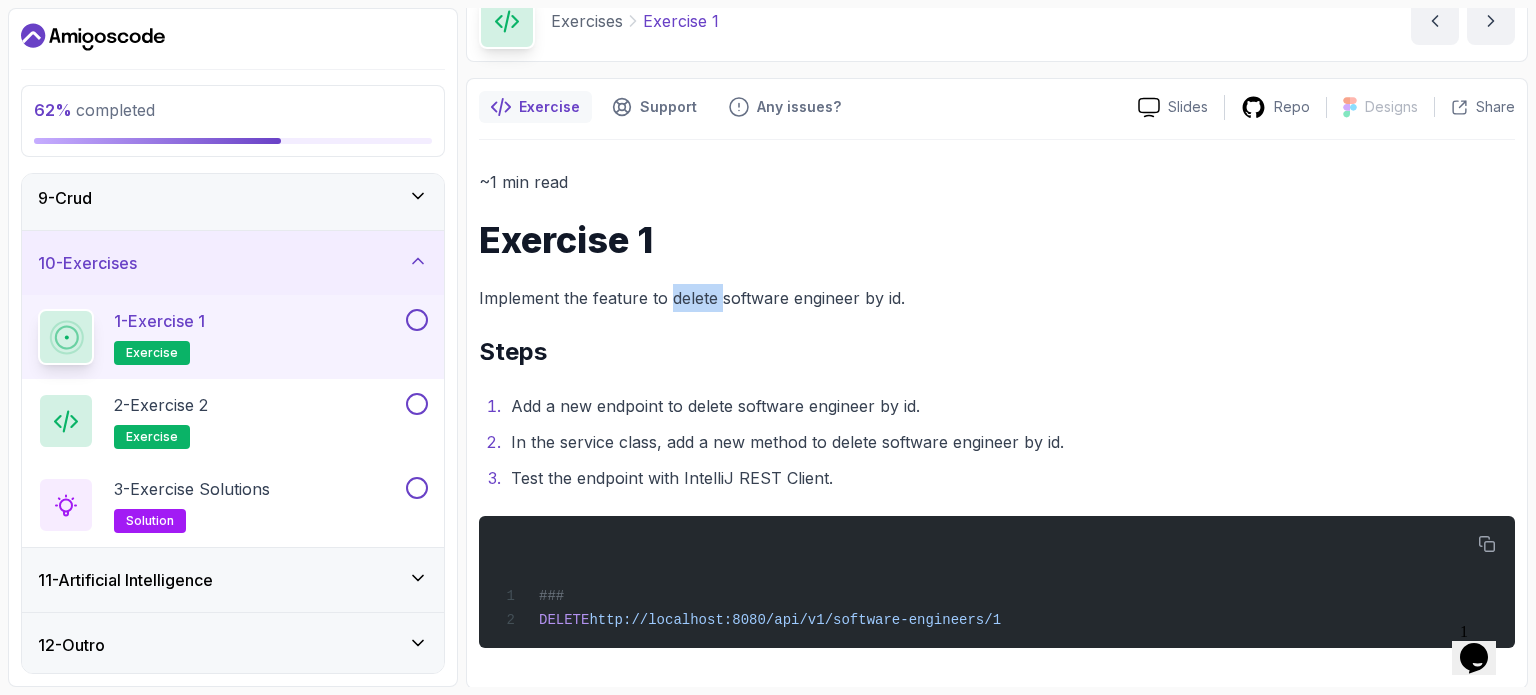 click on "Implement the feature to delete software engineer by id." at bounding box center [997, 298] 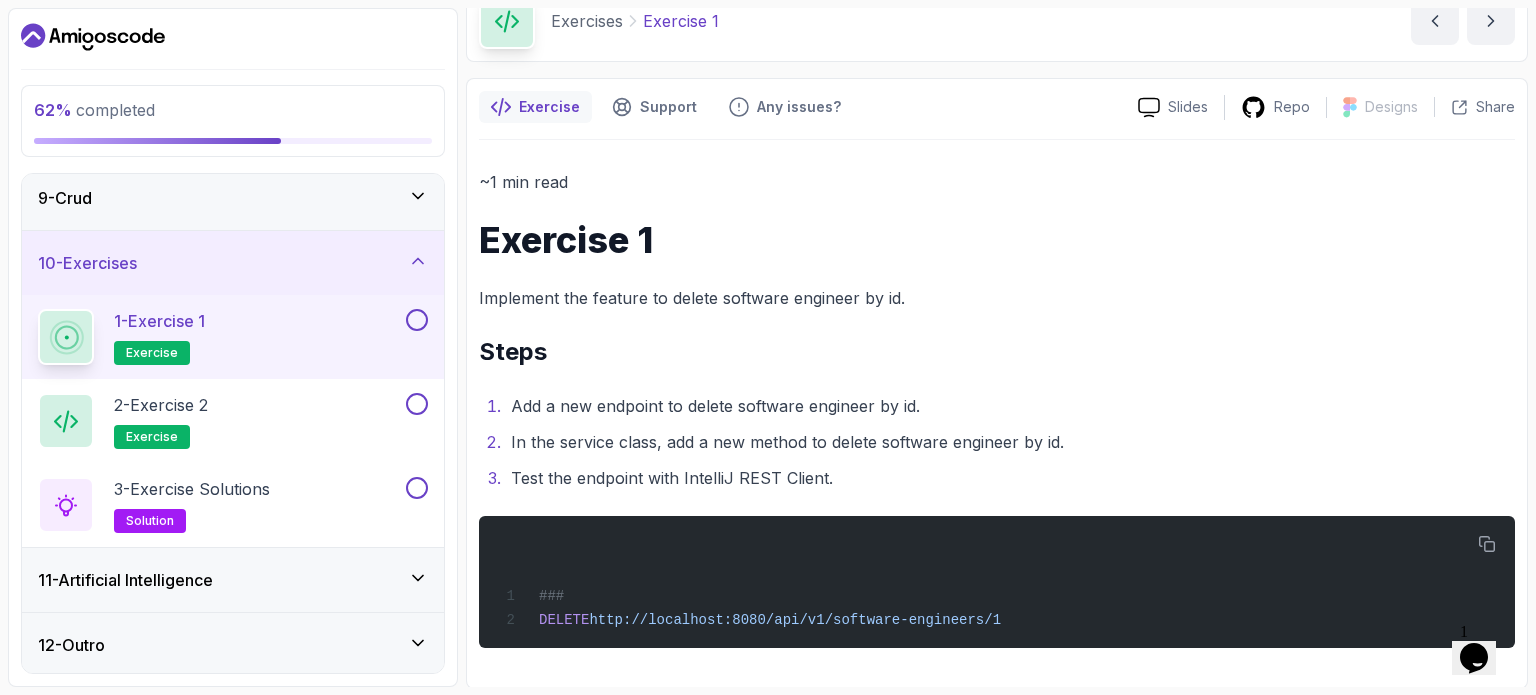 click on "Implement the feature to delete software engineer by id." at bounding box center (997, 298) 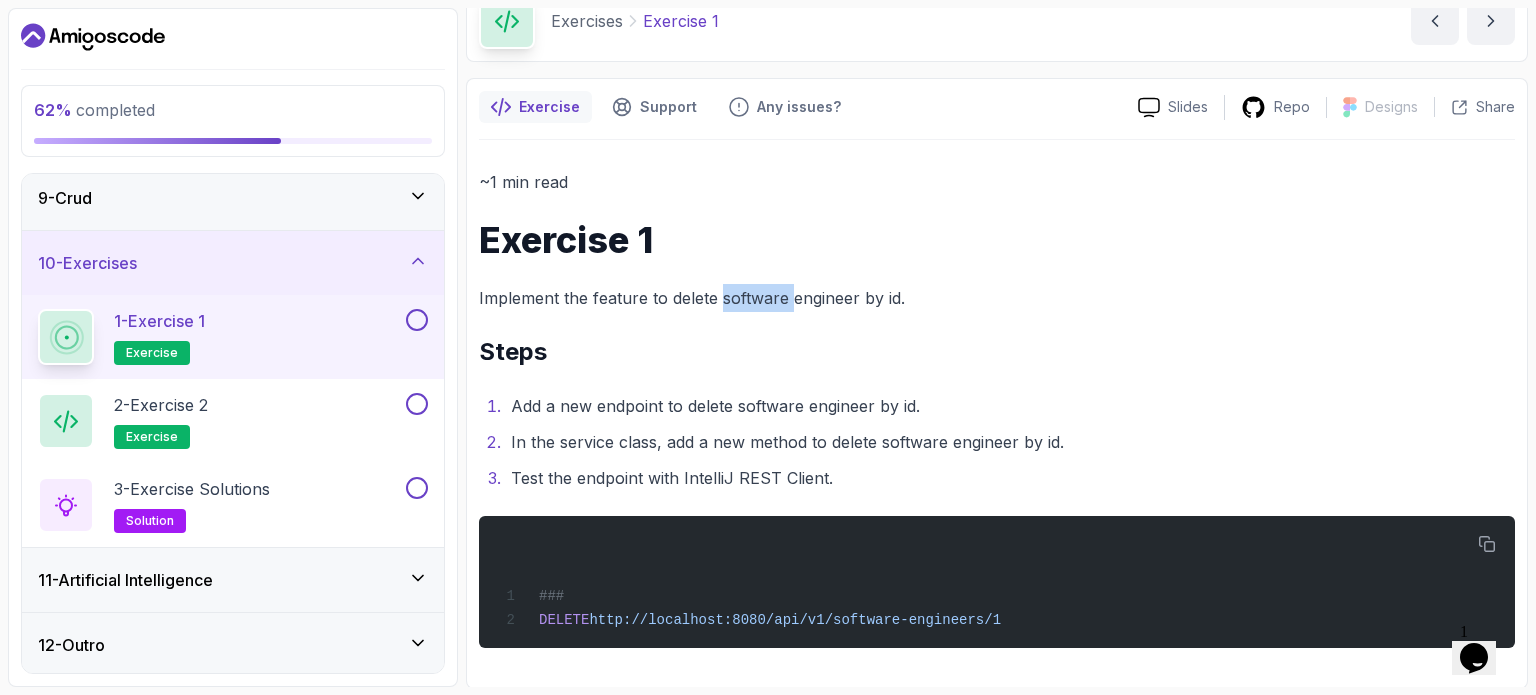 click on "Implement the feature to delete software engineer by id." at bounding box center (997, 298) 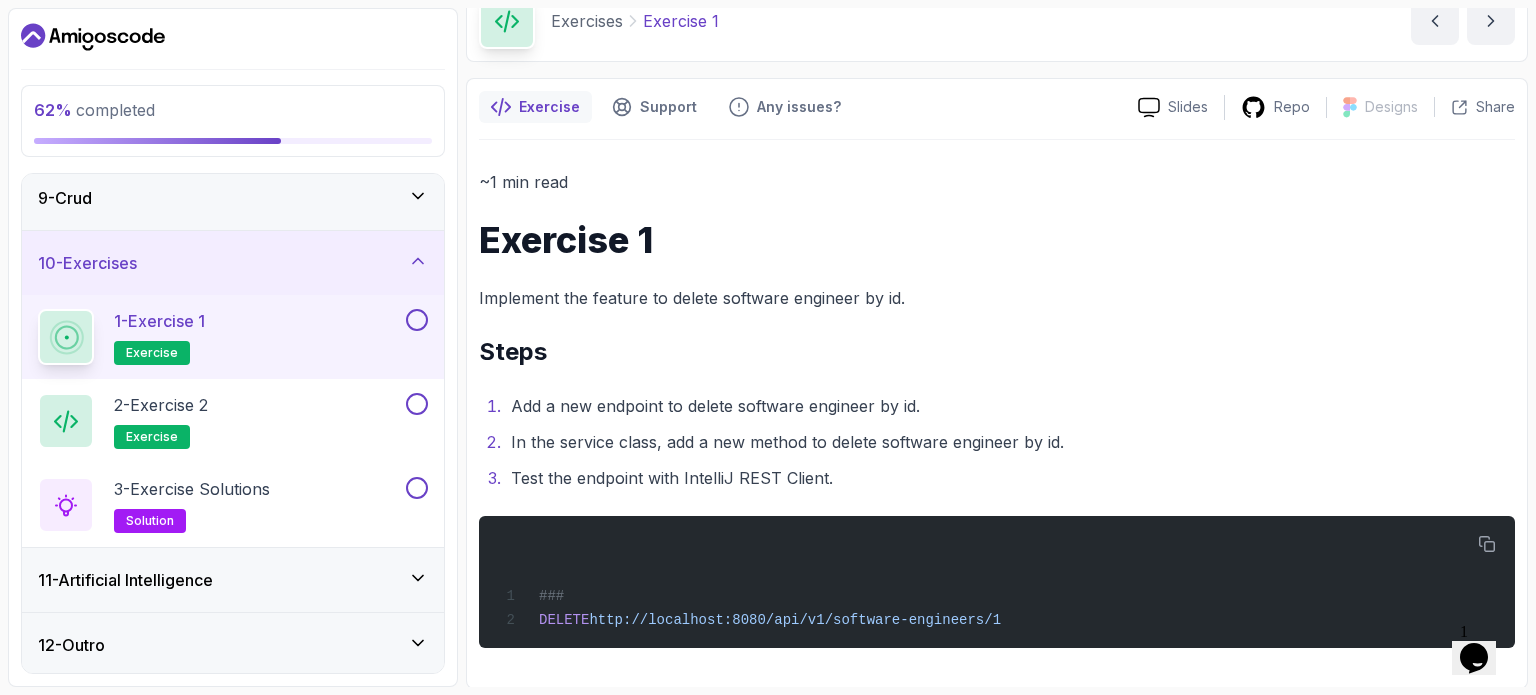 click on "Implement the feature to delete software engineer by id." at bounding box center [997, 298] 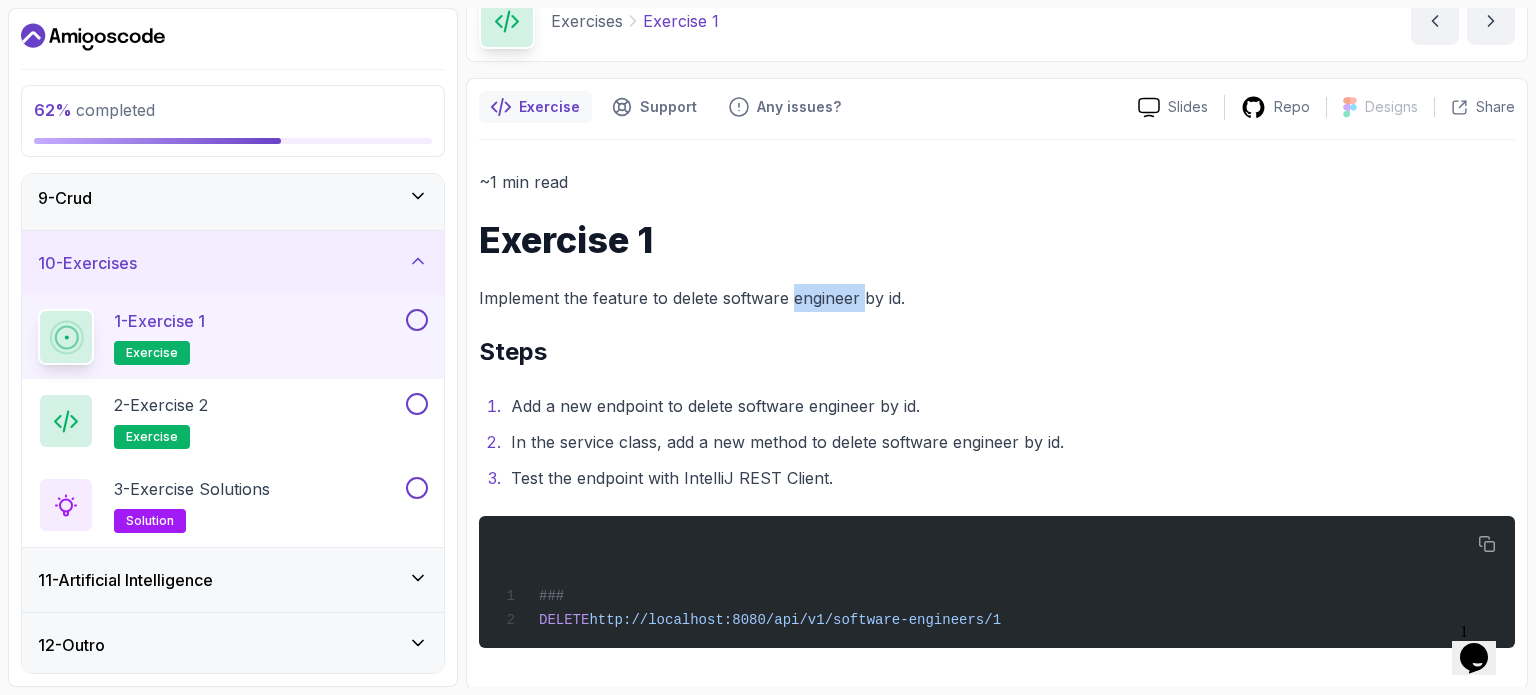 click on "Implement the feature to delete software engineer by id." at bounding box center [997, 298] 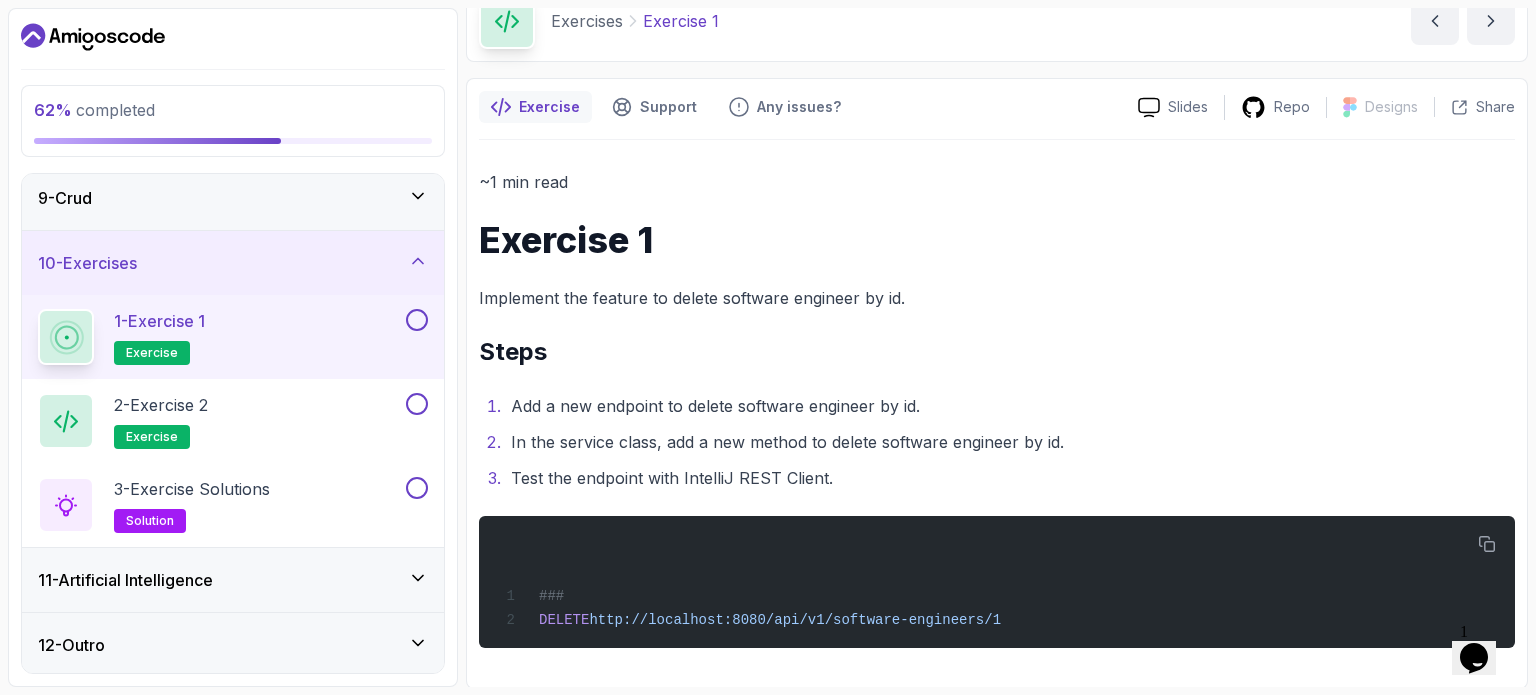 click on "Implement the feature to delete software engineer by id." at bounding box center (997, 298) 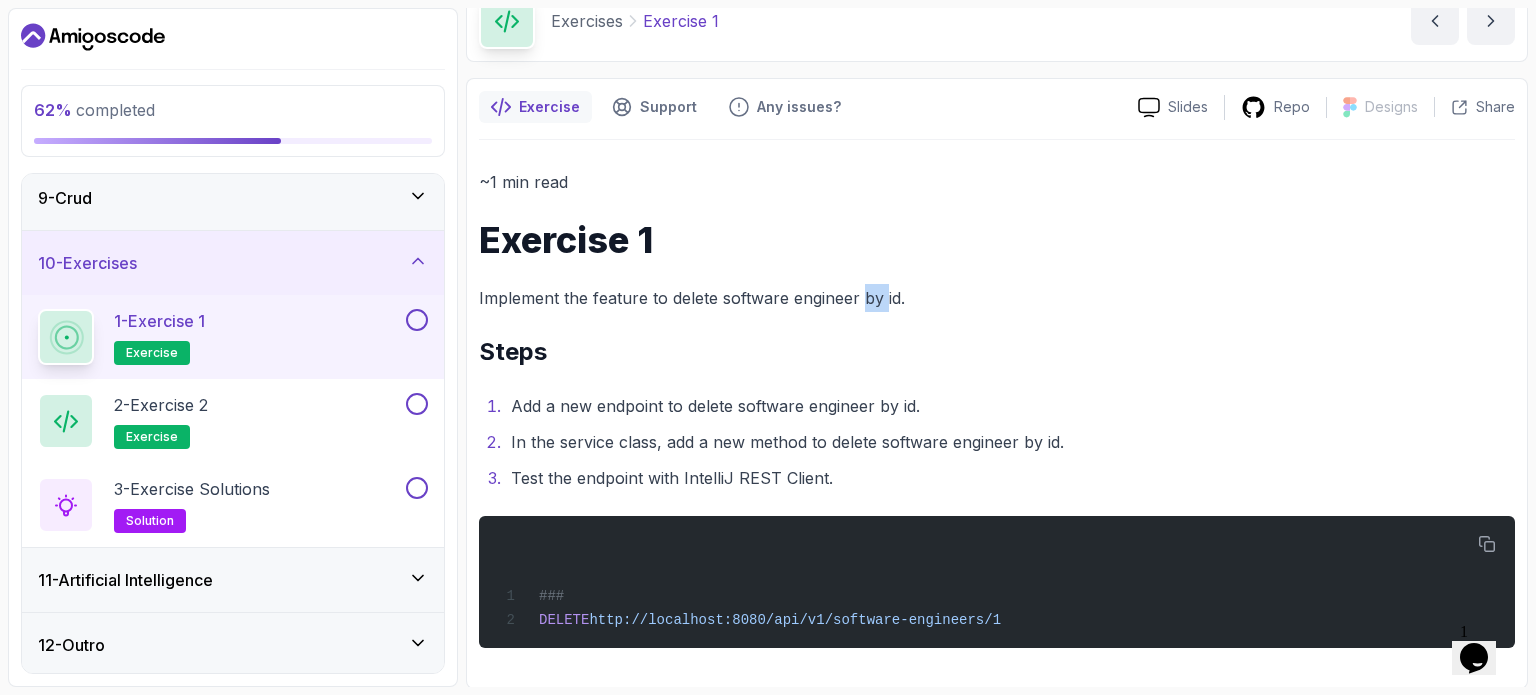 click on "Implement the feature to delete software engineer by id." at bounding box center [997, 298] 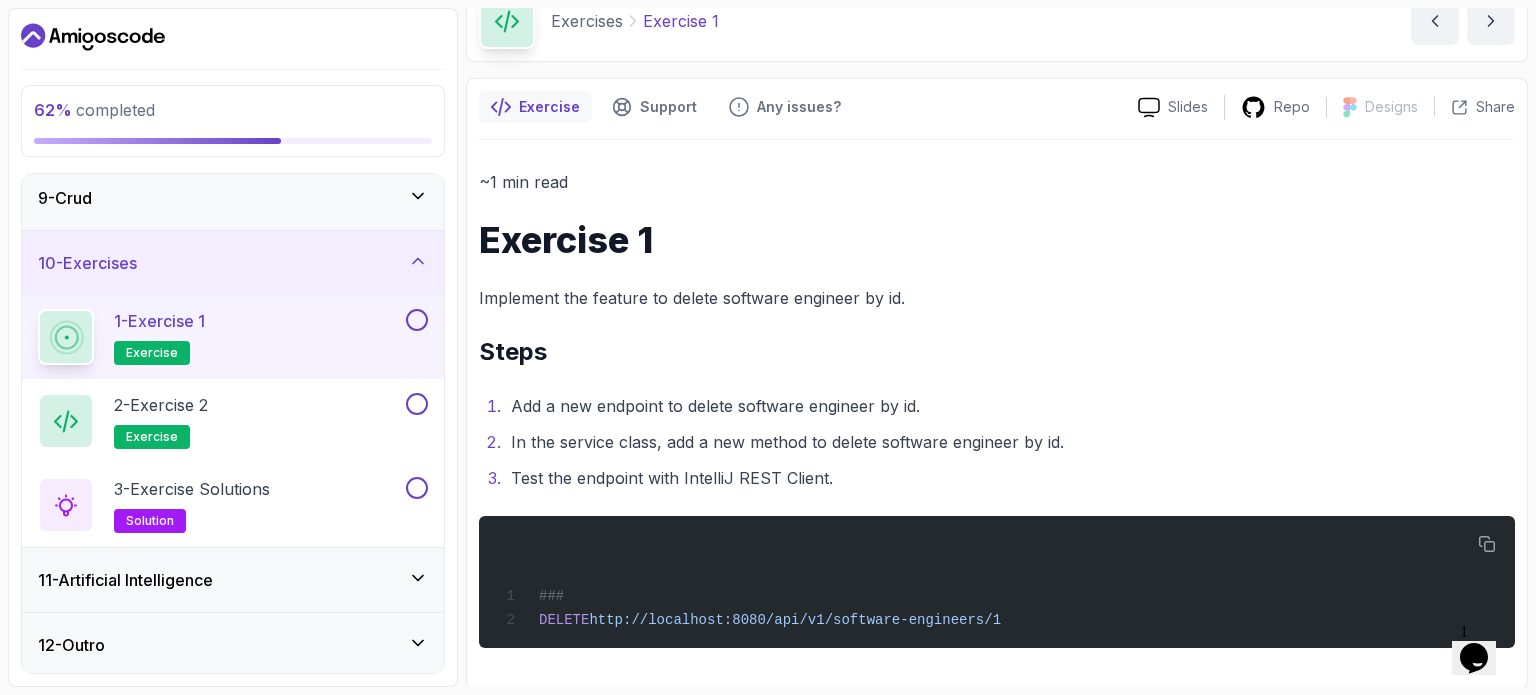 click on "Implement the feature to delete software engineer by id." at bounding box center (997, 298) 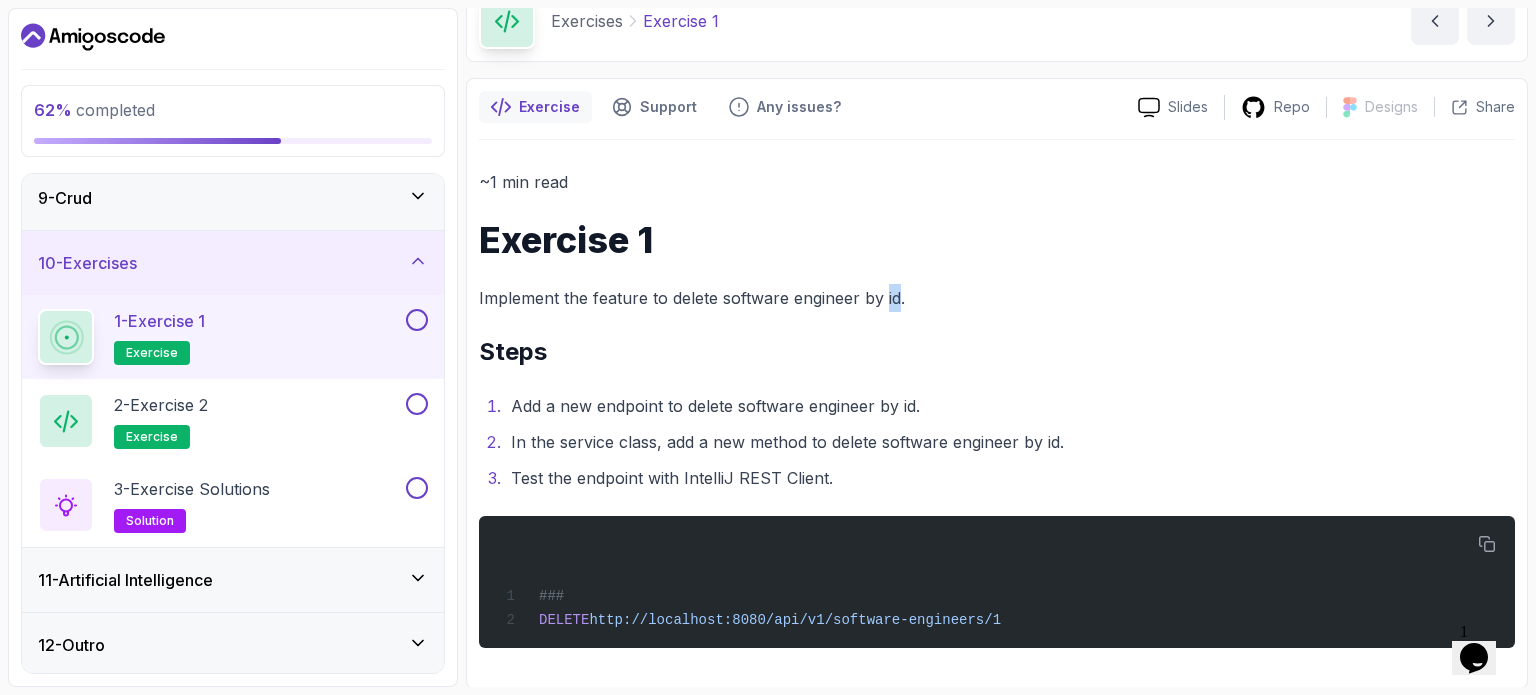 click on "Implement the feature to delete software engineer by id." at bounding box center [997, 298] 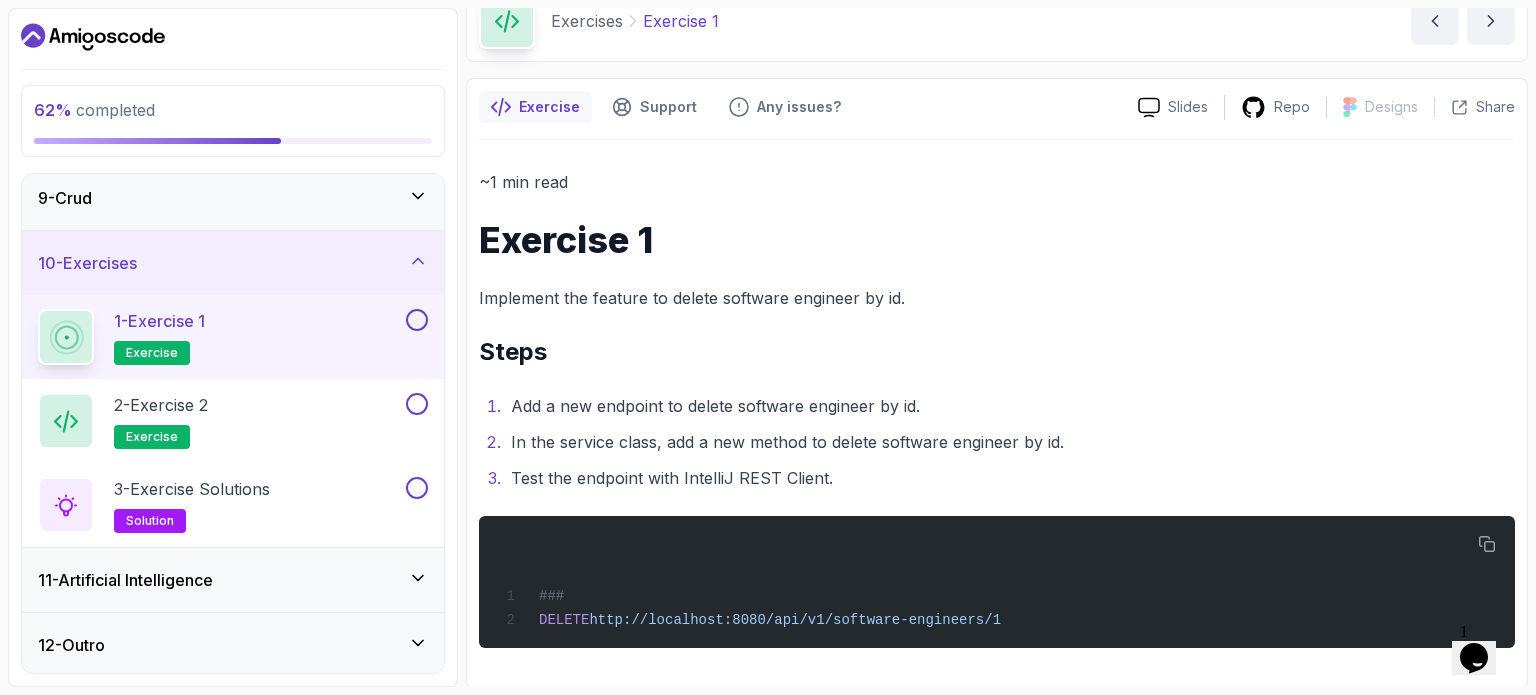 click on "Implement the feature to delete software engineer by id." at bounding box center (997, 298) 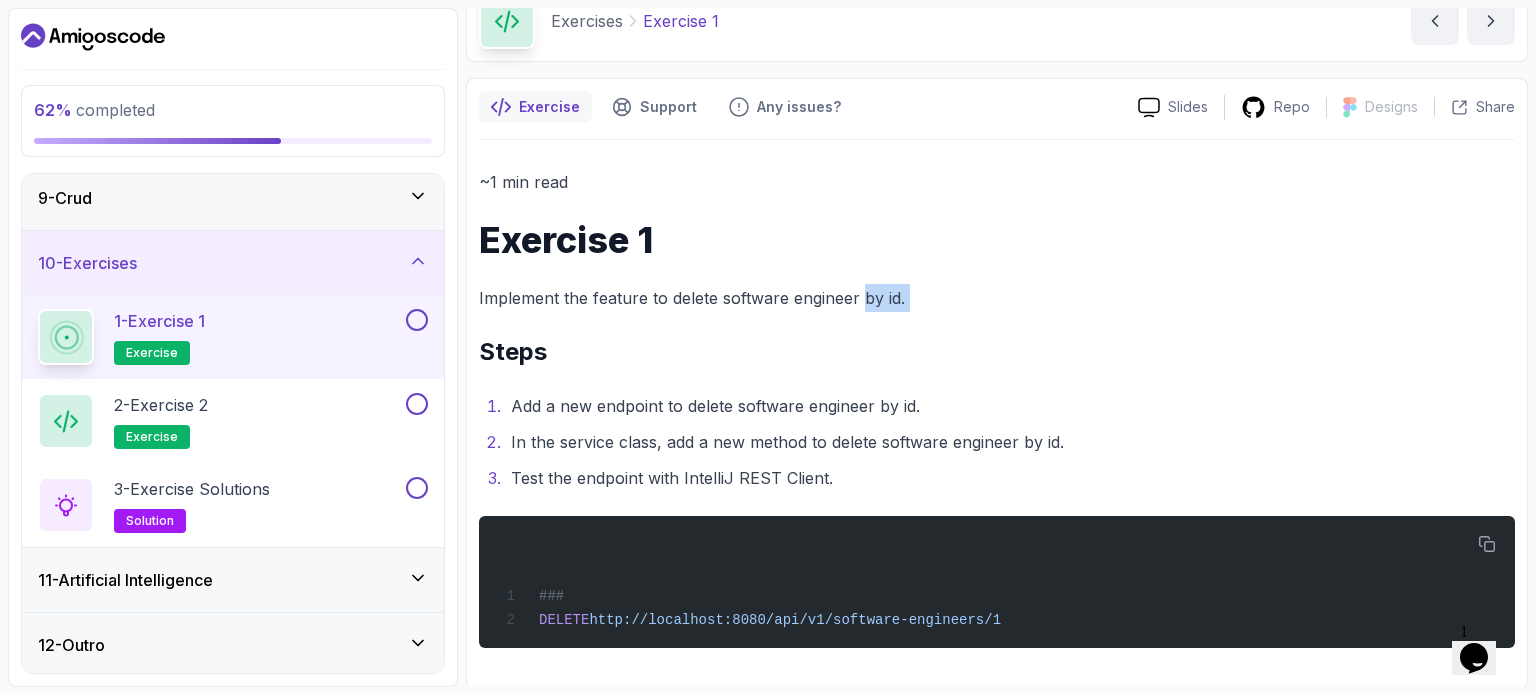 drag, startPoint x: 911, startPoint y: 297, endPoint x: 867, endPoint y: 297, distance: 44 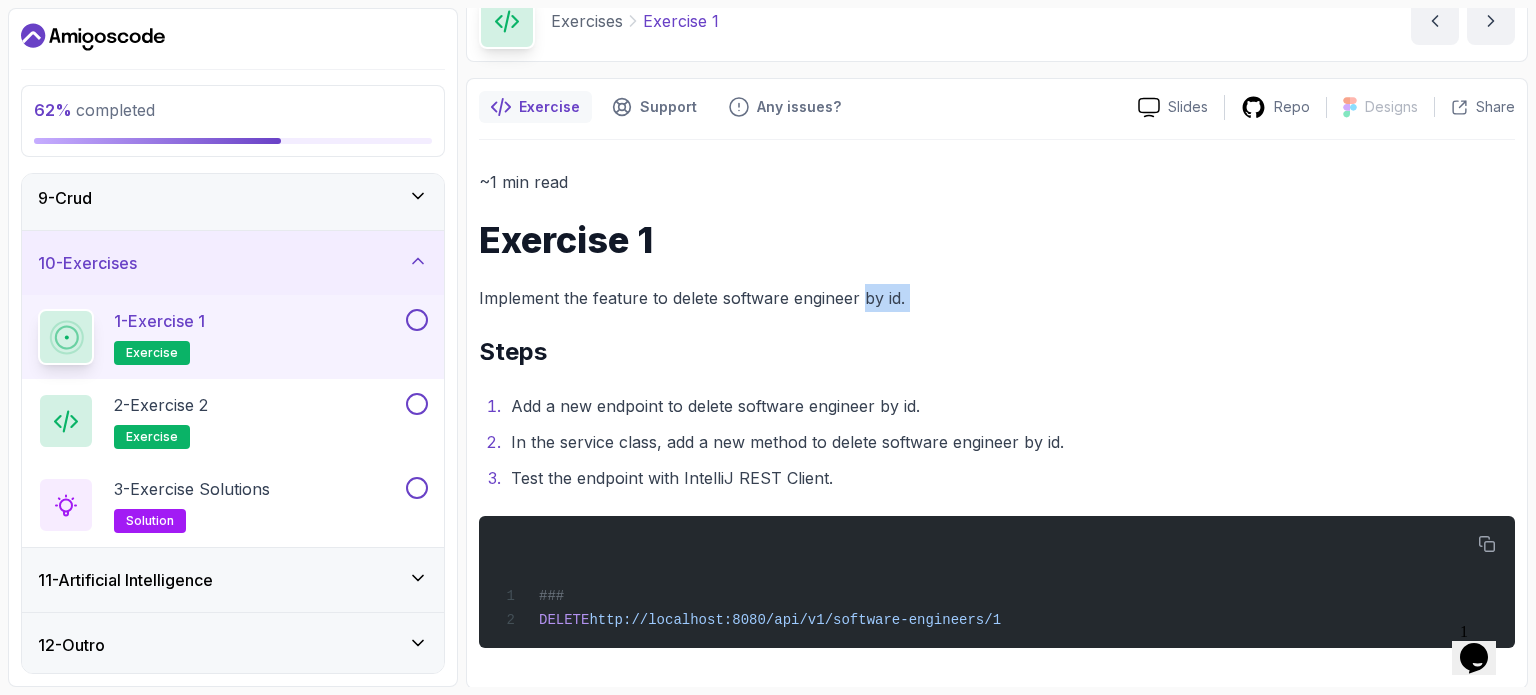 click on "Implement the feature to delete software engineer by id." at bounding box center (997, 298) 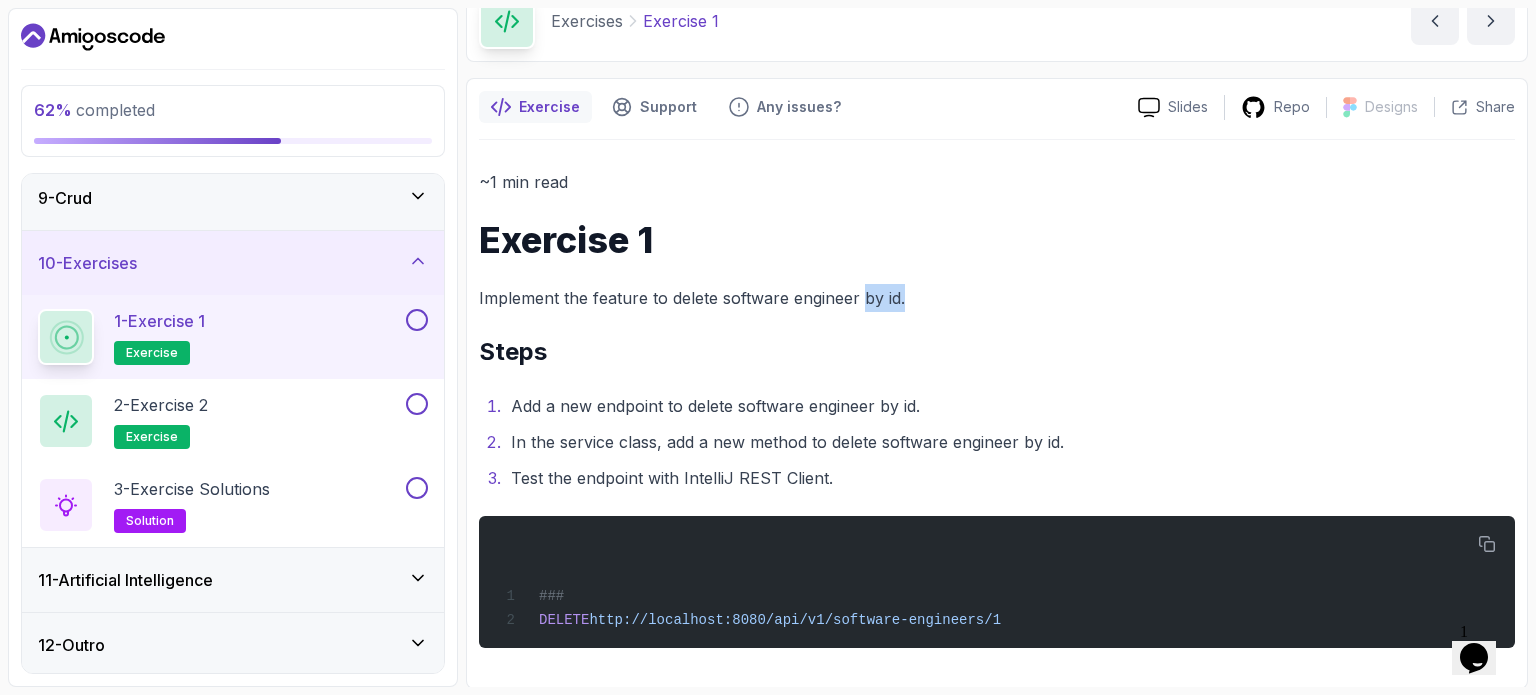 drag, startPoint x: 860, startPoint y: 294, endPoint x: 943, endPoint y: 298, distance: 83.09633 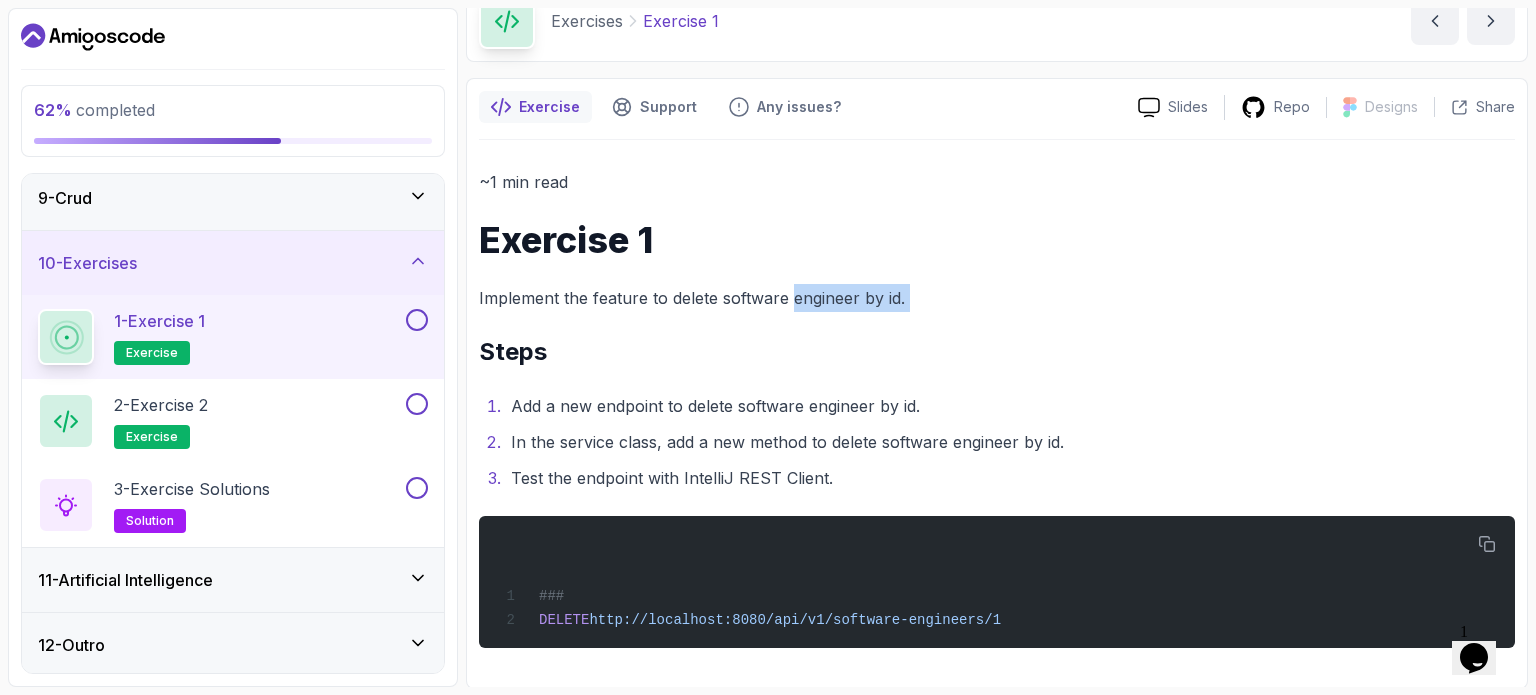 drag, startPoint x: 943, startPoint y: 299, endPoint x: 804, endPoint y: 293, distance: 139.12944 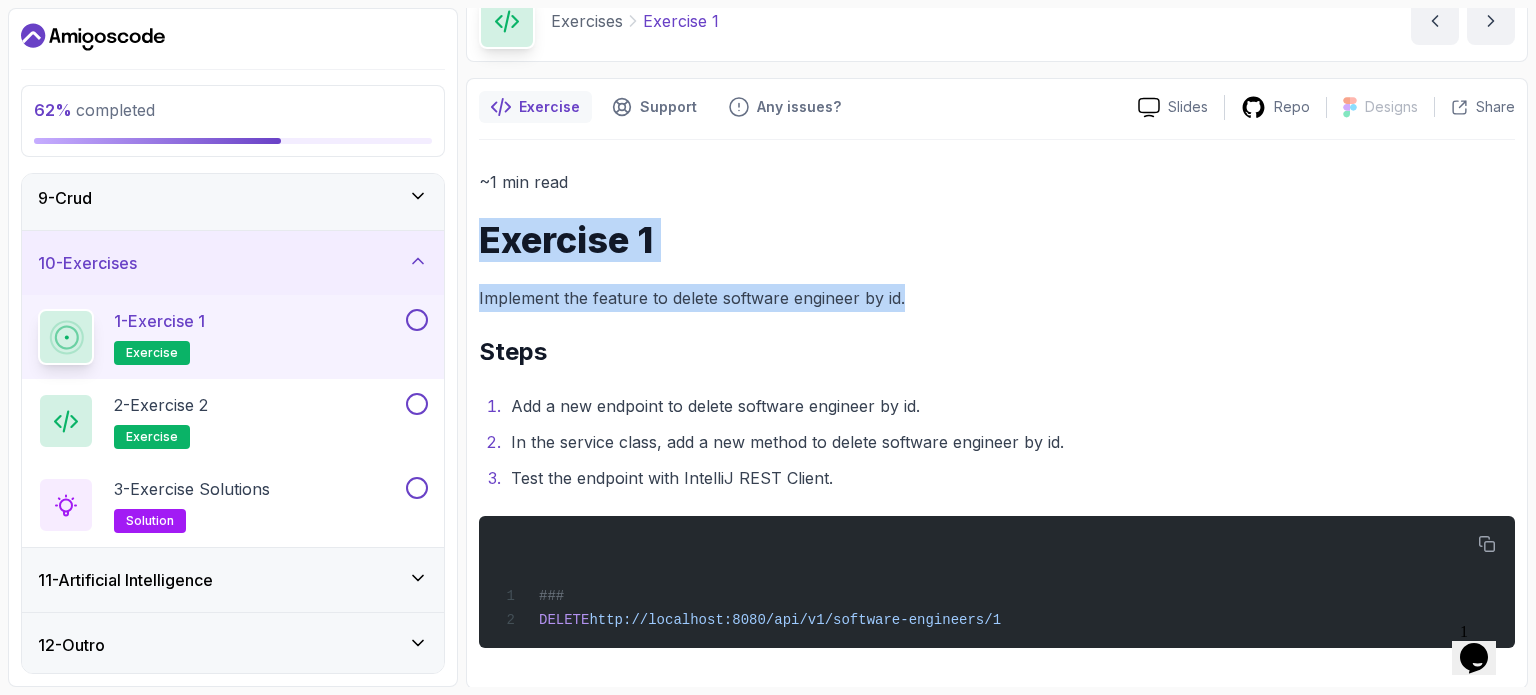 drag, startPoint x: 1018, startPoint y: 306, endPoint x: 484, endPoint y: 239, distance: 538.18677 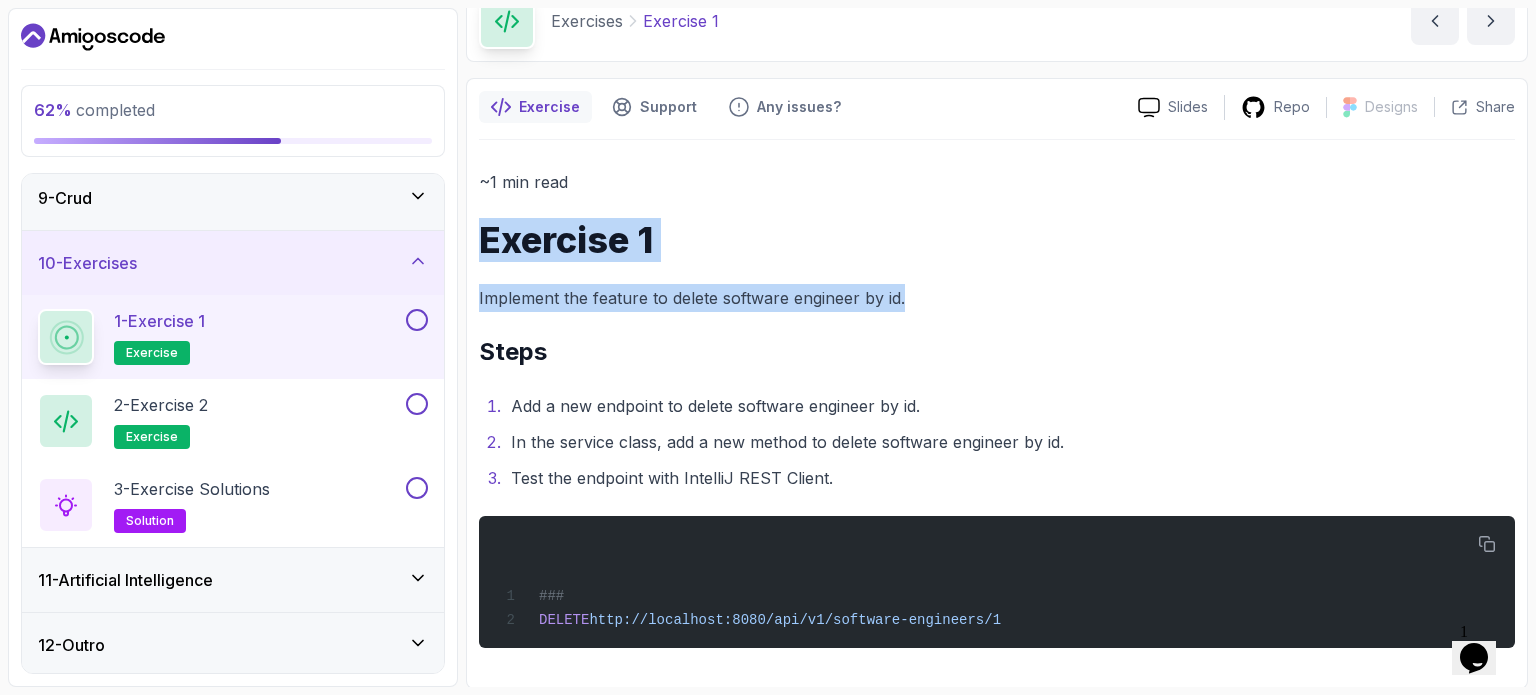 click on "~1 min read Exercise 1
Implement the feature to delete software engineer by id.
Steps
Add a new endpoint to delete software engineer by id.
In the service class, add a new method to delete software engineer by id.
Test the endpoint with IntelliJ REST Client.
###
DELETE  http://localhost:8080/api/v1/software-engineers/1" at bounding box center [997, 408] 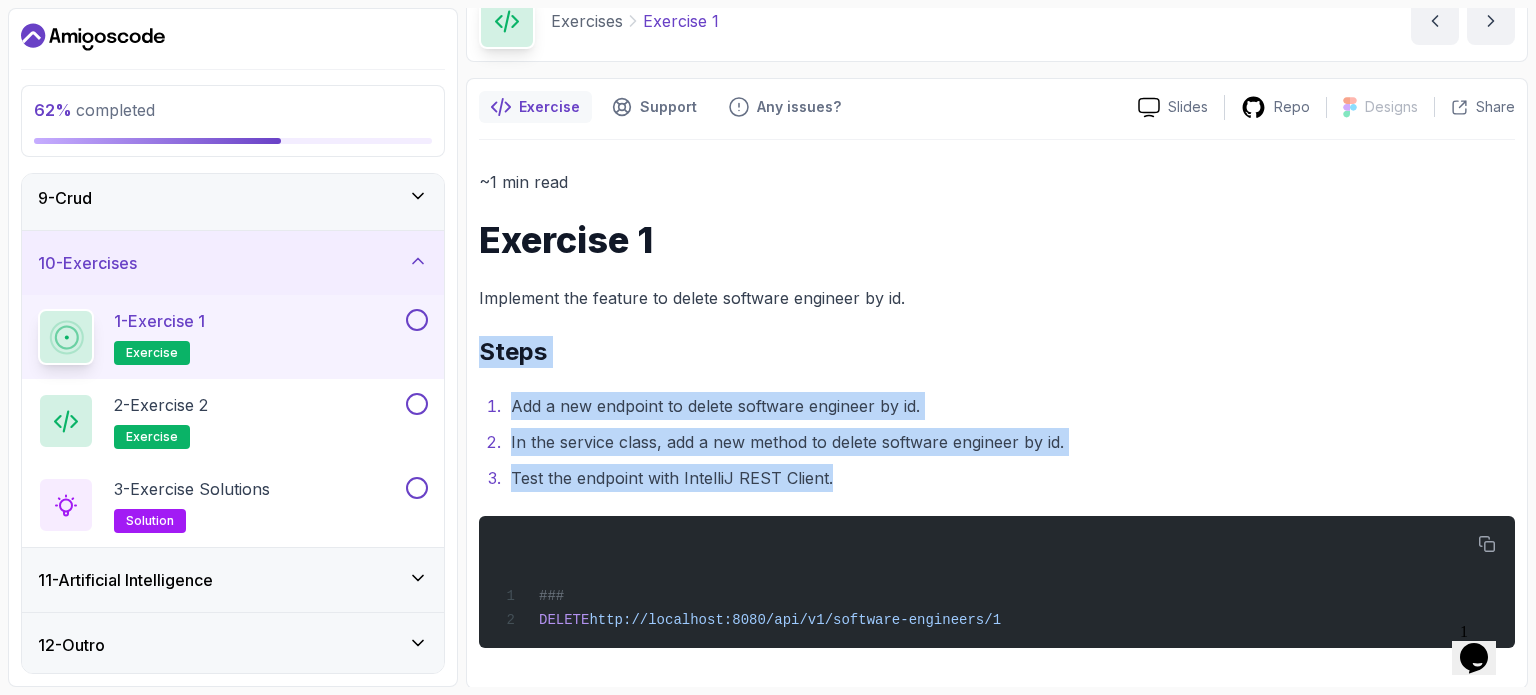 drag, startPoint x: 483, startPoint y: 350, endPoint x: 886, endPoint y: 481, distance: 423.75702 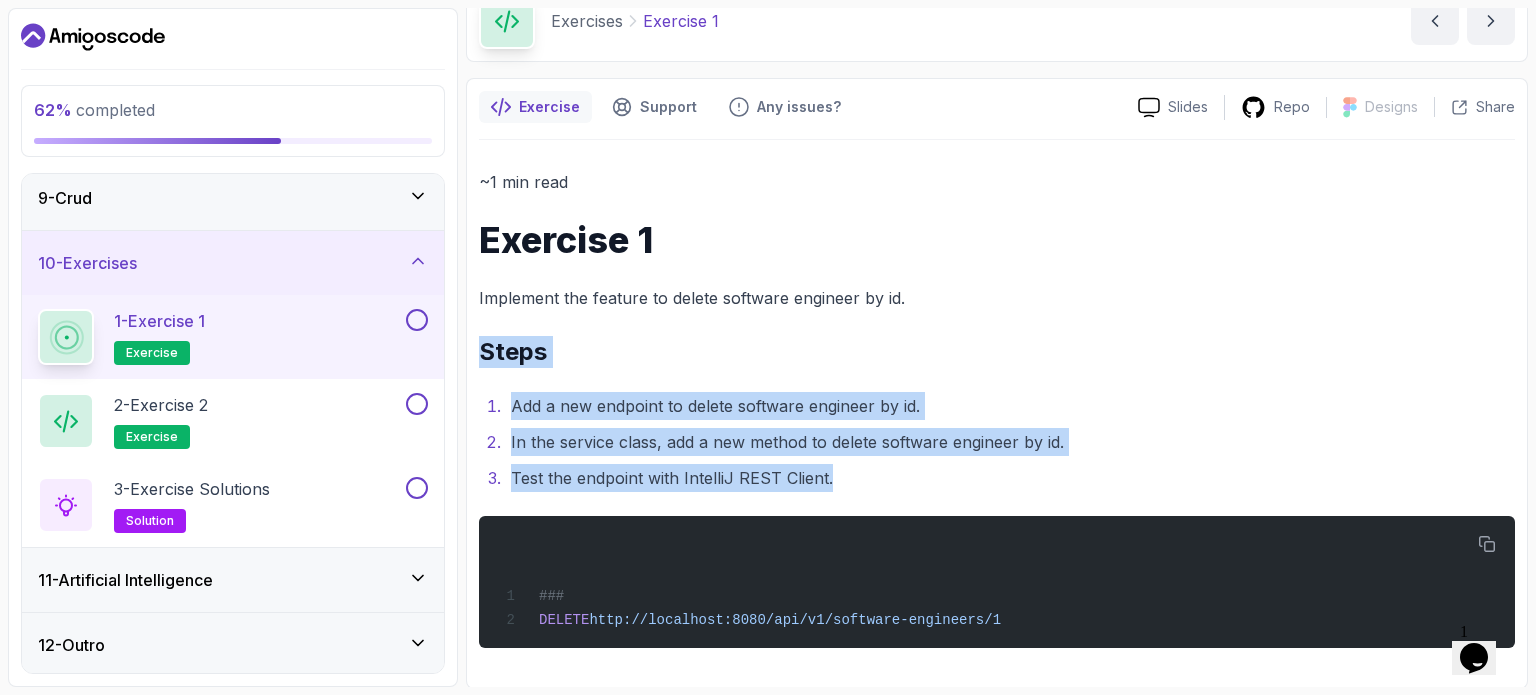 click on "~1 min read Exercise 1
Implement the feature to delete software engineer by id.
Steps
Add a new endpoint to delete software engineer by id.
In the service class, add a new method to delete software engineer by id.
Test the endpoint with IntelliJ REST Client.
###
DELETE  http://localhost:8080/api/v1/software-engineers/1" at bounding box center [997, 408] 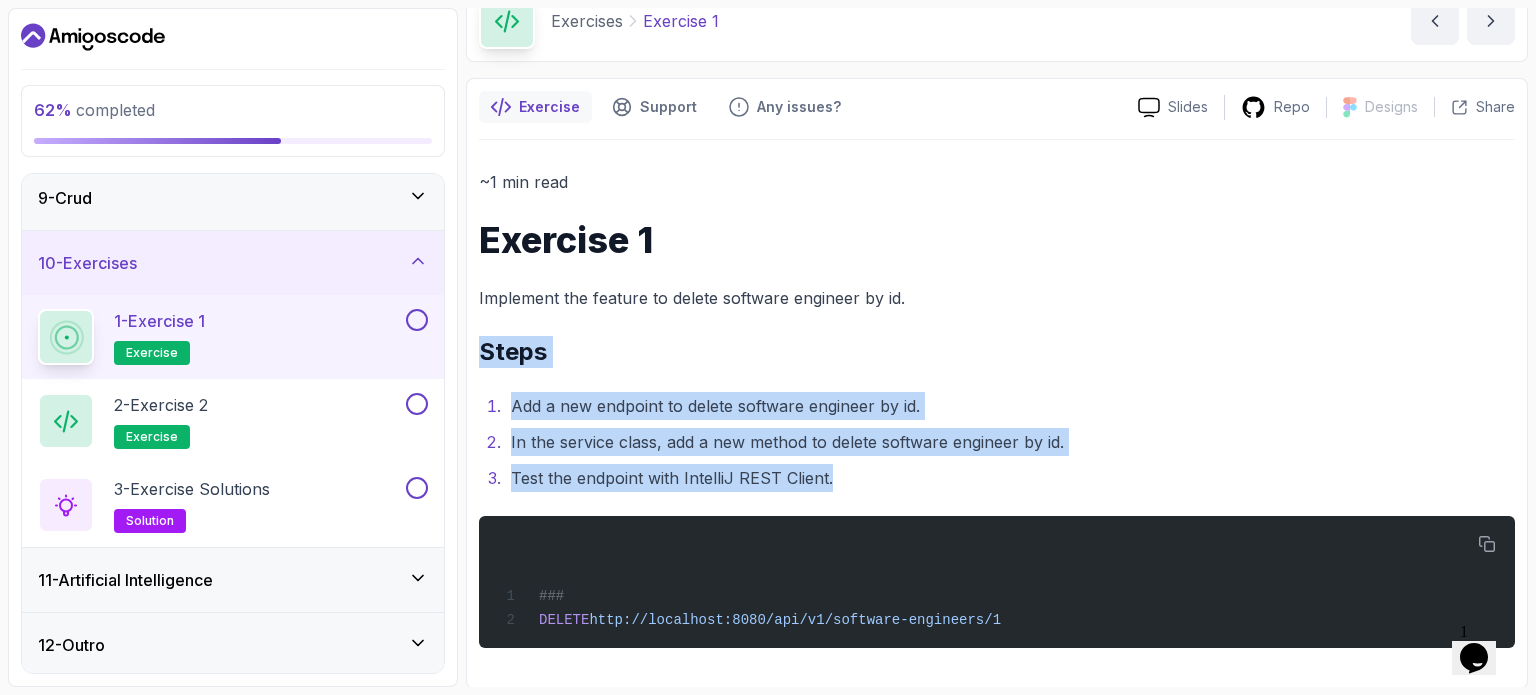 drag, startPoint x: 888, startPoint y: 480, endPoint x: 466, endPoint y: 339, distance: 444.9326 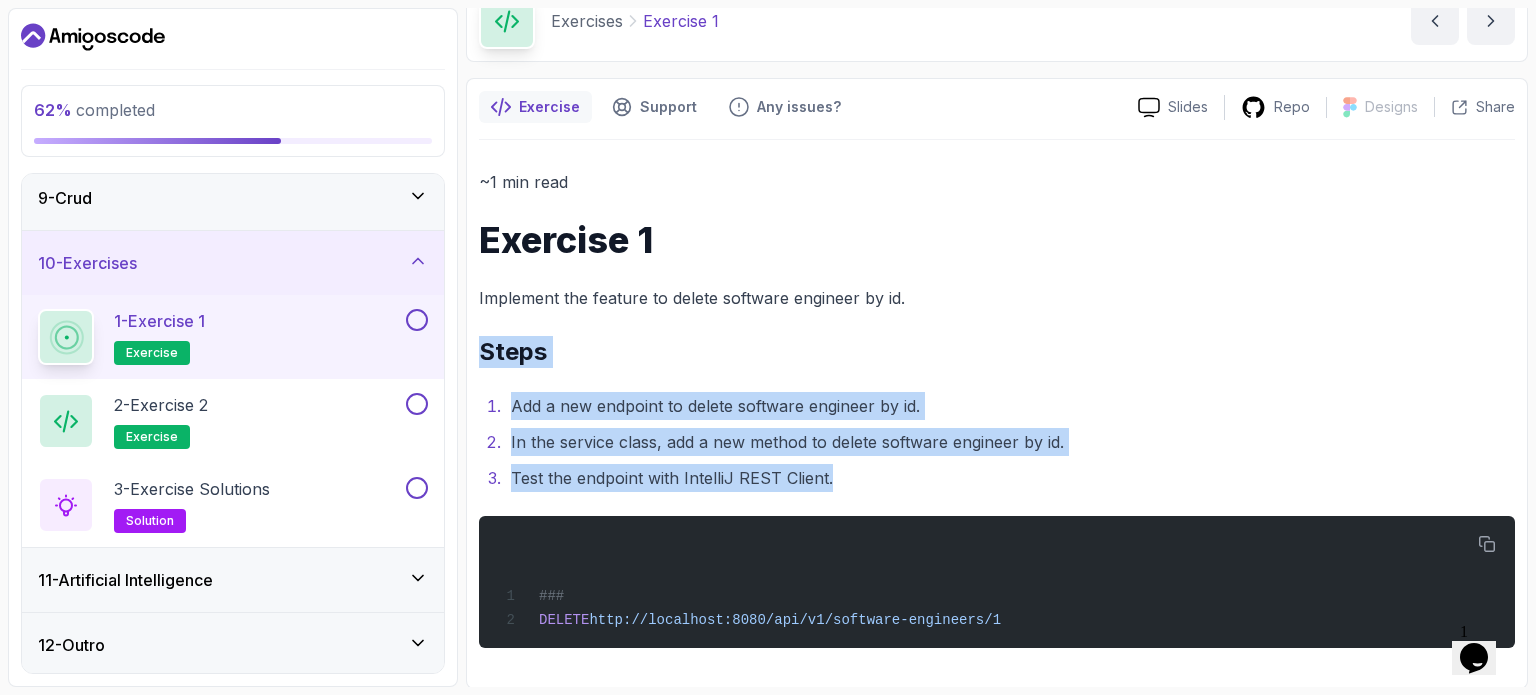click on "Exercise Support Any issues? Slides Repo Designs Design not available Share ~1 min read Exercise 1
Implement the feature to delete software engineer by id.
Steps
Add a new endpoint to delete software engineer by id.
In the service class, add a new method to delete software engineer by id.
Test the endpoint with IntelliJ REST Client.
###
DELETE  http://localhost:8080/api/v1/software-engineers/1" at bounding box center [997, 383] 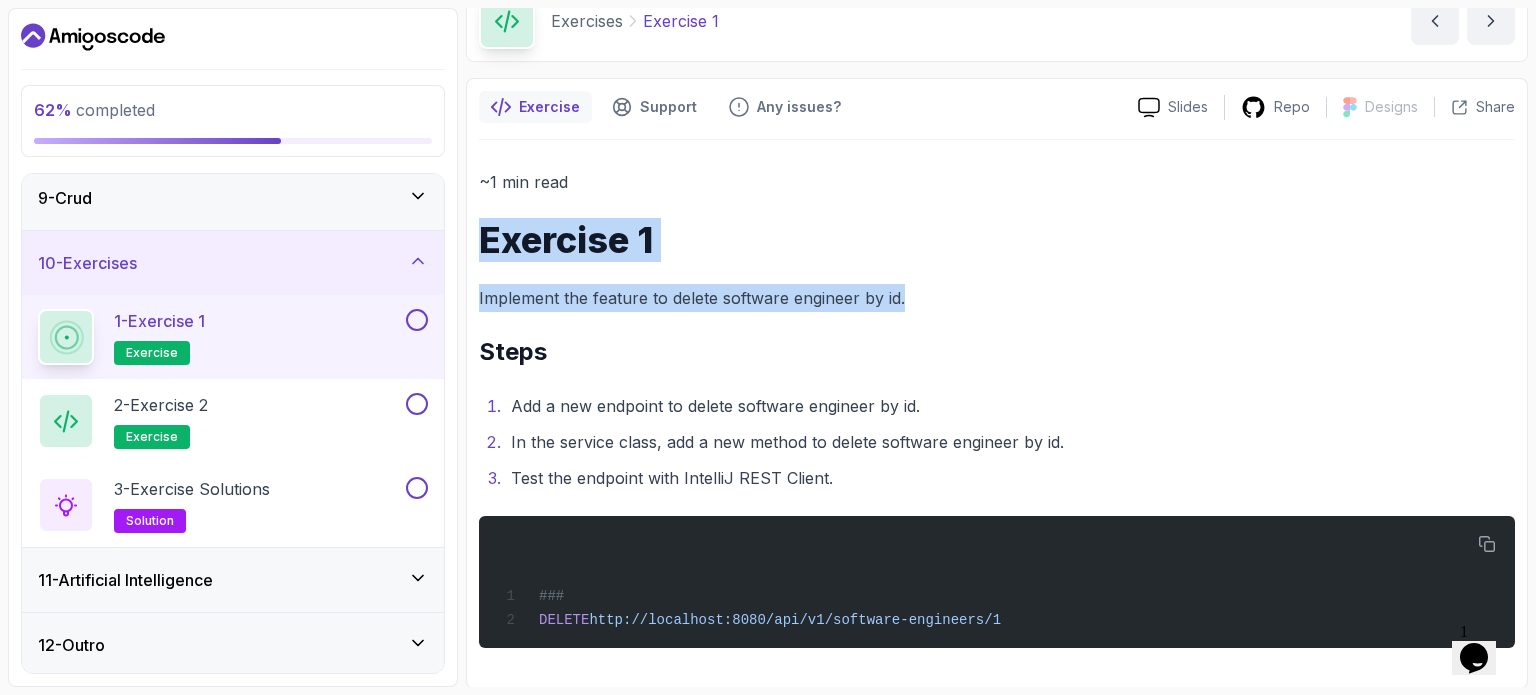 drag, startPoint x: 489, startPoint y: 229, endPoint x: 1003, endPoint y: 299, distance: 518.7446 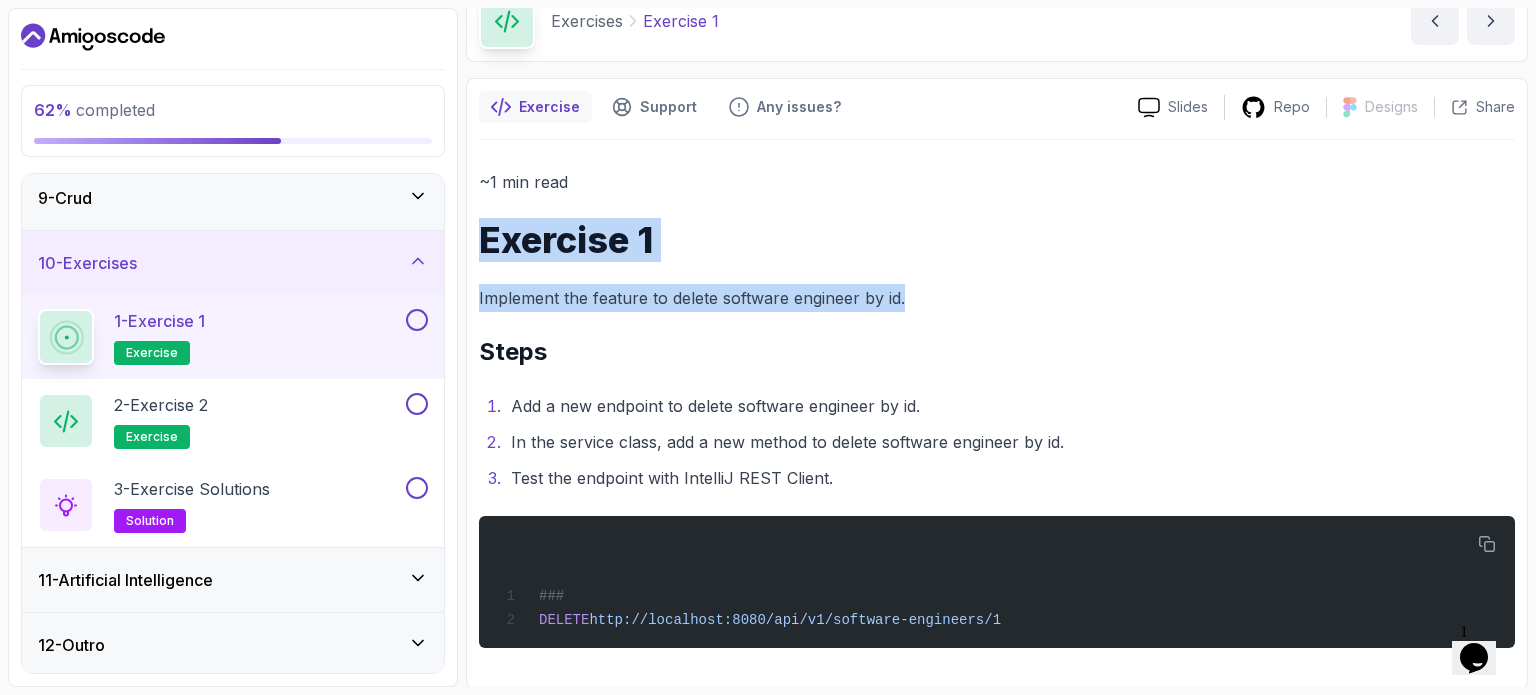 click on "~1 min read Exercise 1
Implement the feature to delete software engineer by id.
Steps
Add a new endpoint to delete software engineer by id.
In the service class, add a new method to delete software engineer by id.
Test the endpoint with IntelliJ REST Client.
###
DELETE  http://localhost:8080/api/v1/software-engineers/1" at bounding box center (997, 408) 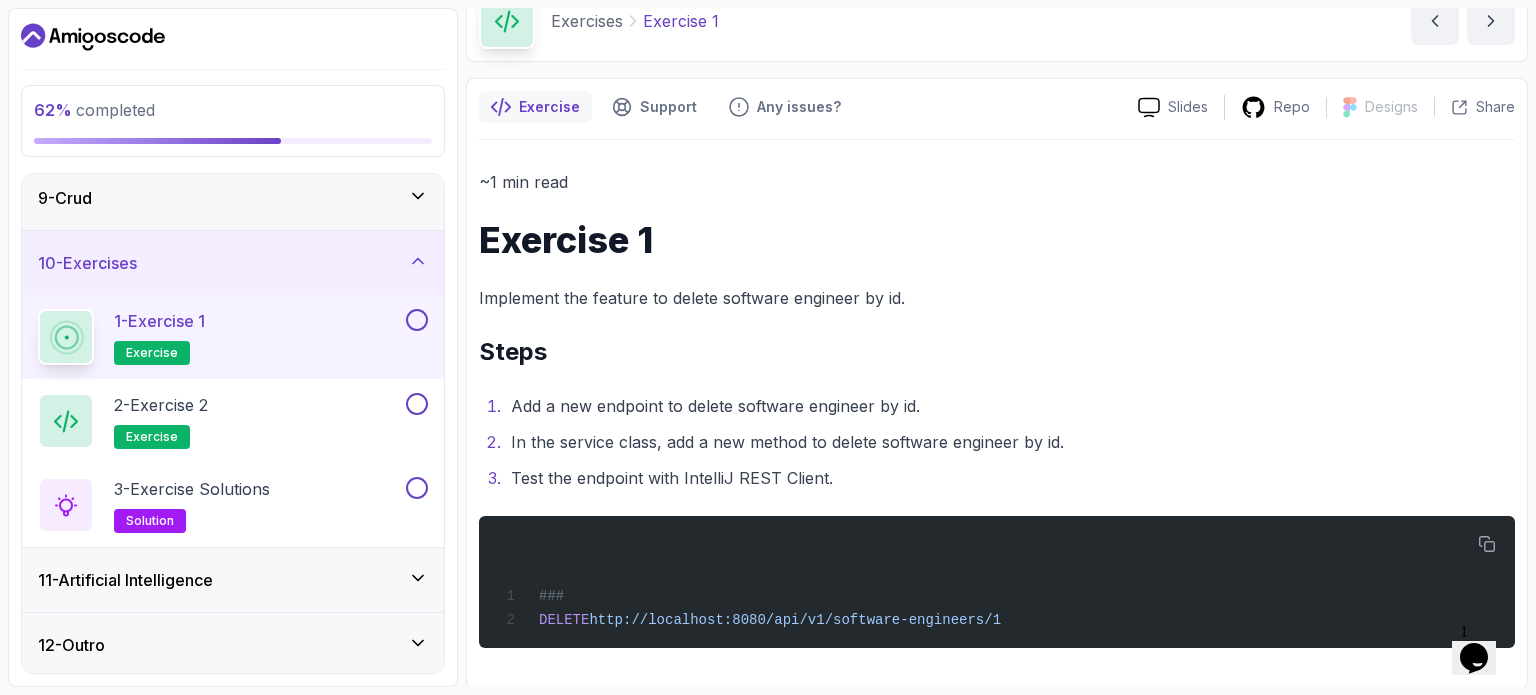 click on "~1 min read Exercise 1
Implement the feature to delete software engineer by id.
Steps
Add a new endpoint to delete software engineer by id.
In the service class, add a new method to delete software engineer by id.
Test the endpoint with IntelliJ REST Client.
###
DELETE  http://localhost:8080/api/v1/software-engineers/1" at bounding box center [997, 408] 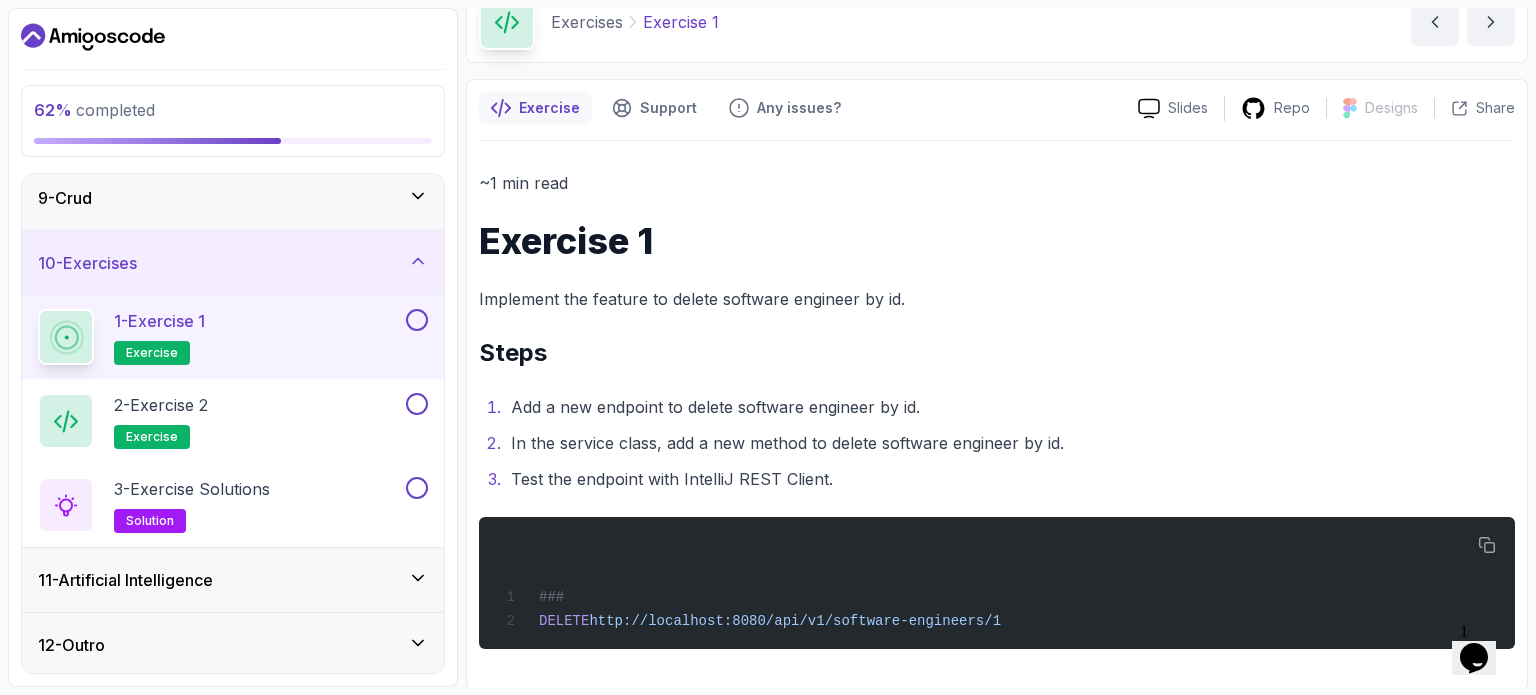 scroll, scrollTop: 100, scrollLeft: 0, axis: vertical 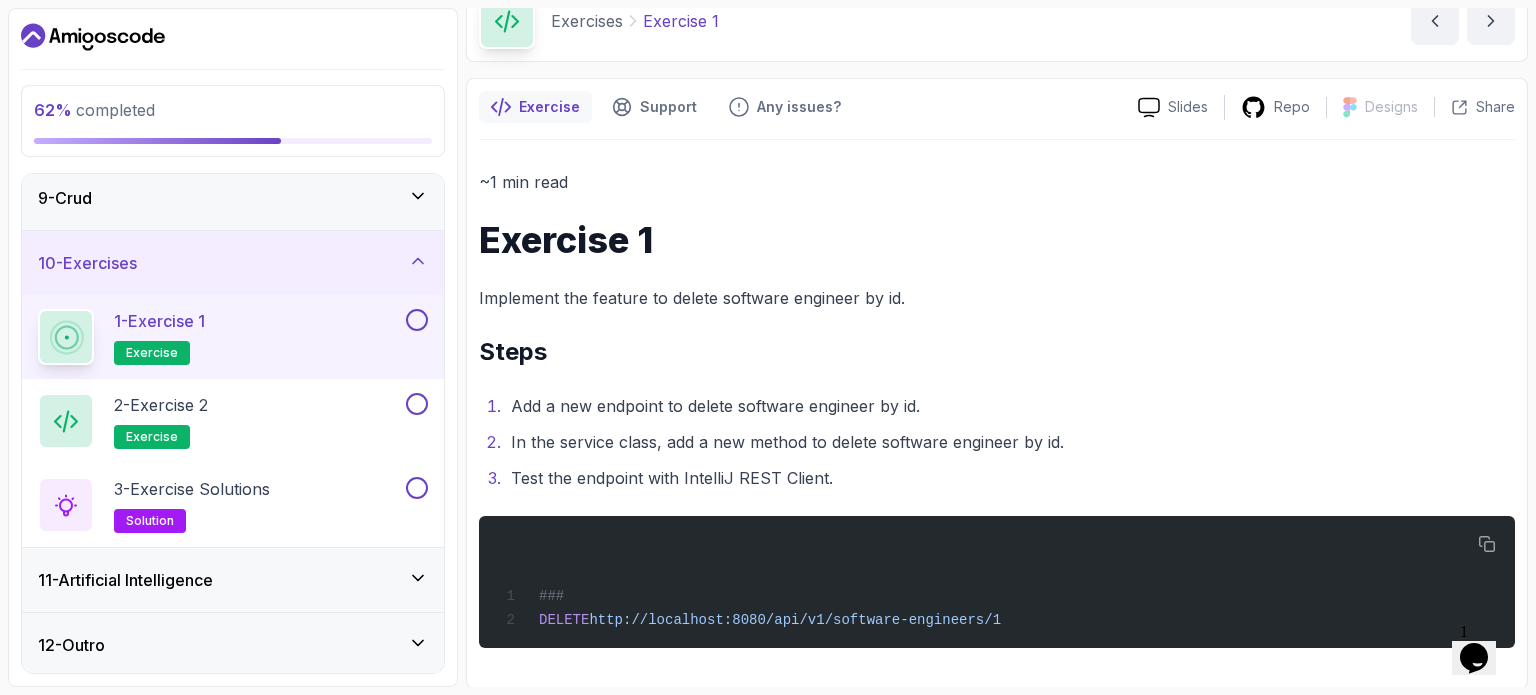 click on "Implement the feature to delete software engineer by id." at bounding box center (997, 298) 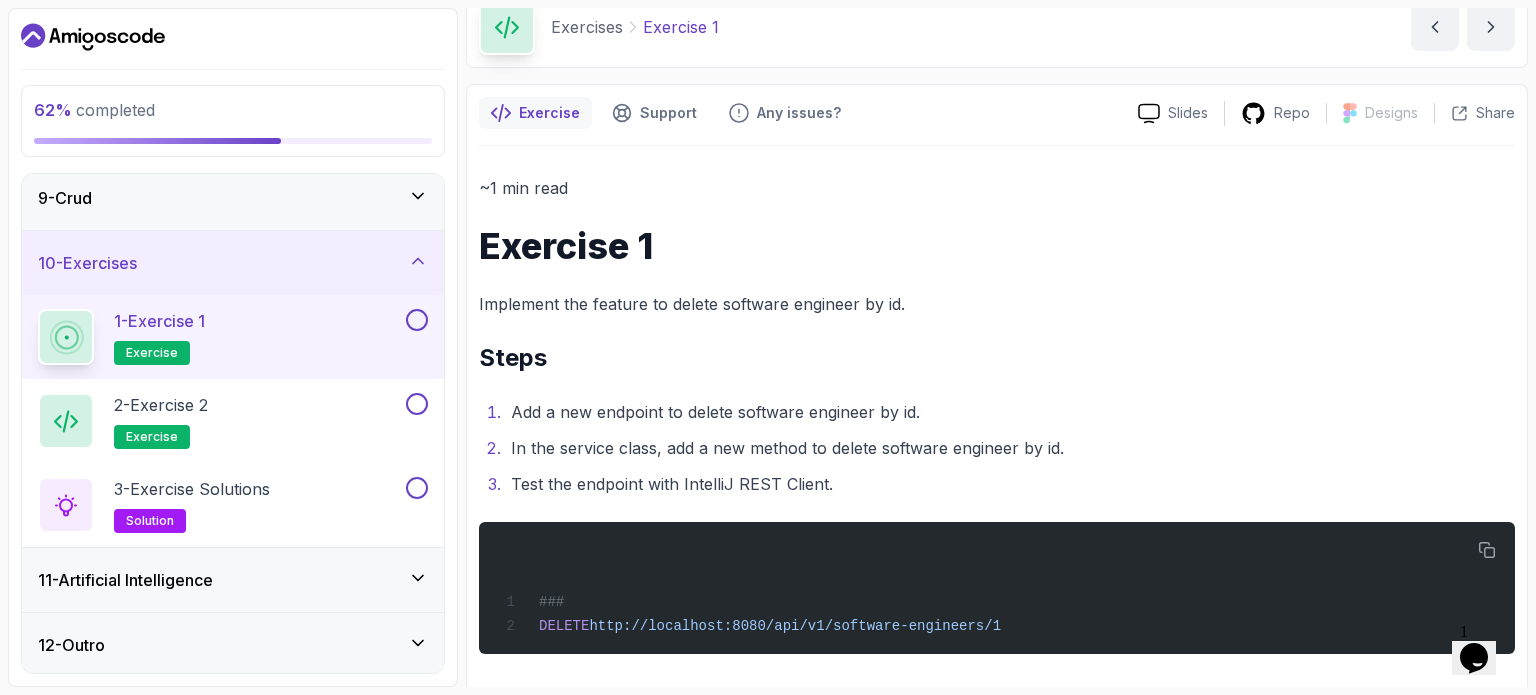 scroll, scrollTop: 100, scrollLeft: 0, axis: vertical 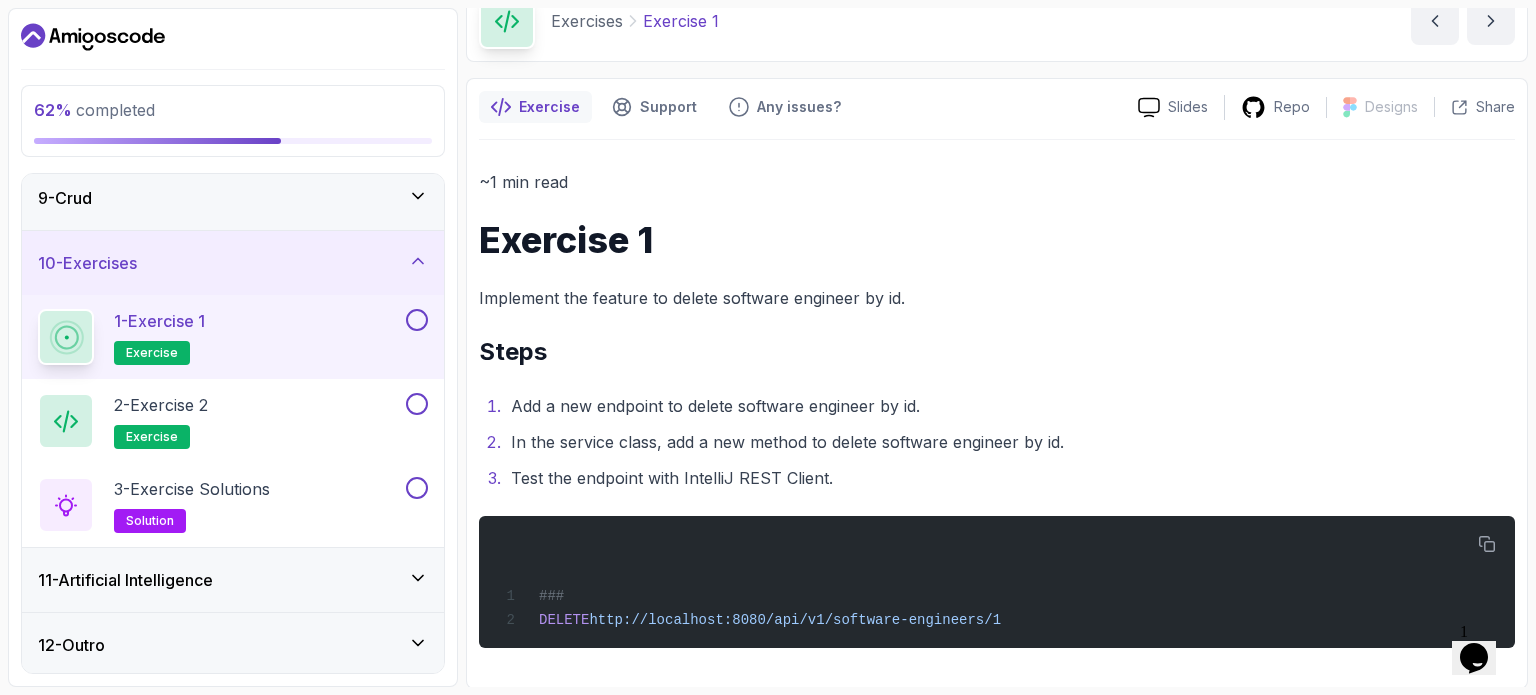 click at bounding box center [417, 320] 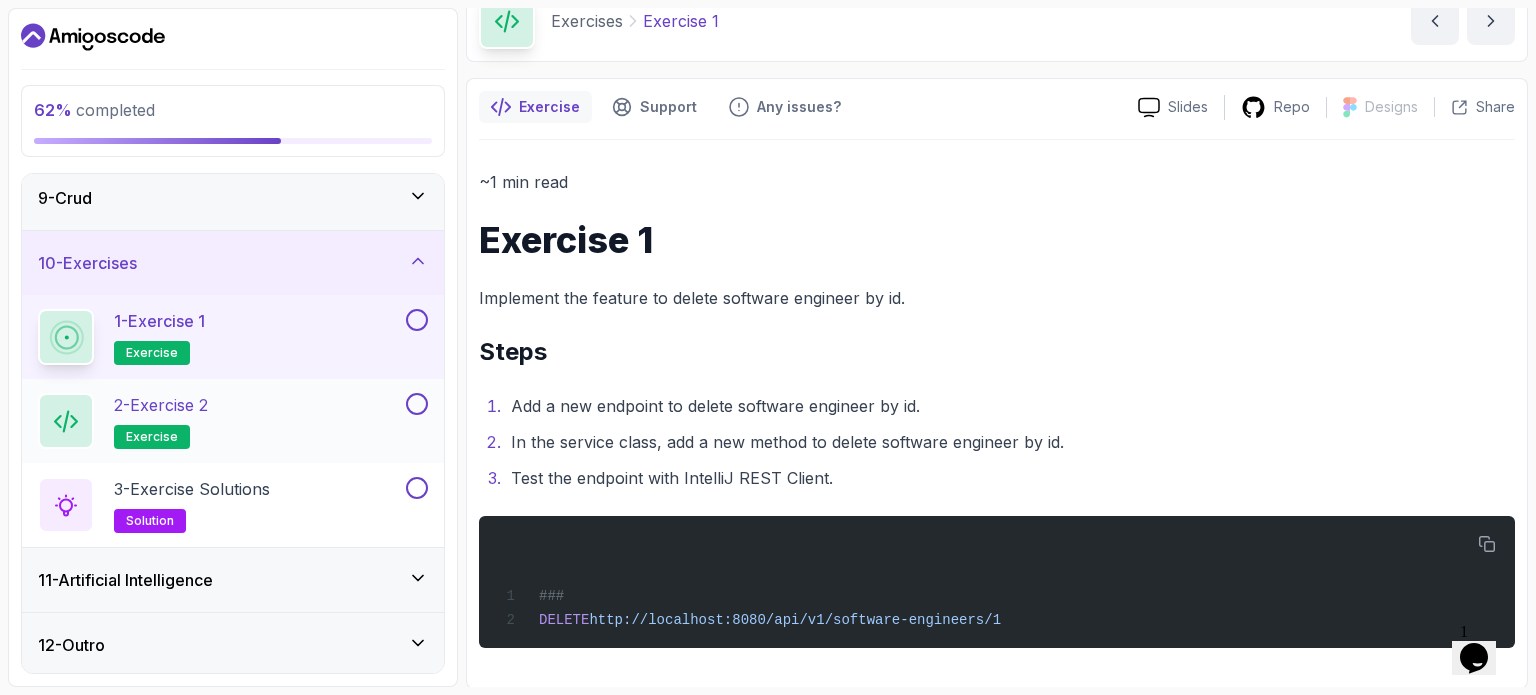 click on "2  -  Exercise 2 exercise" at bounding box center [220, 421] 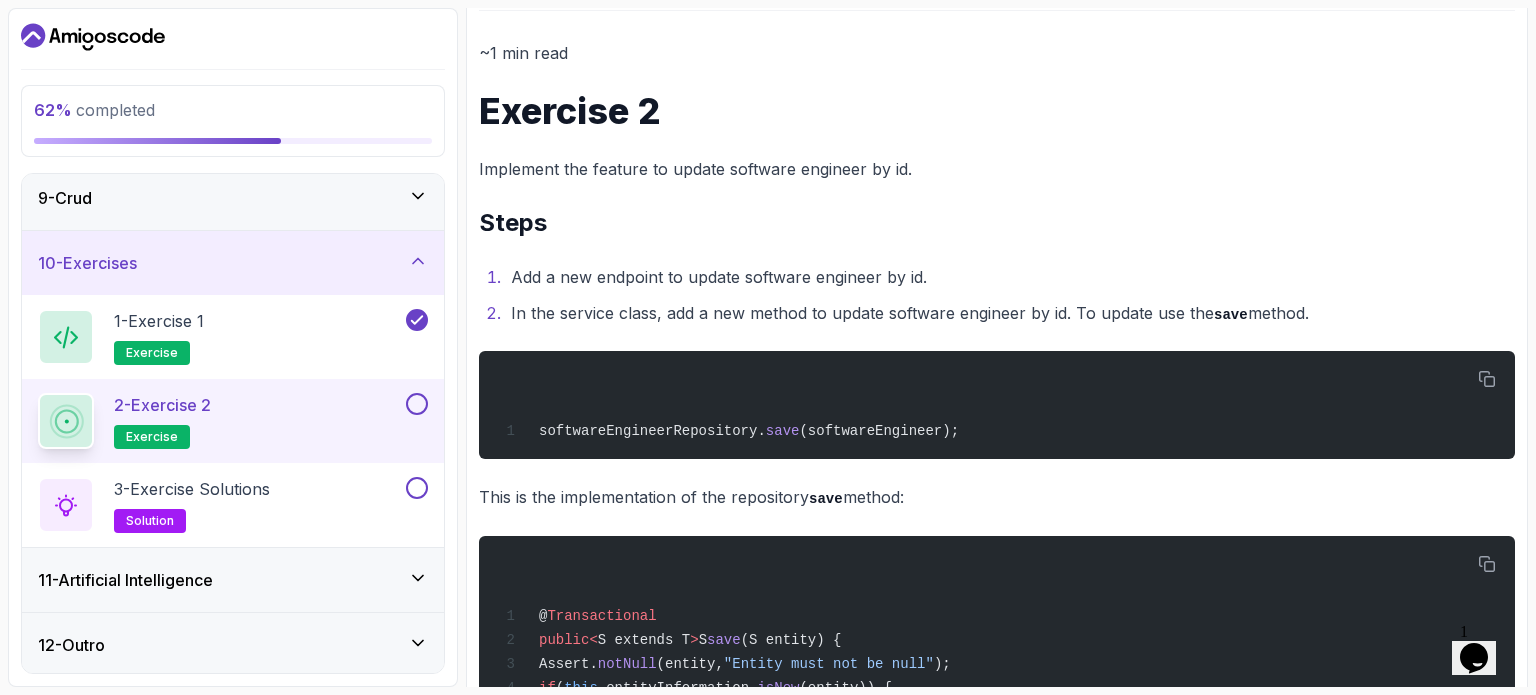 scroll, scrollTop: 300, scrollLeft: 0, axis: vertical 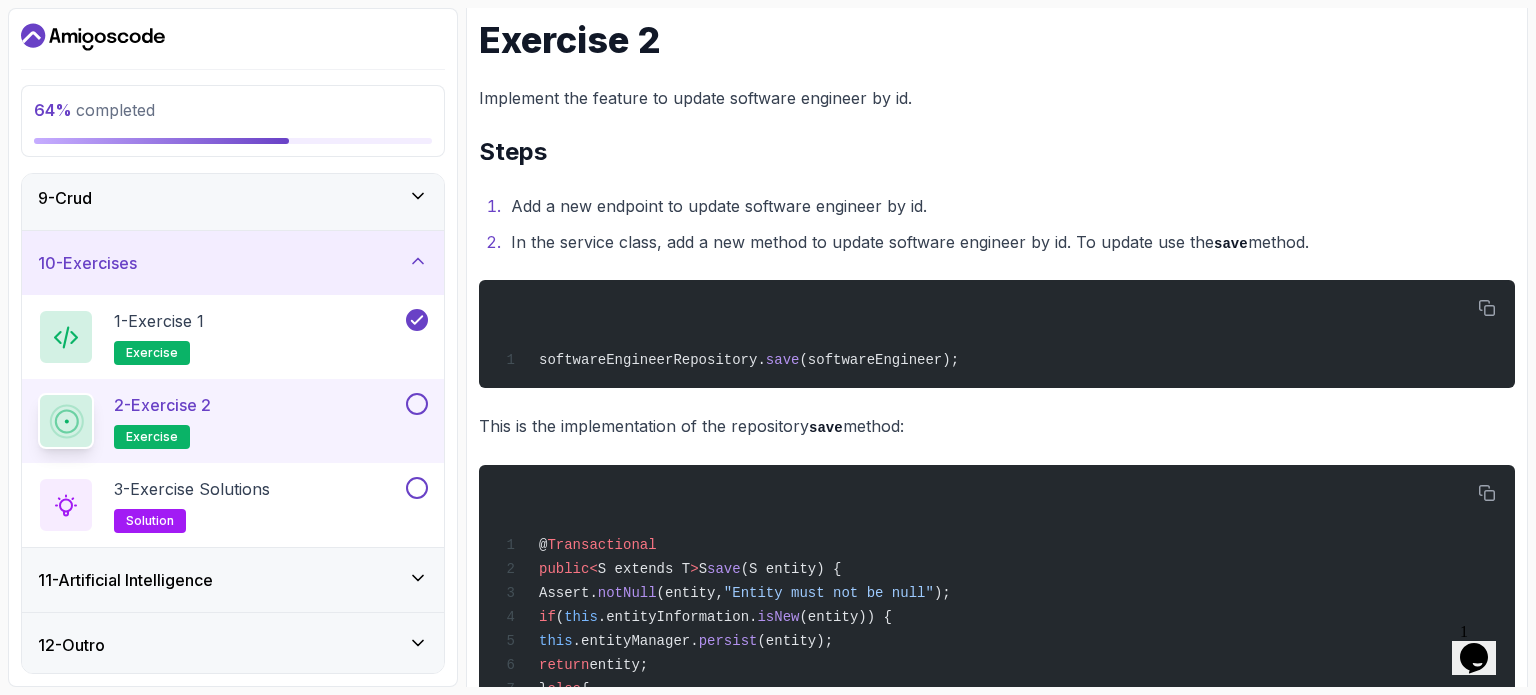type 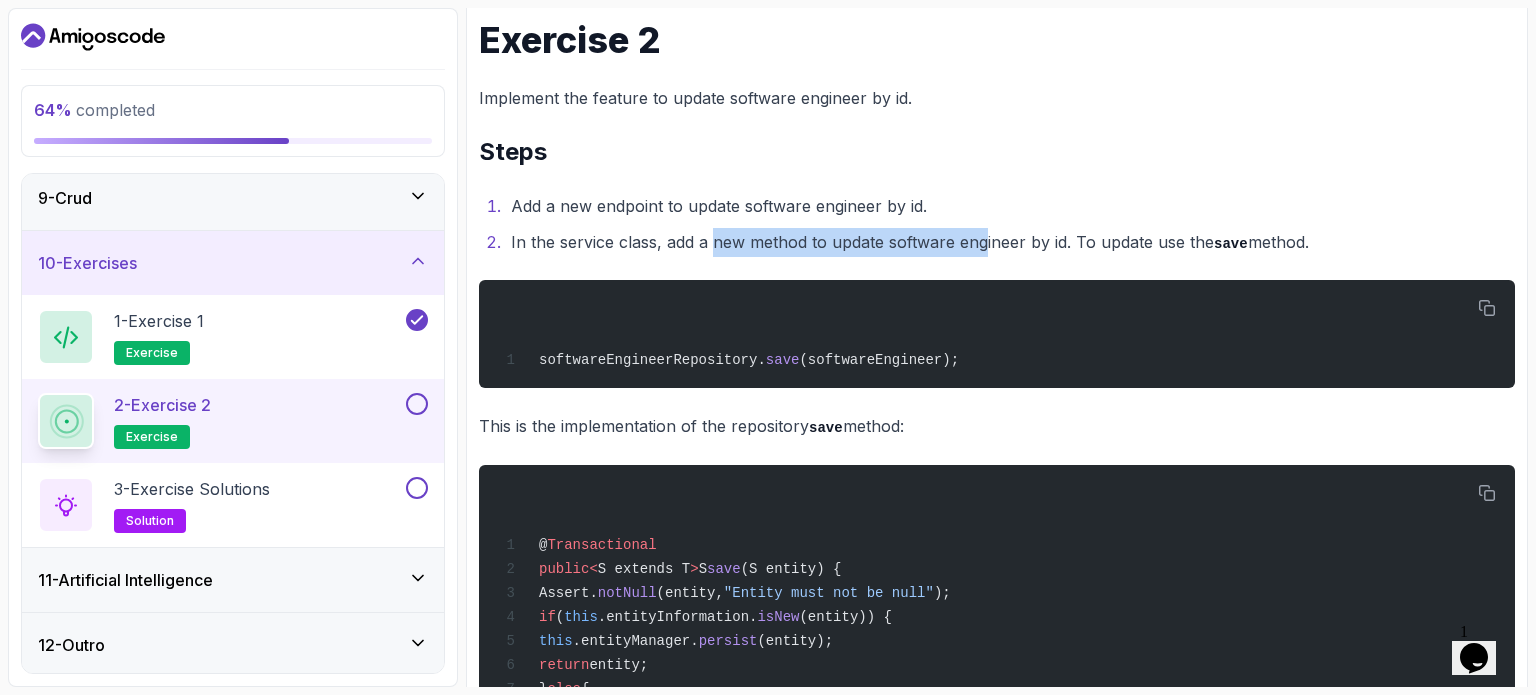 drag, startPoint x: 715, startPoint y: 239, endPoint x: 984, endPoint y: 247, distance: 269.11893 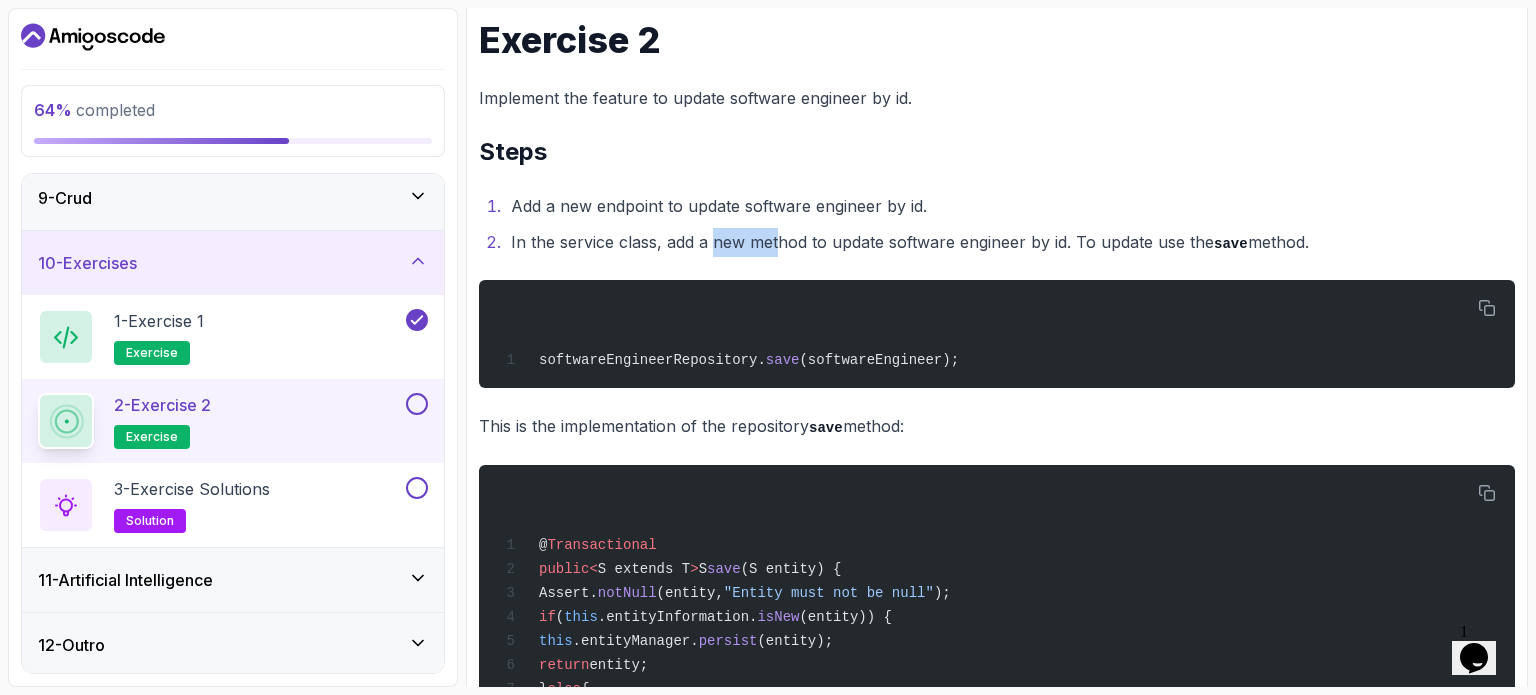 drag, startPoint x: 984, startPoint y: 248, endPoint x: 777, endPoint y: 249, distance: 207.00241 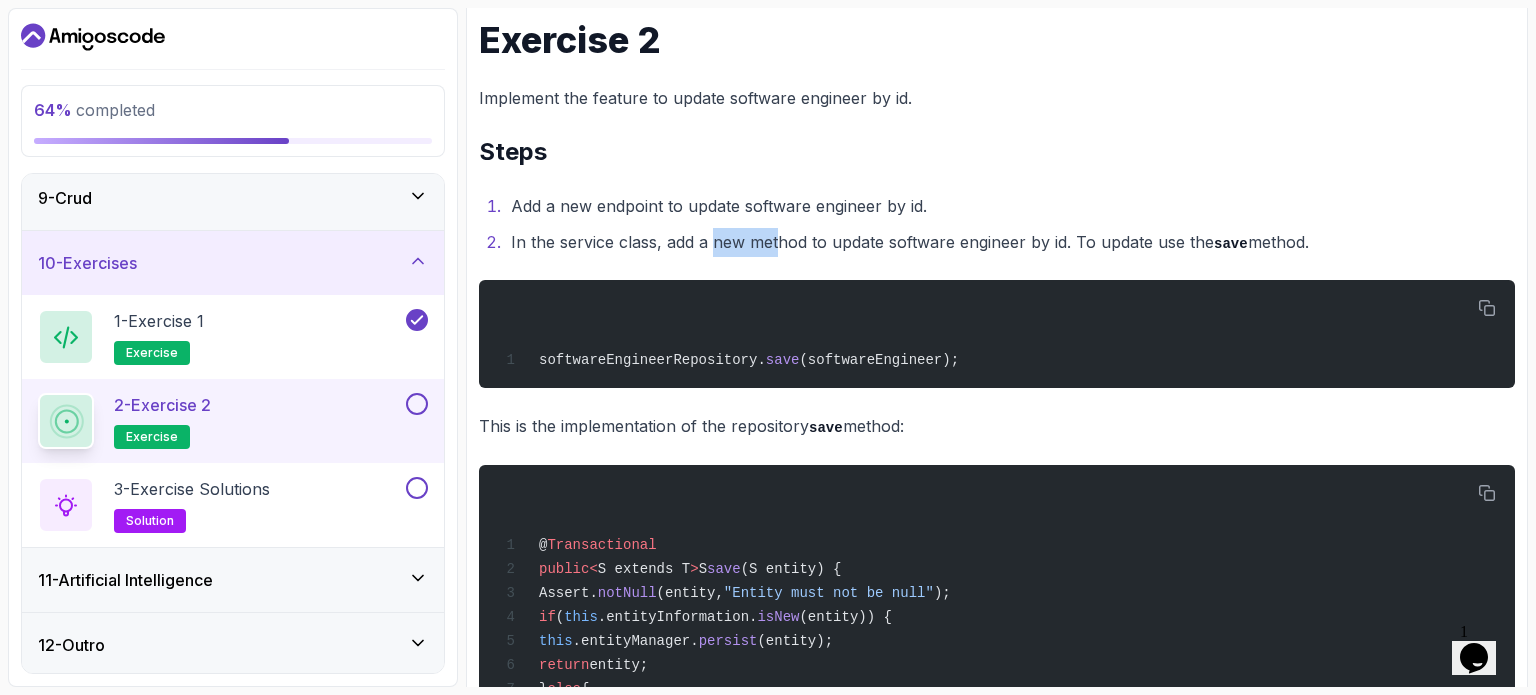 click on "In the service class, add a new method to update software engineer by id.
To update use the  save  method." at bounding box center (1010, 242) 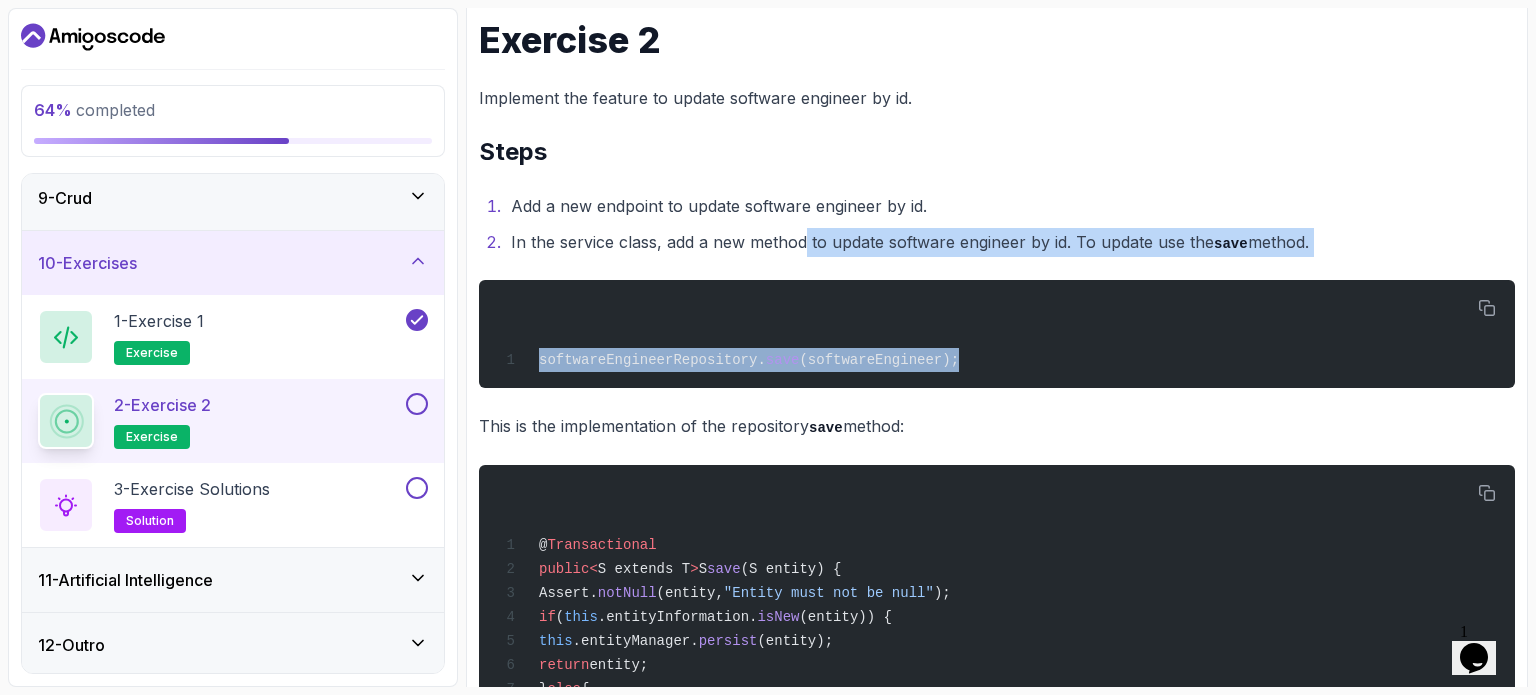 drag, startPoint x: 811, startPoint y: 243, endPoint x: 1120, endPoint y: 256, distance: 309.27335 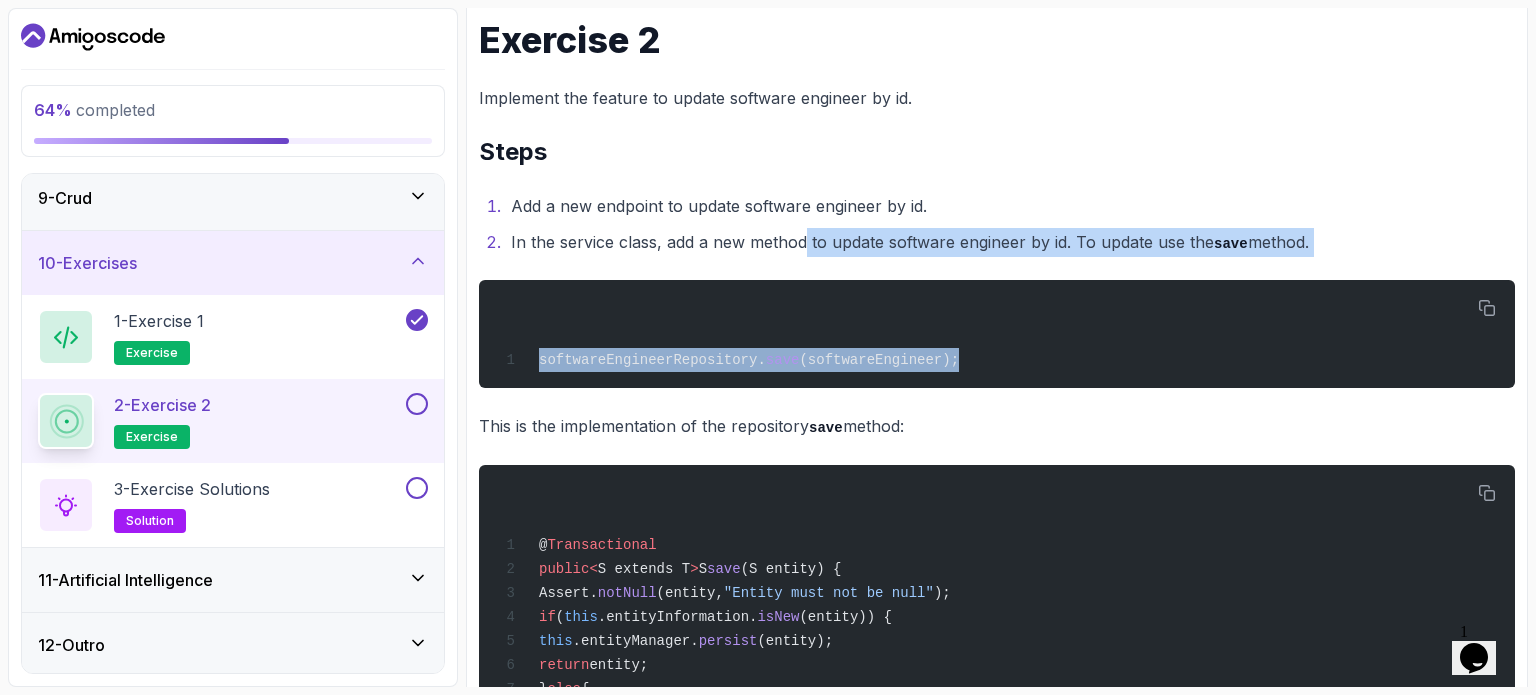 click on "~1 min read Exercise 2
Implement the feature to update software engineer by id.
Steps
Add a new endpoint to update software engineer by id.
In the service class, add a new method to update software engineer by id.
To update use the  save  method.
softwareEngineerRepository. save (softwareEngineer);
This is the implementation of the repository  save  method:
@ Transactional
public  < S extends T >  S  save (S entity) {
Assert. notNull (entity,  "Entity must not be null" );
if  ( this .entityInformation. isNew (entity)) {
this .entityManager. persist (entity);
return  entity;
}  else  {
return  (S) this .entityManager. merge (entity);
}
}
You can see if is new then persist (create), otherwise merge (update).
Test the endpoint with IntelliJ REST Client.
###
PUT  http://localhost:8080/api/v1/software-engineers/1
Content-Type:  application/json
{
"name" :  "John Doe",
"techStack" :
}" at bounding box center (997, 580) 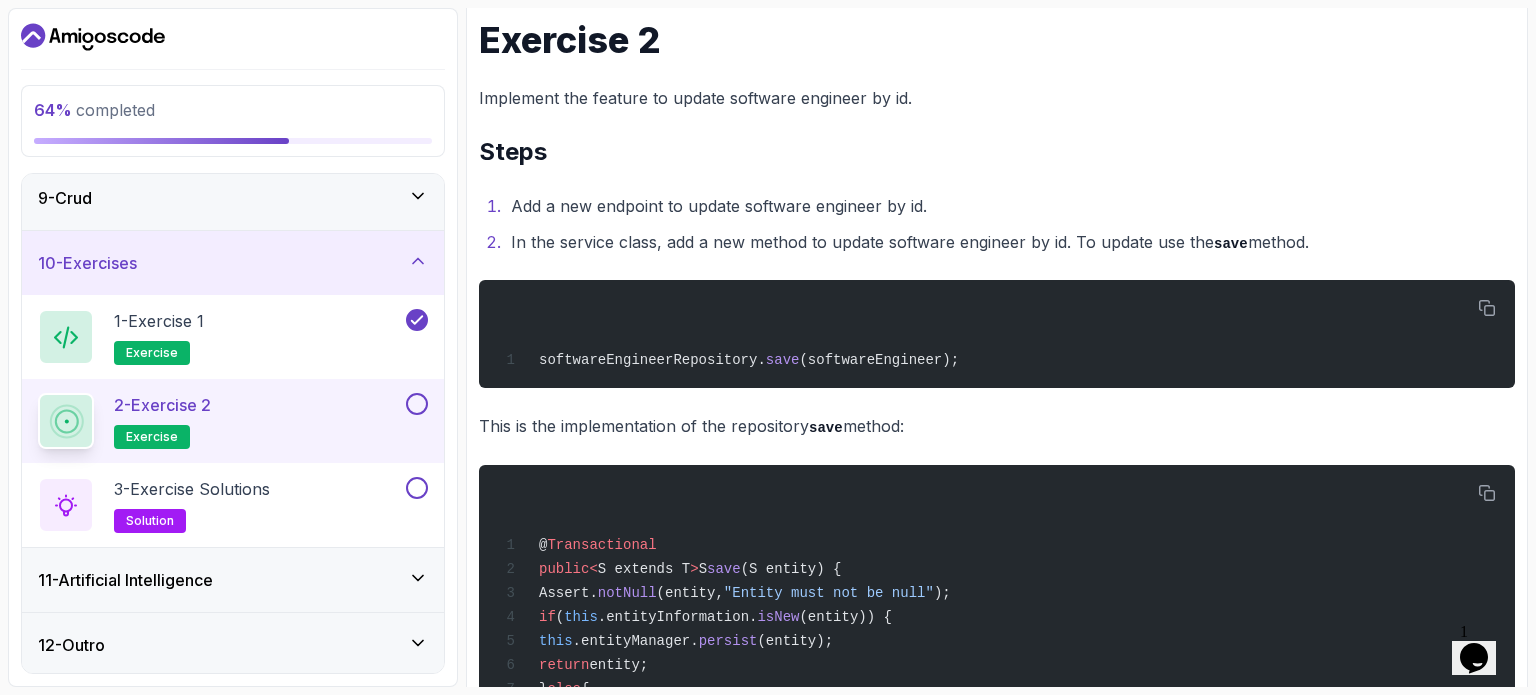 drag, startPoint x: 1139, startPoint y: 239, endPoint x: 1335, endPoint y: 243, distance: 196.04082 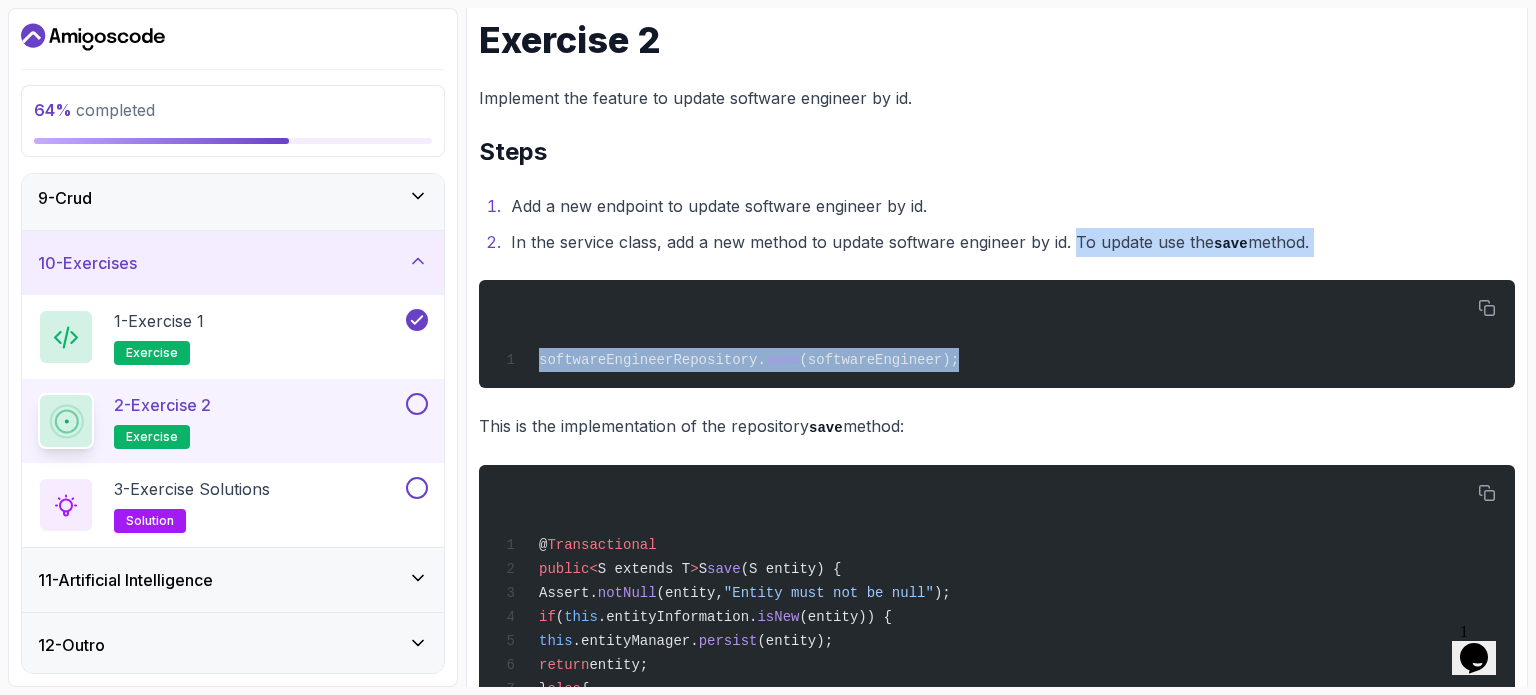 drag, startPoint x: 1096, startPoint y: 241, endPoint x: 1439, endPoint y: 255, distance: 343.28558 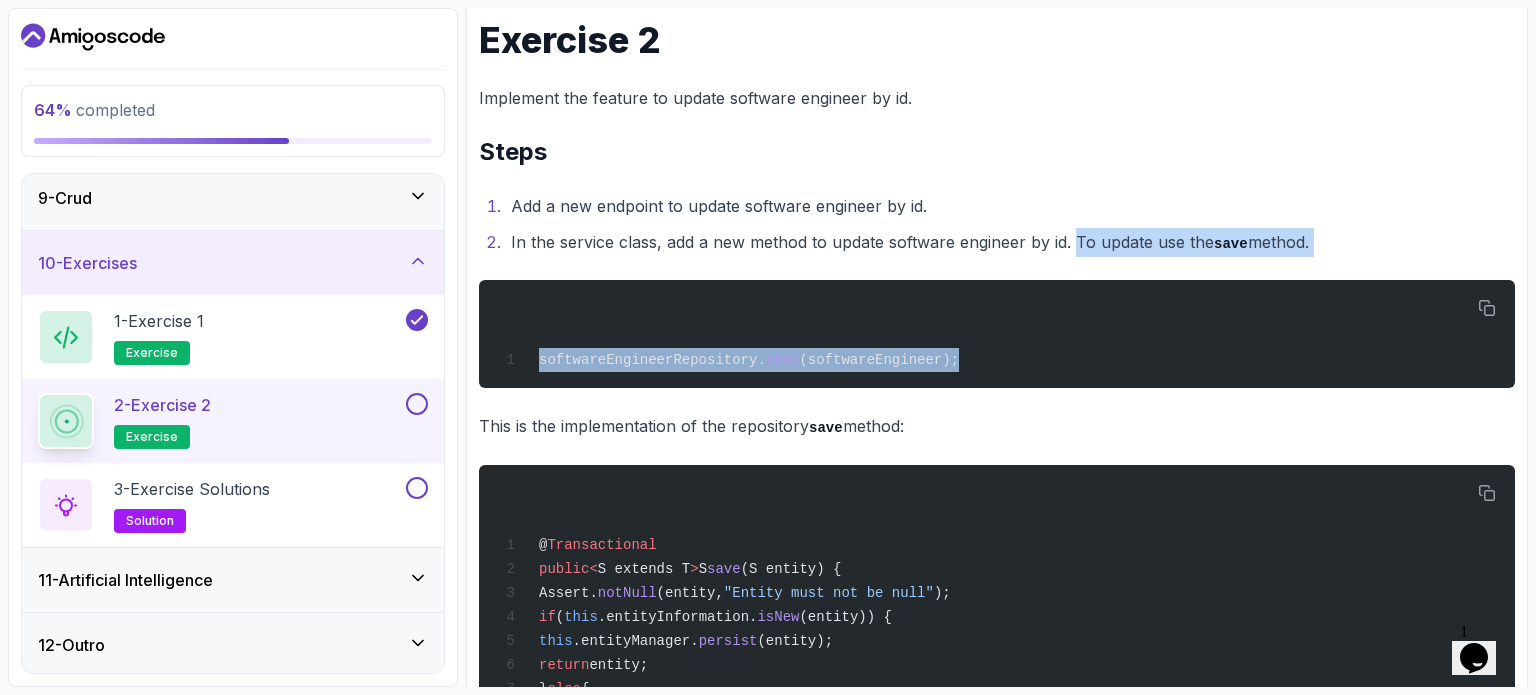 click on "~1 min read Exercise 2
Implement the feature to update software engineer by id.
Steps
Add a new endpoint to update software engineer by id.
In the service class, add a new method to update software engineer by id.
To update use the  save  method.
softwareEngineerRepository. save (softwareEngineer);
This is the implementation of the repository  save  method:
@ Transactional
public  < S extends T >  S  save (S entity) {
Assert. notNull (entity,  "Entity must not be null" );
if  ( this .entityInformation. isNew (entity)) {
this .entityManager. persist (entity);
return  entity;
}  else  {
return  (S) this .entityManager. merge (entity);
}
}
You can see if is new then persist (create), otherwise merge (update).
Test the endpoint with IntelliJ REST Client.
###
PUT  http://localhost:8080/api/v1/software-engineers/1
Content-Type:  application/json
{
"name" :  "John Doe",
"techStack" :
}" at bounding box center [997, 580] 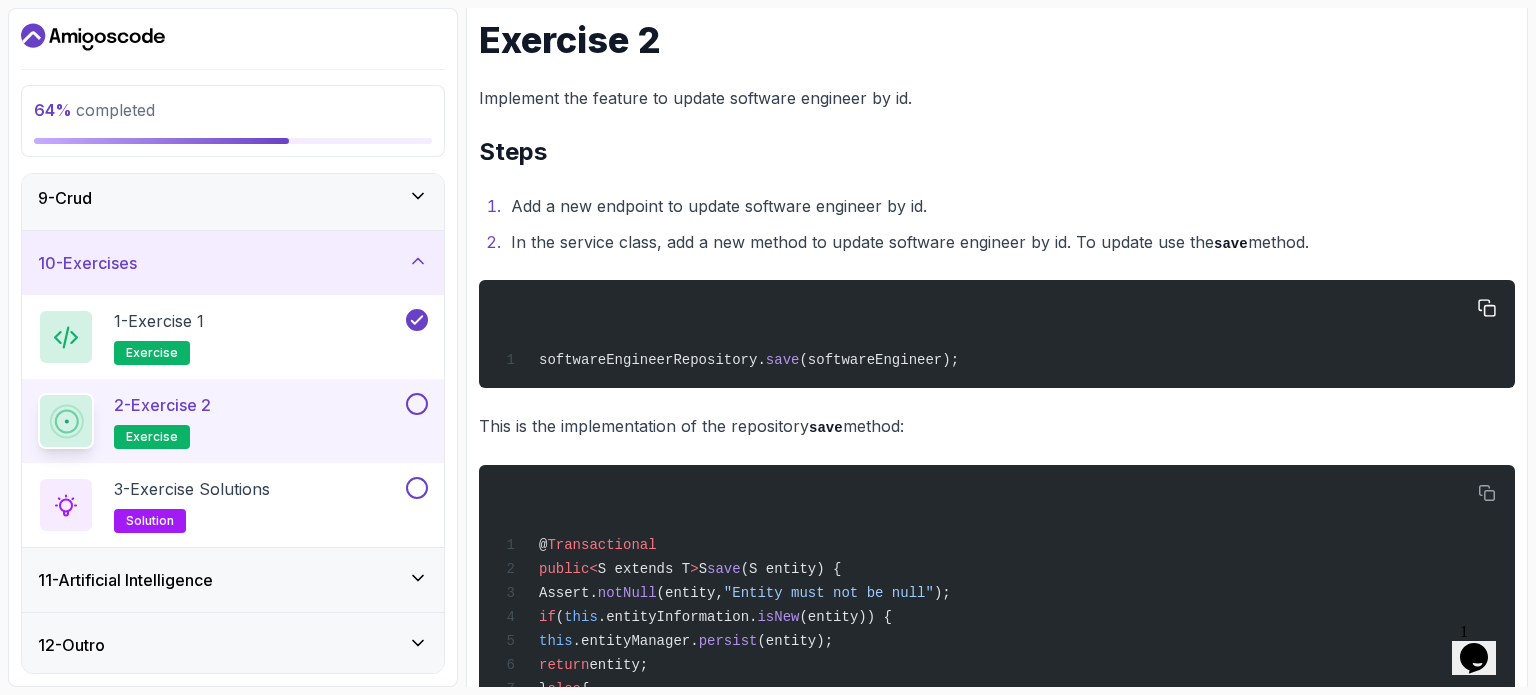 click on "softwareEngineerRepository. save (softwareEngineer);" at bounding box center [997, 334] 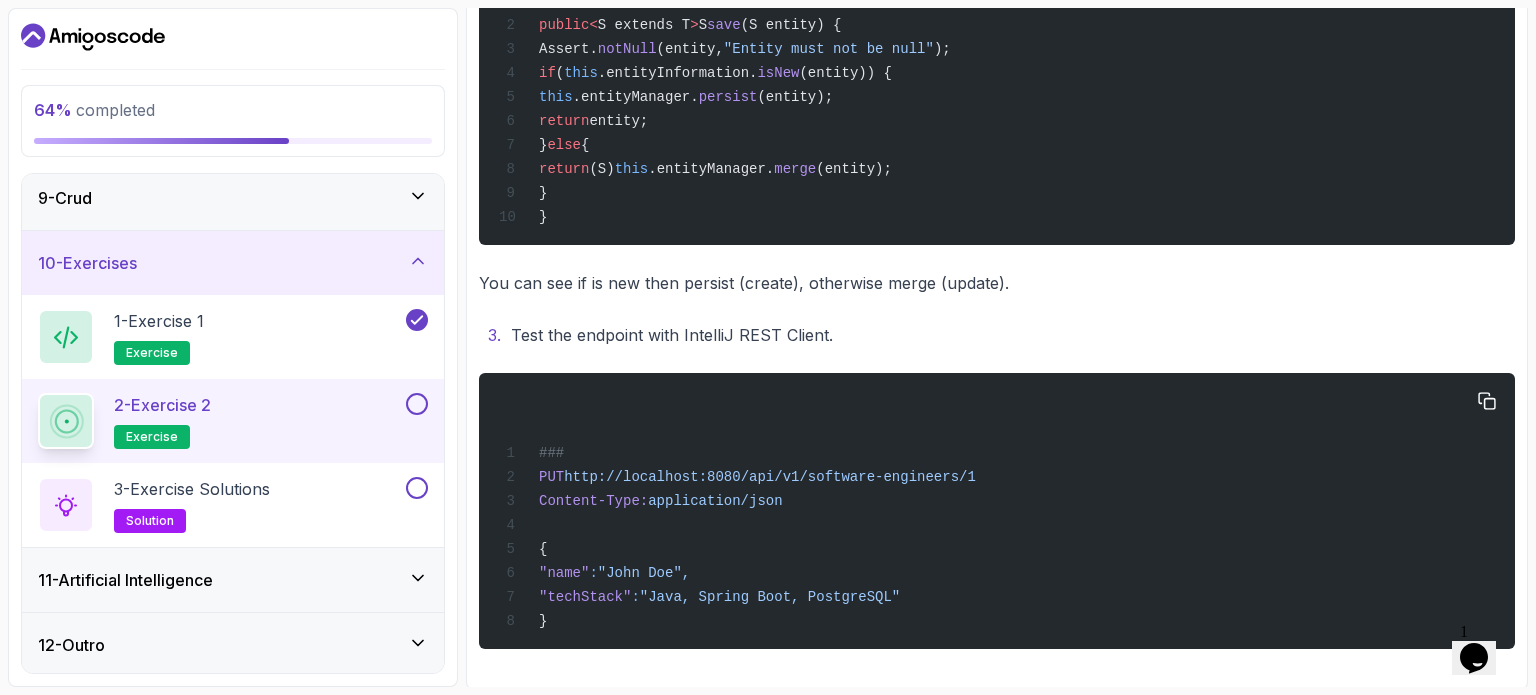 scroll, scrollTop: 744, scrollLeft: 0, axis: vertical 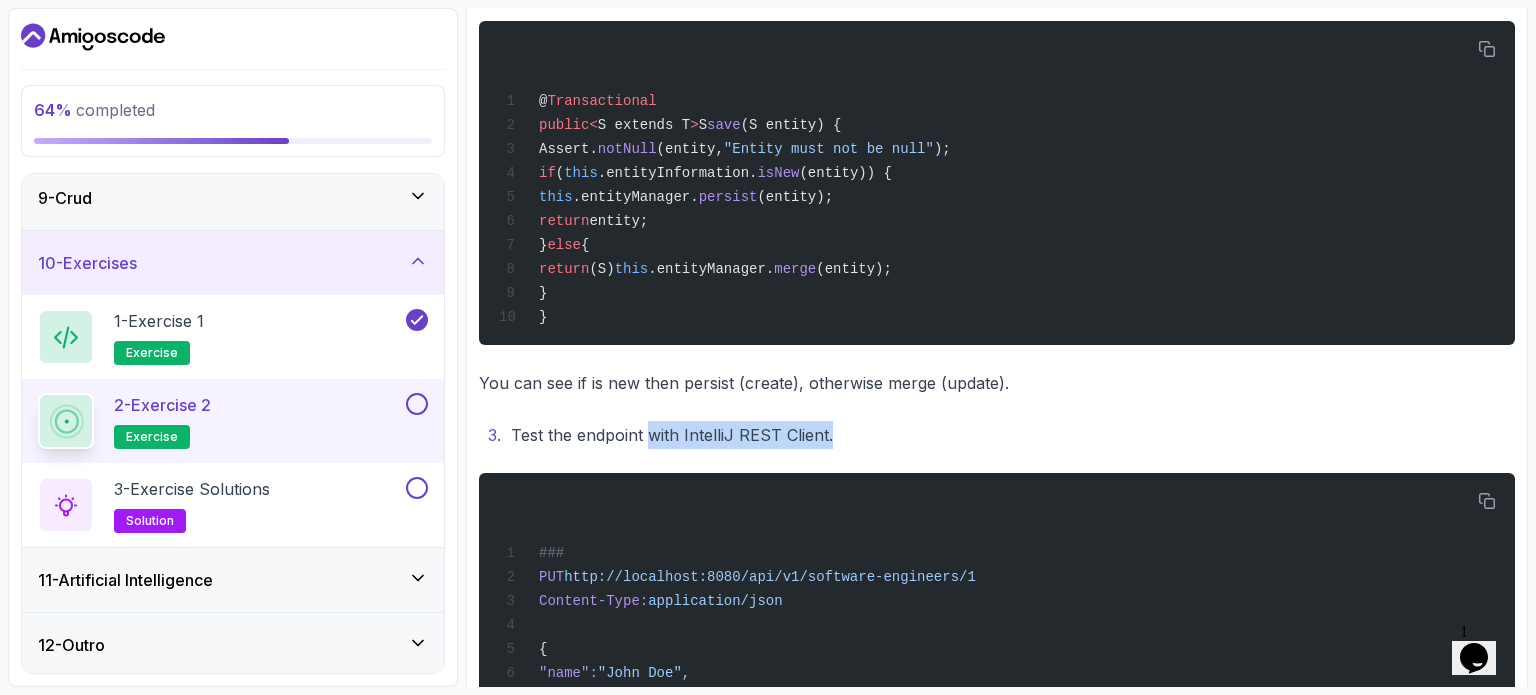 drag, startPoint x: 844, startPoint y: 418, endPoint x: 645, endPoint y: 435, distance: 199.72481 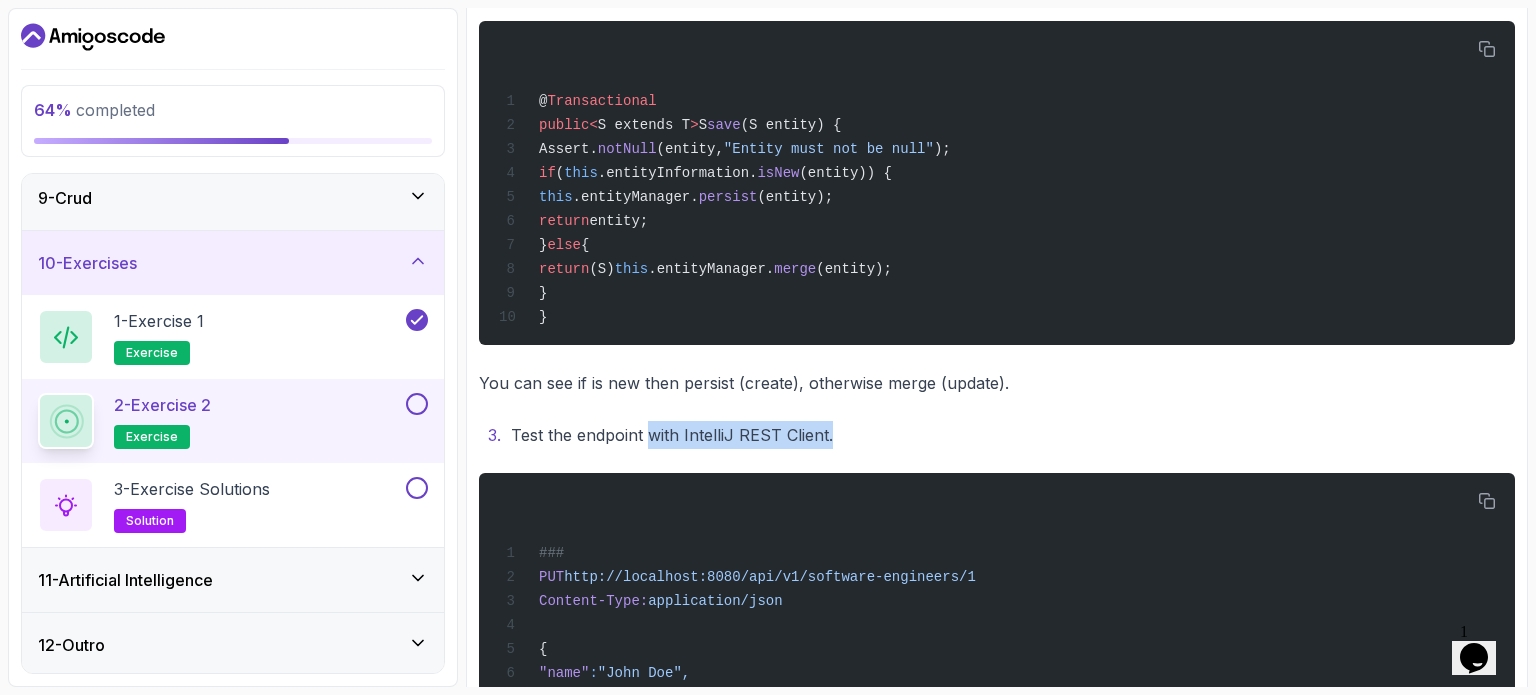 click on "Test the endpoint with IntelliJ REST Client." at bounding box center [1010, 435] 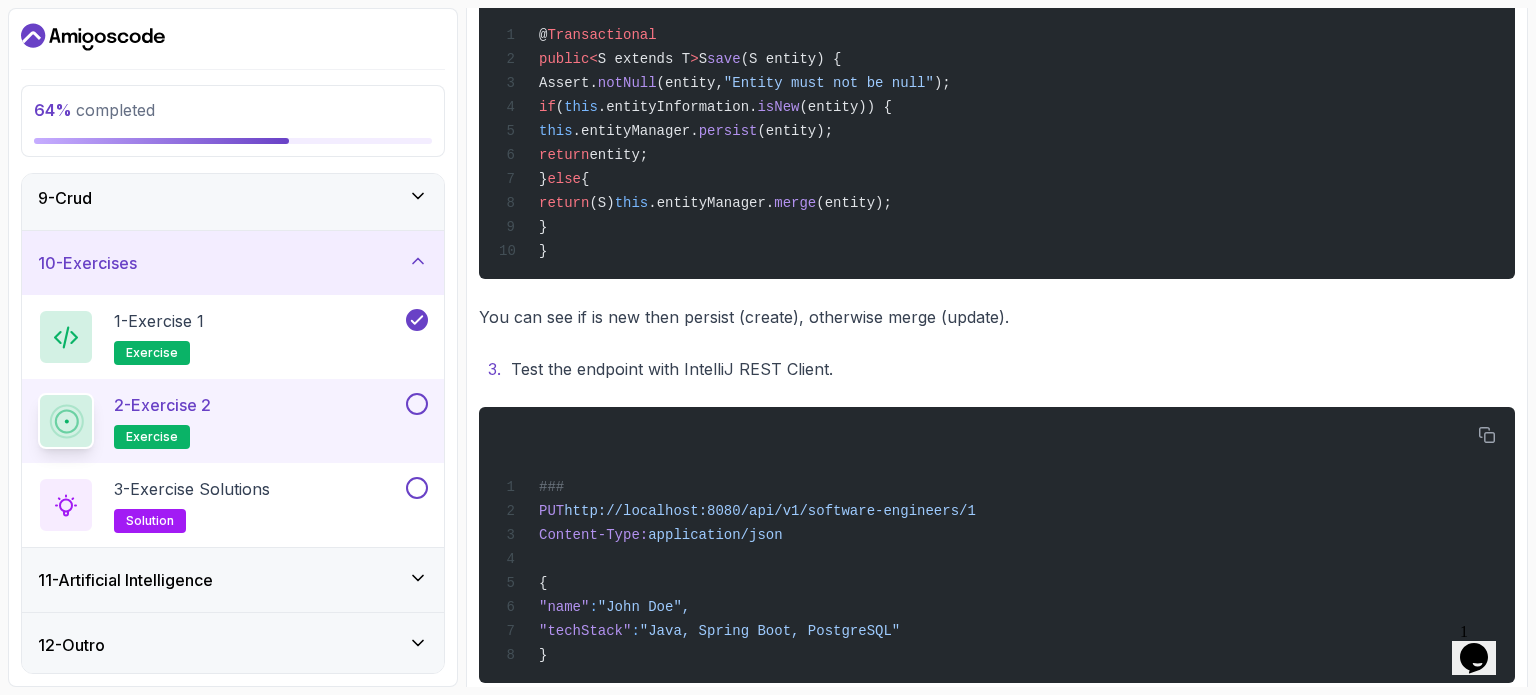 scroll, scrollTop: 844, scrollLeft: 0, axis: vertical 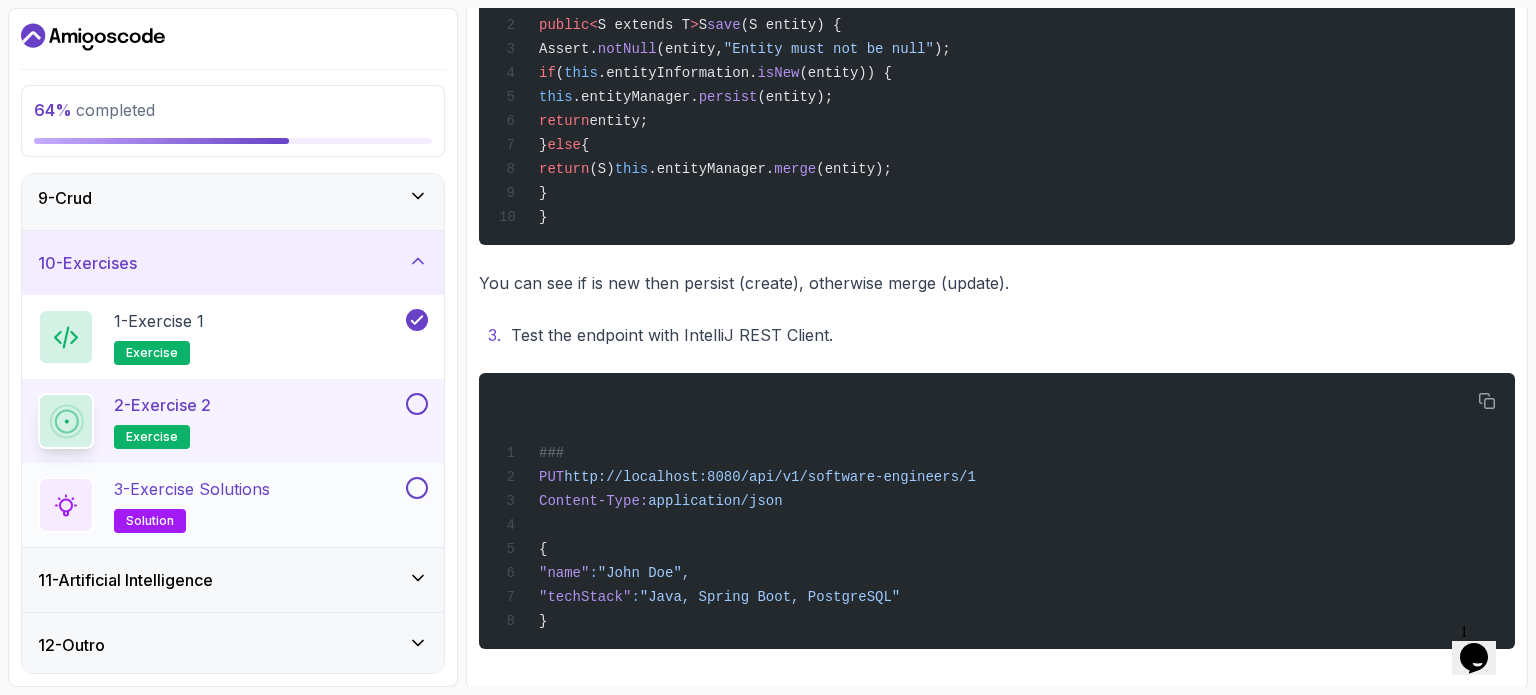 click on "3  -  Exercise Solutions solution" at bounding box center [220, 505] 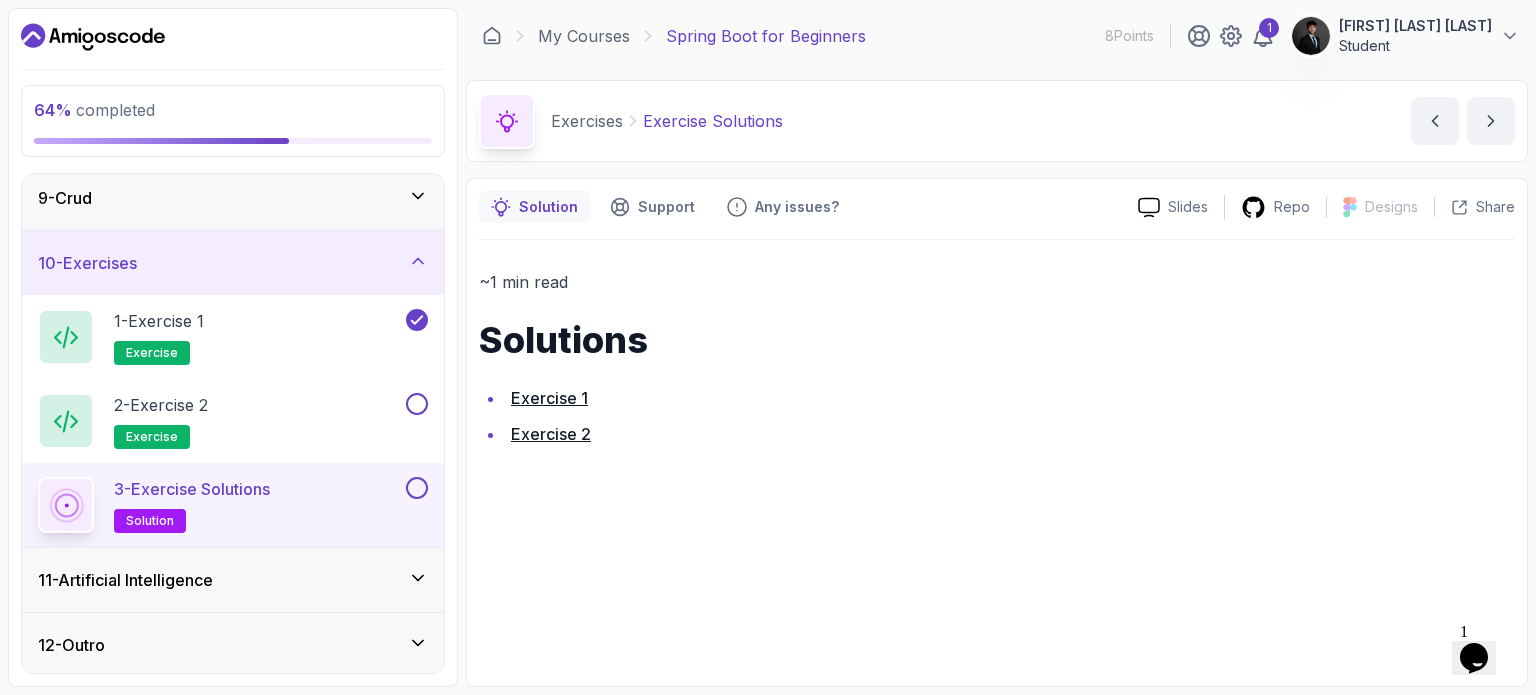 click on "Exercise 2" at bounding box center [551, 434] 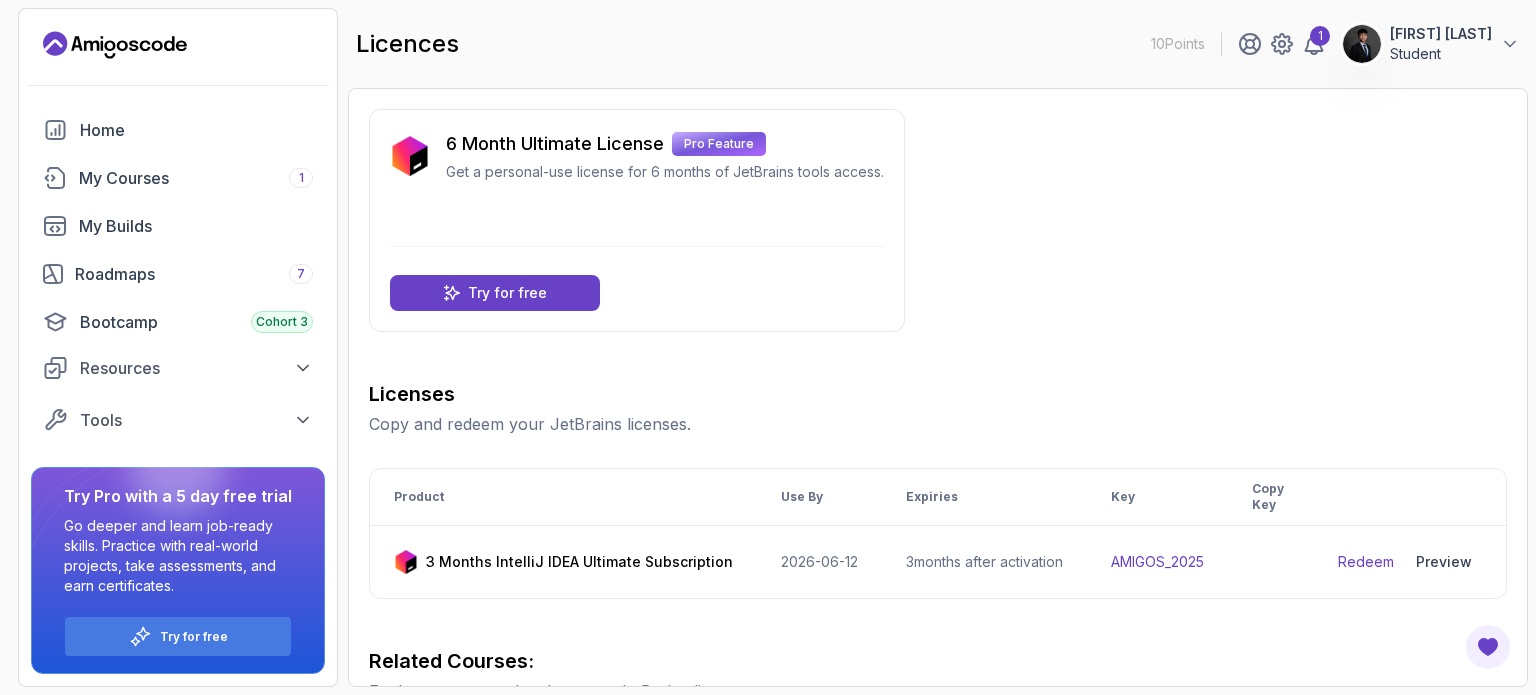 scroll, scrollTop: 0, scrollLeft: 0, axis: both 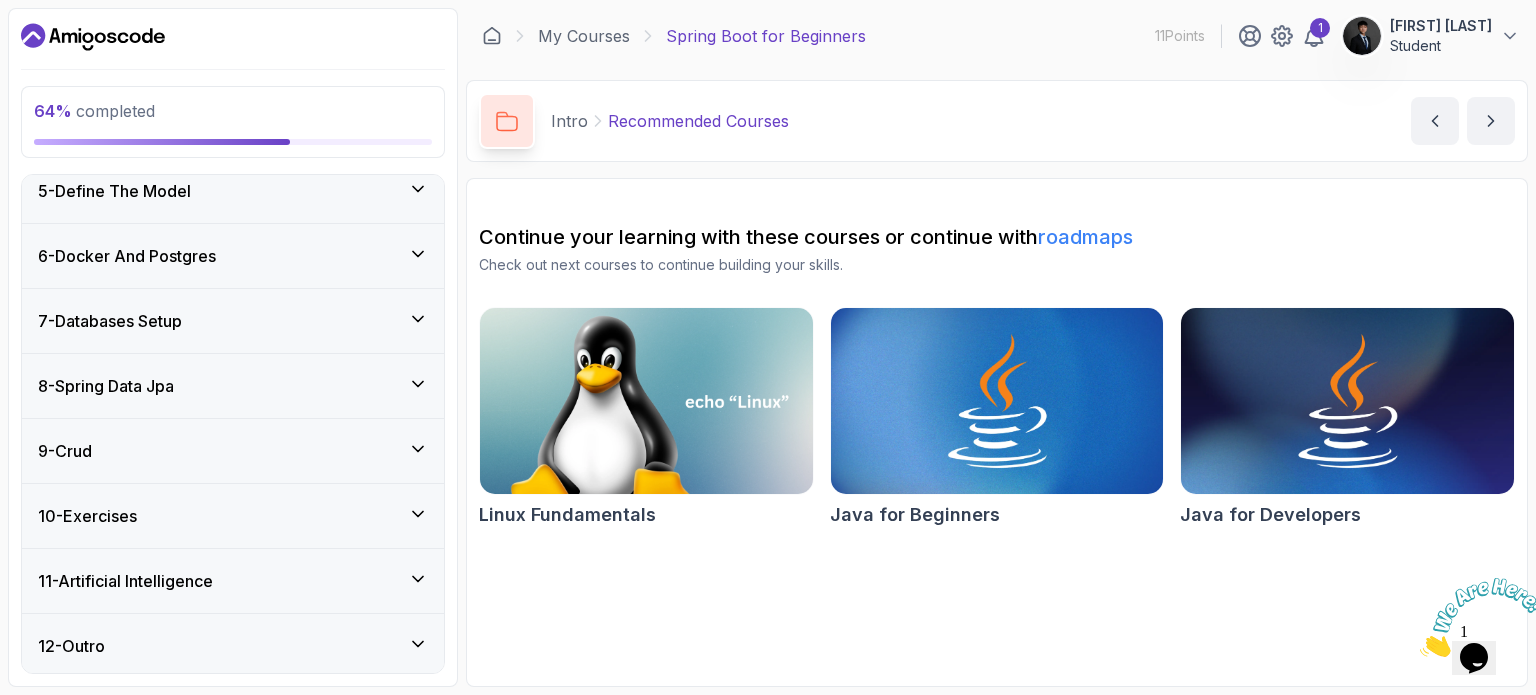 click on "9  -  Crud" at bounding box center [233, 451] 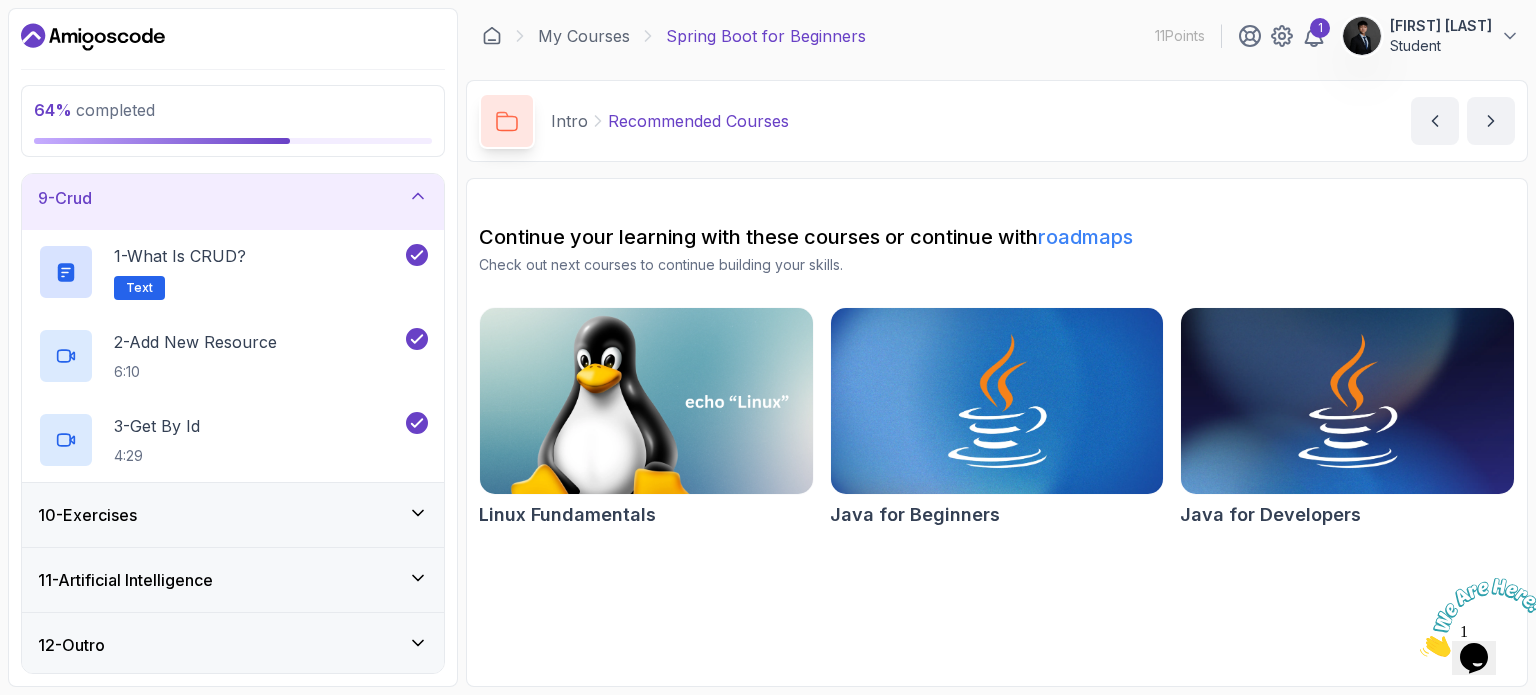 click on "10  -  Exercises" at bounding box center [233, 515] 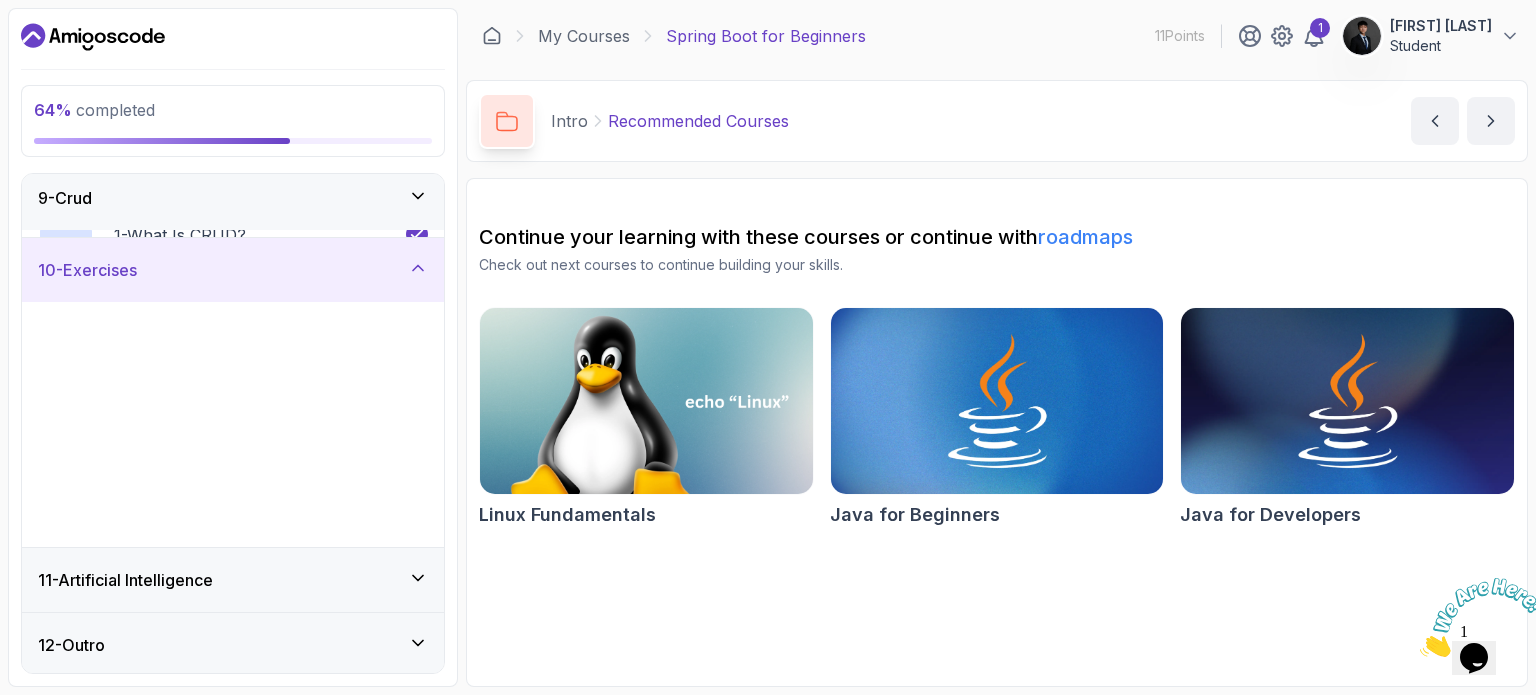 scroll, scrollTop: 528, scrollLeft: 0, axis: vertical 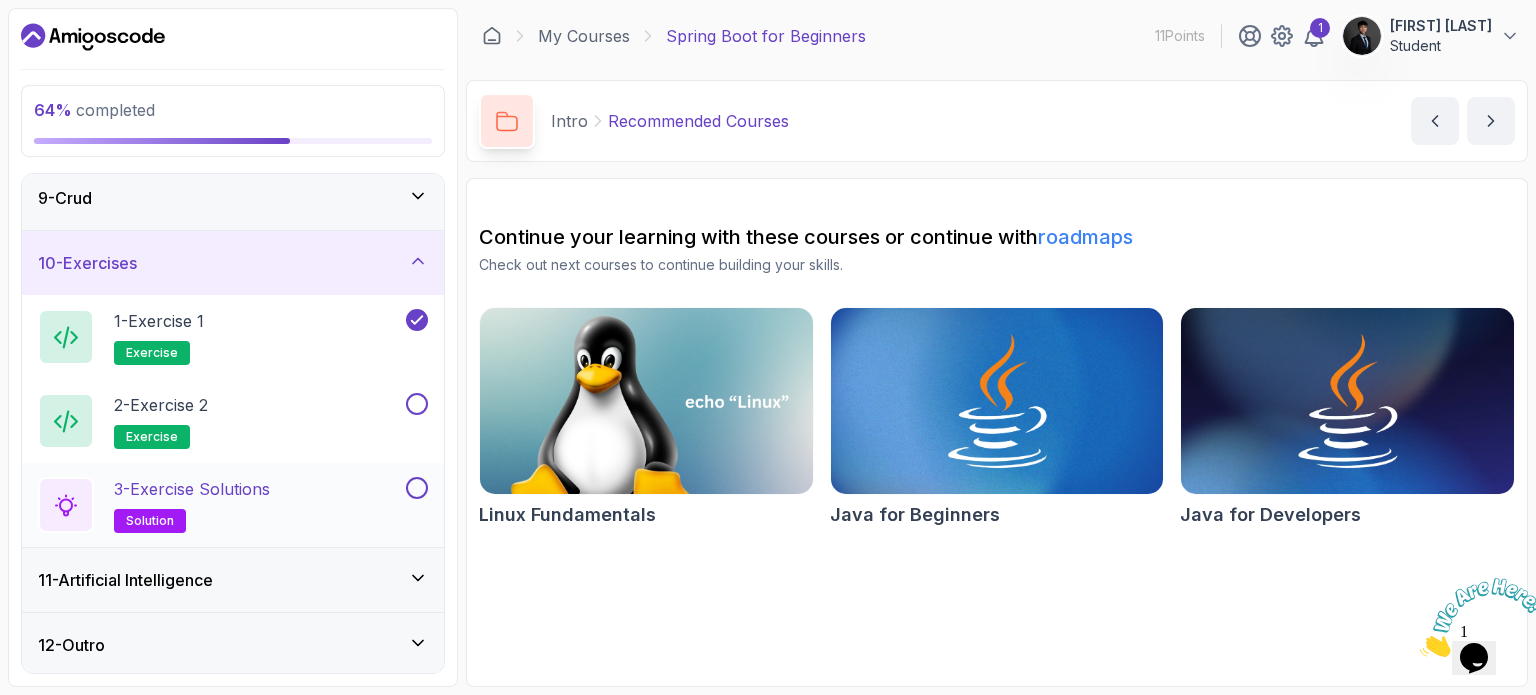 click on "3  -  Exercise Solutions" at bounding box center (192, 489) 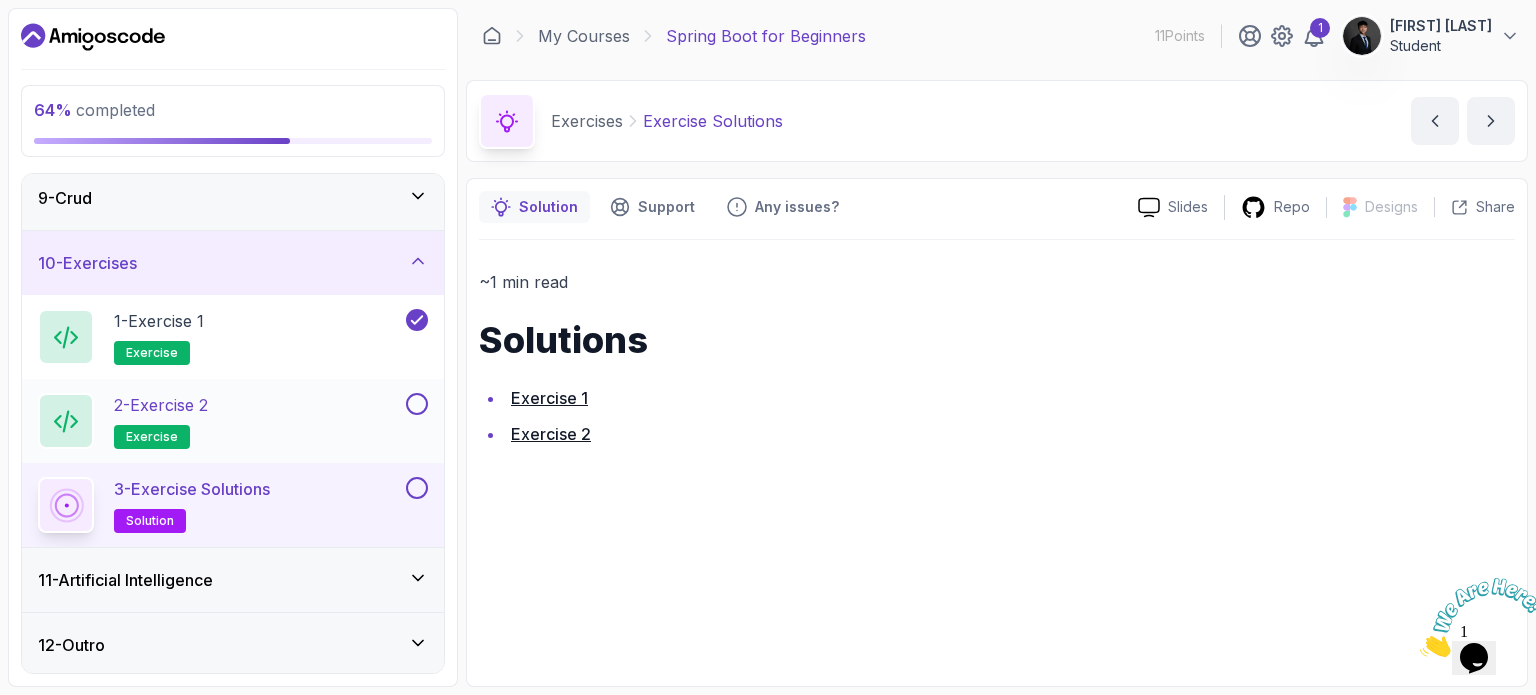 click at bounding box center [417, 404] 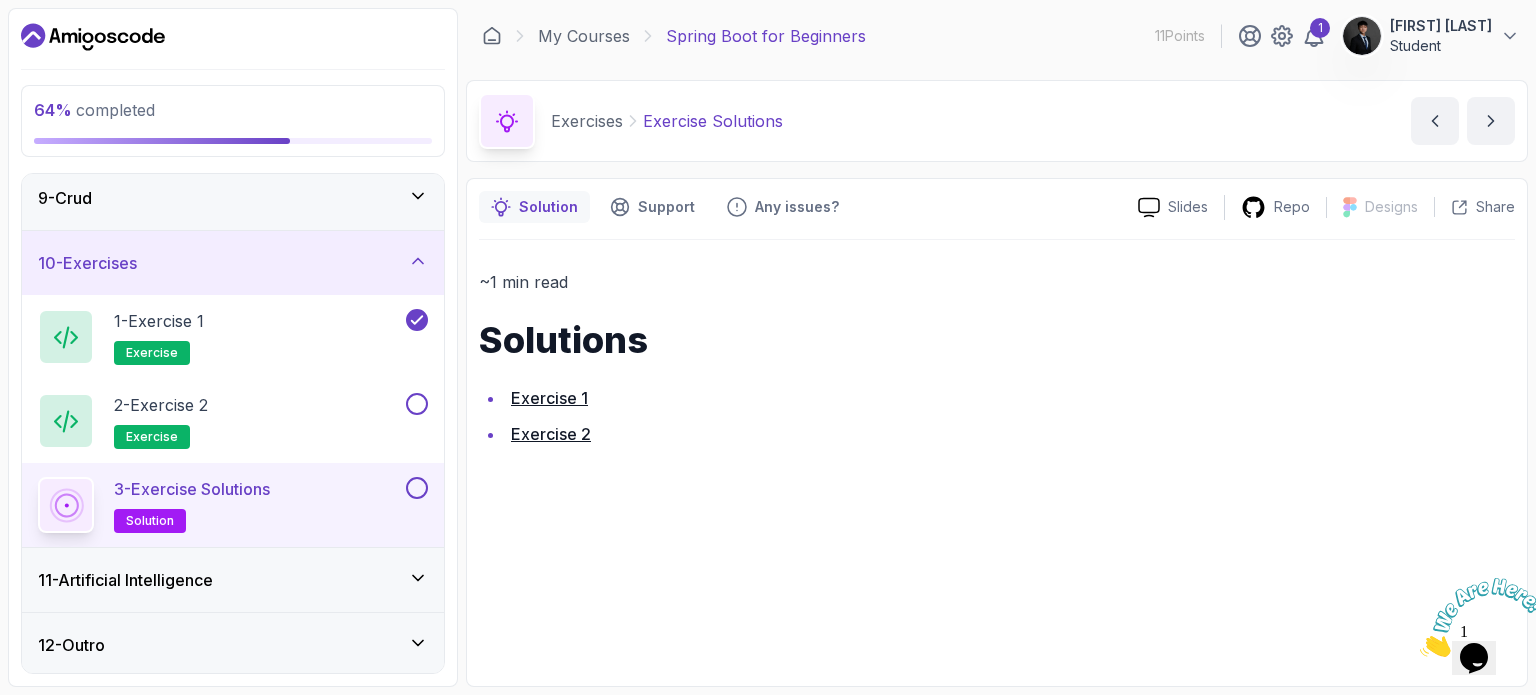click at bounding box center (417, 488) 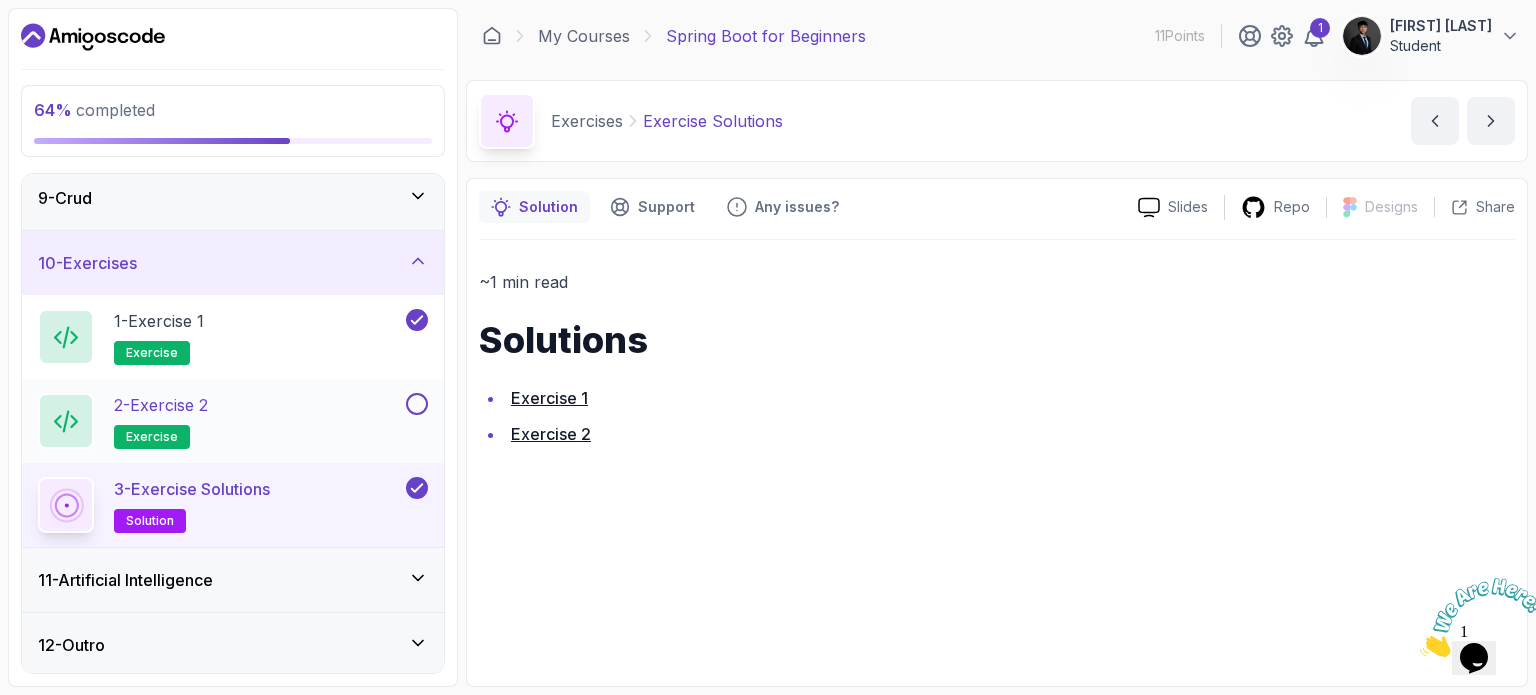 click at bounding box center [417, 404] 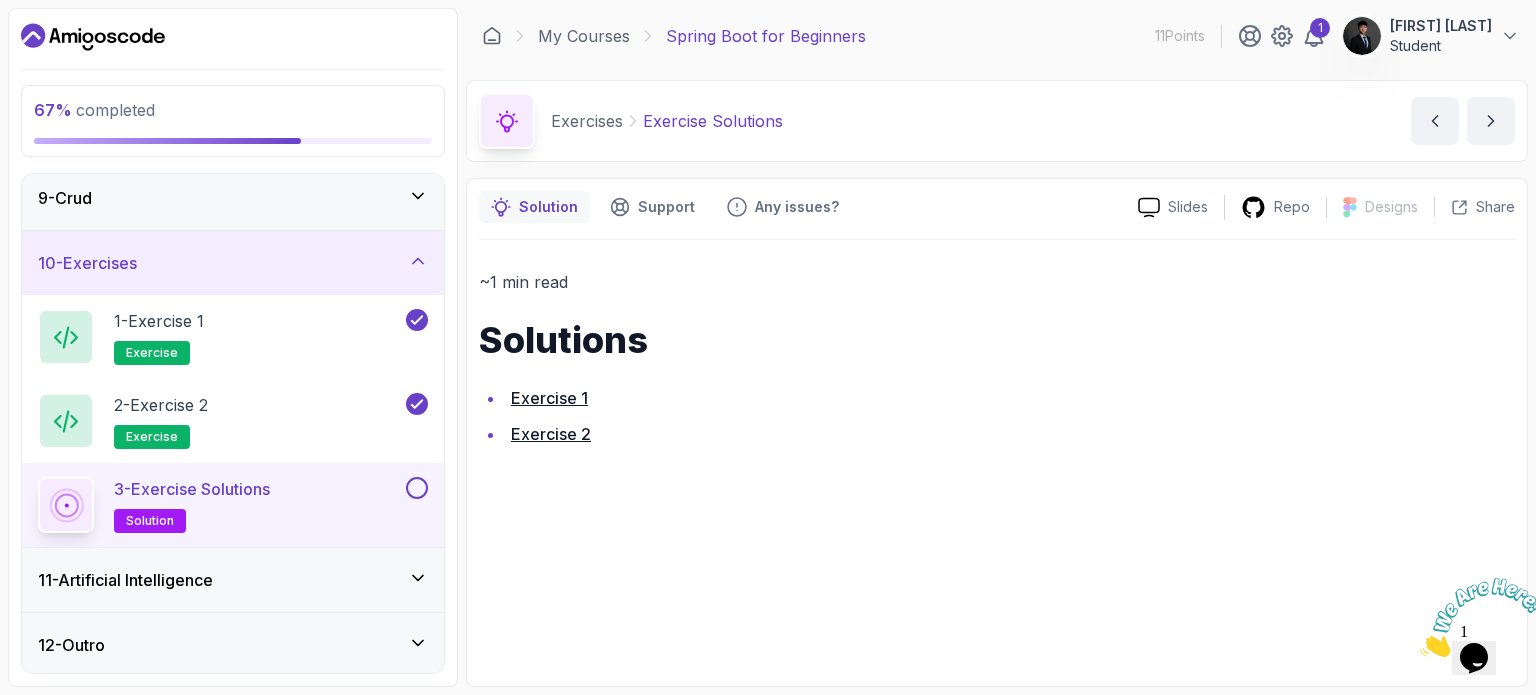 click at bounding box center [417, 488] 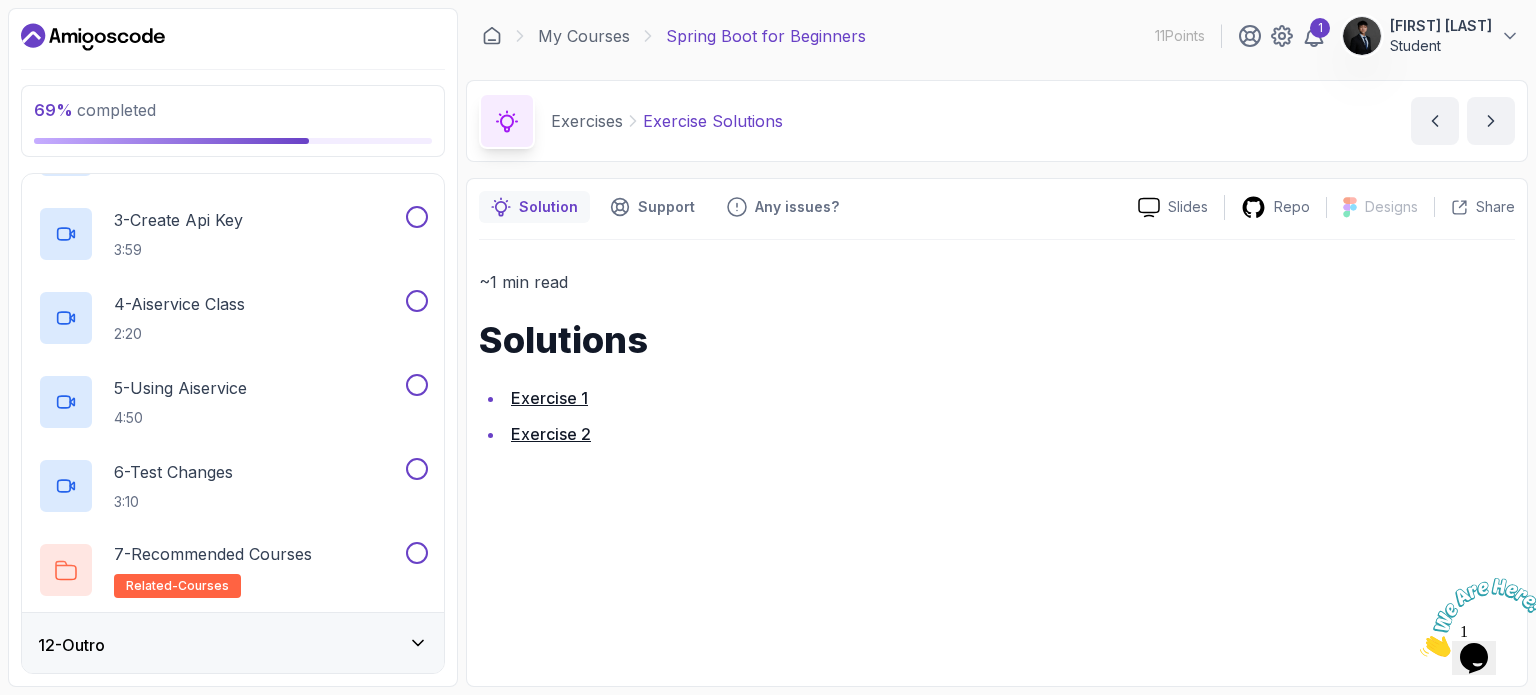 click on "12  -  Outro" at bounding box center [233, 645] 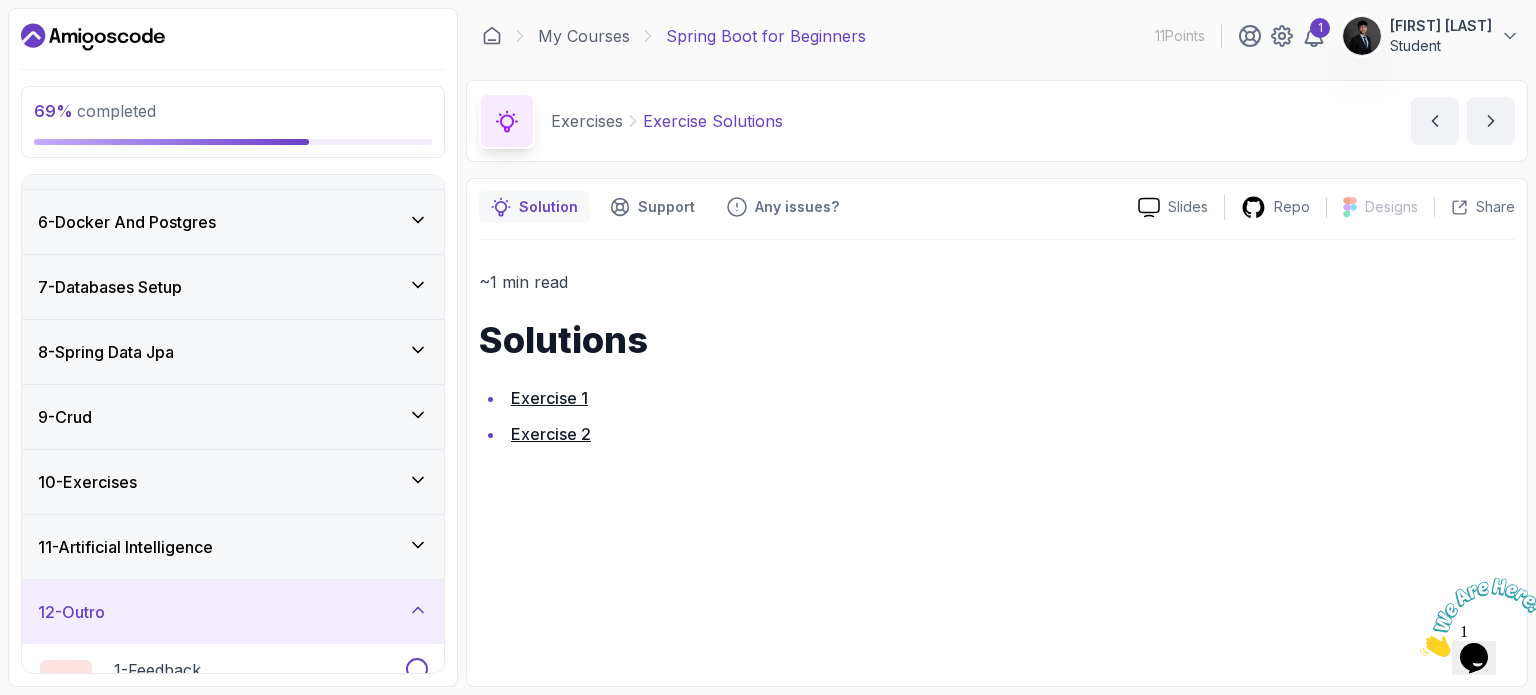 scroll, scrollTop: 444, scrollLeft: 0, axis: vertical 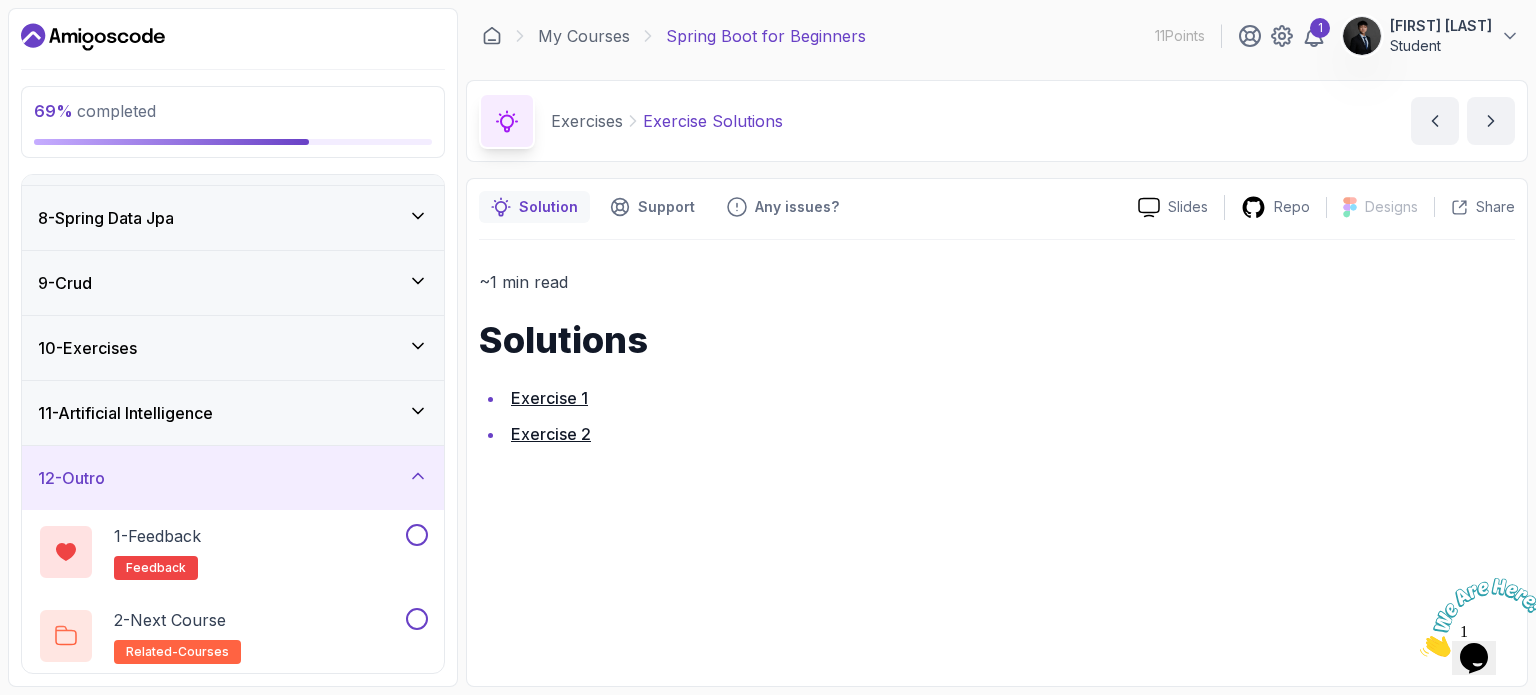 click on "11  -  Artificial Intelligence" at bounding box center (233, 413) 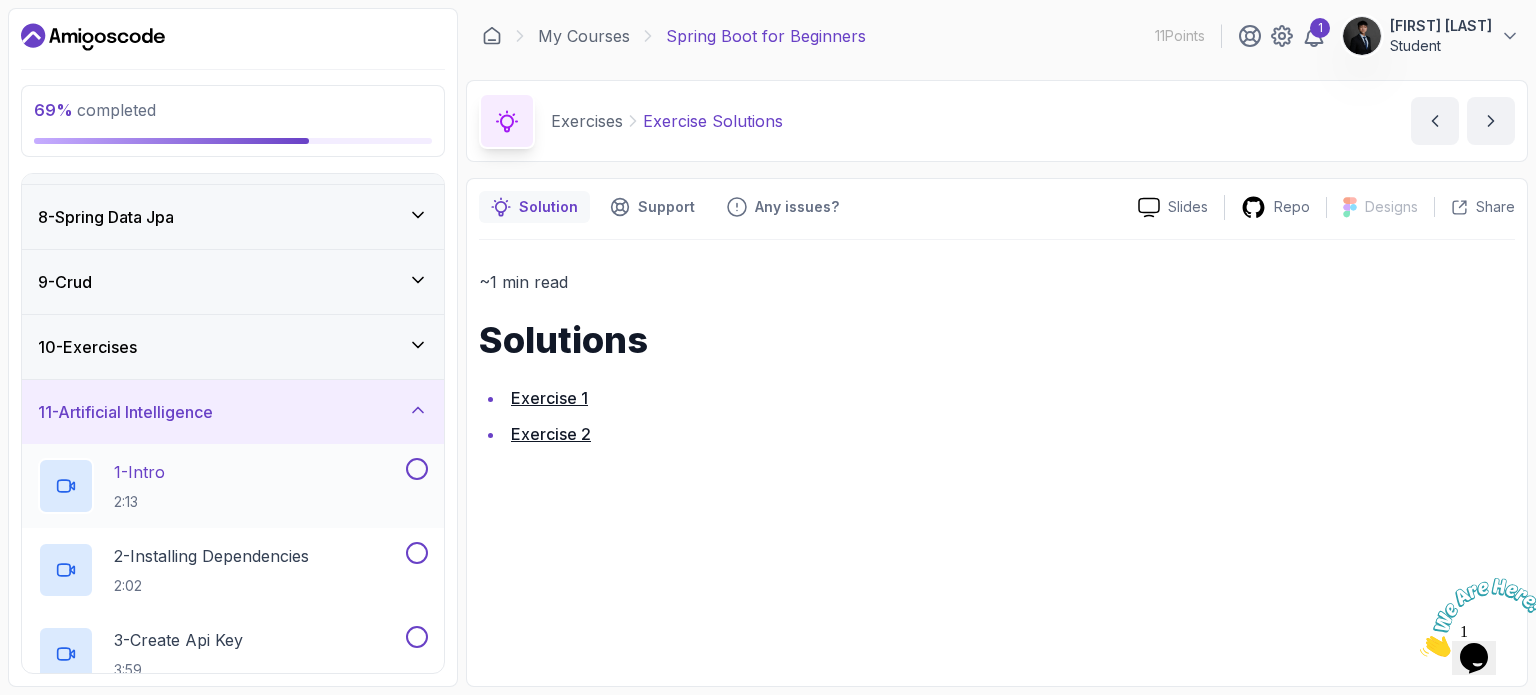 click on "1  -  Intro 2:13" at bounding box center [220, 486] 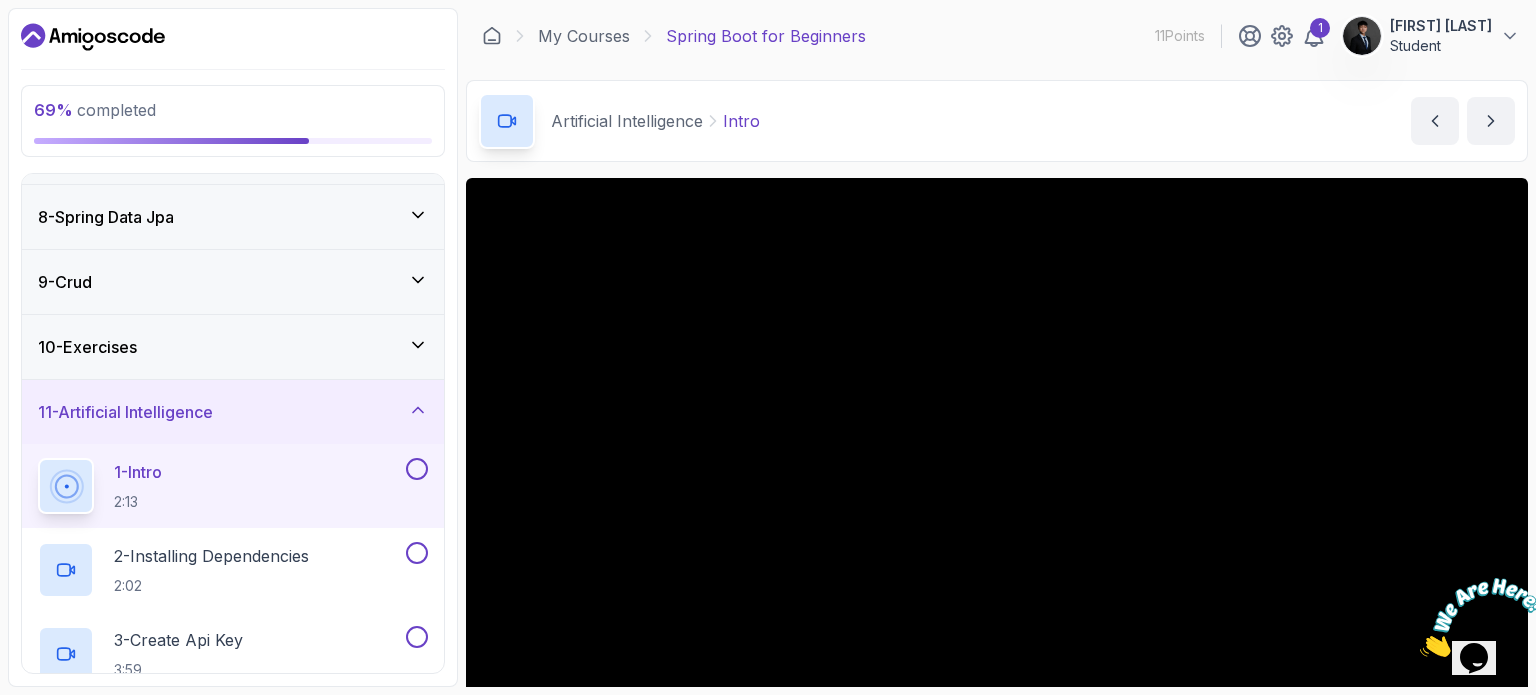 type 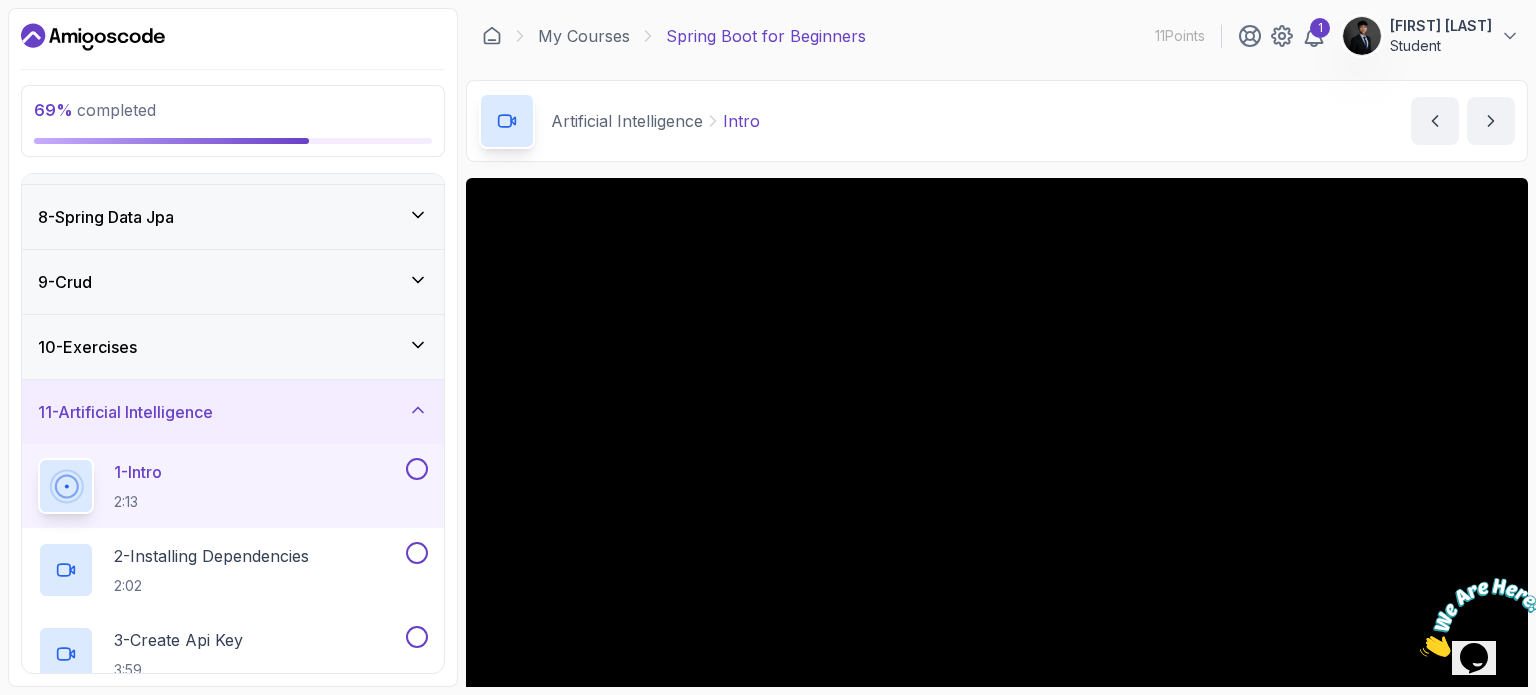 click on "1  -  Intro 2:13" at bounding box center [233, 486] 